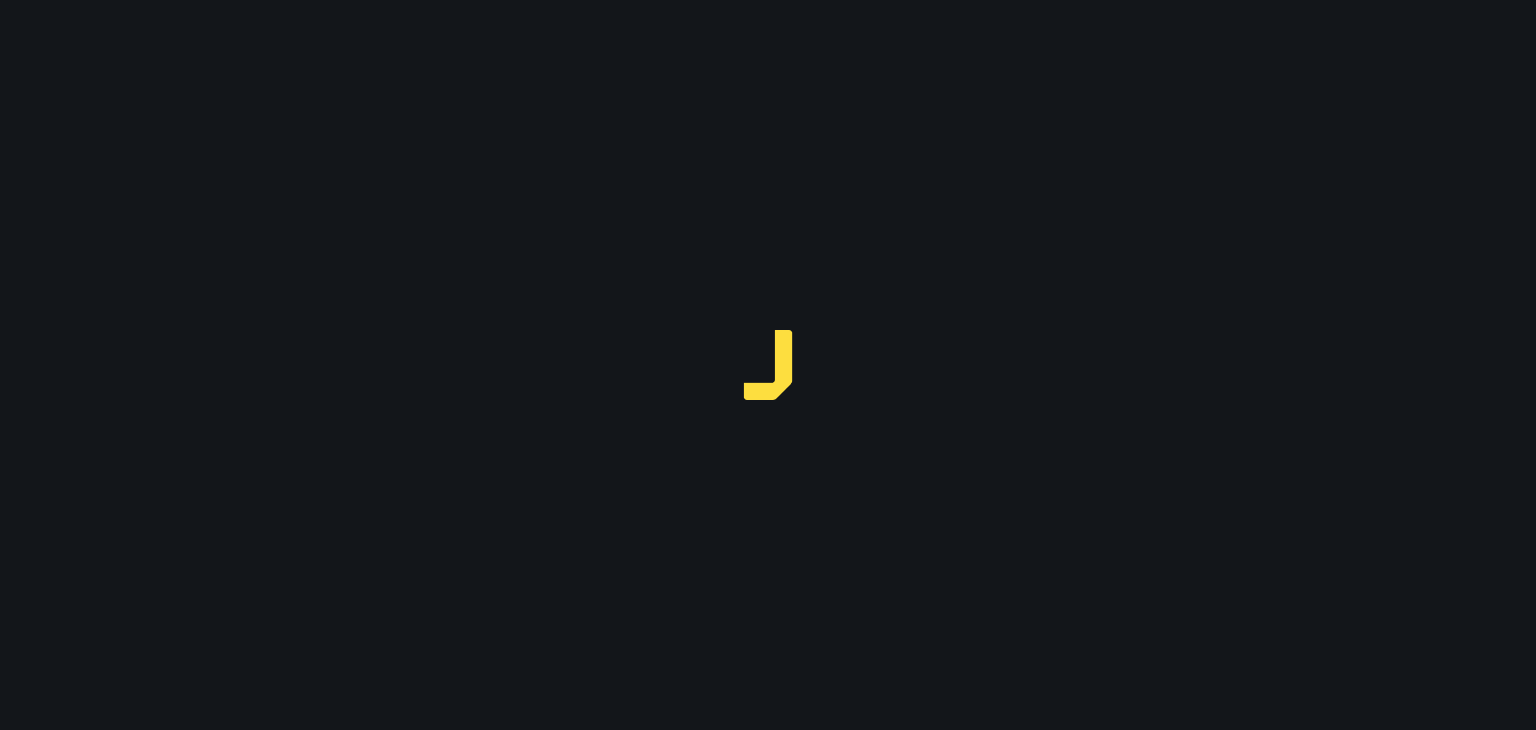 scroll, scrollTop: 0, scrollLeft: 0, axis: both 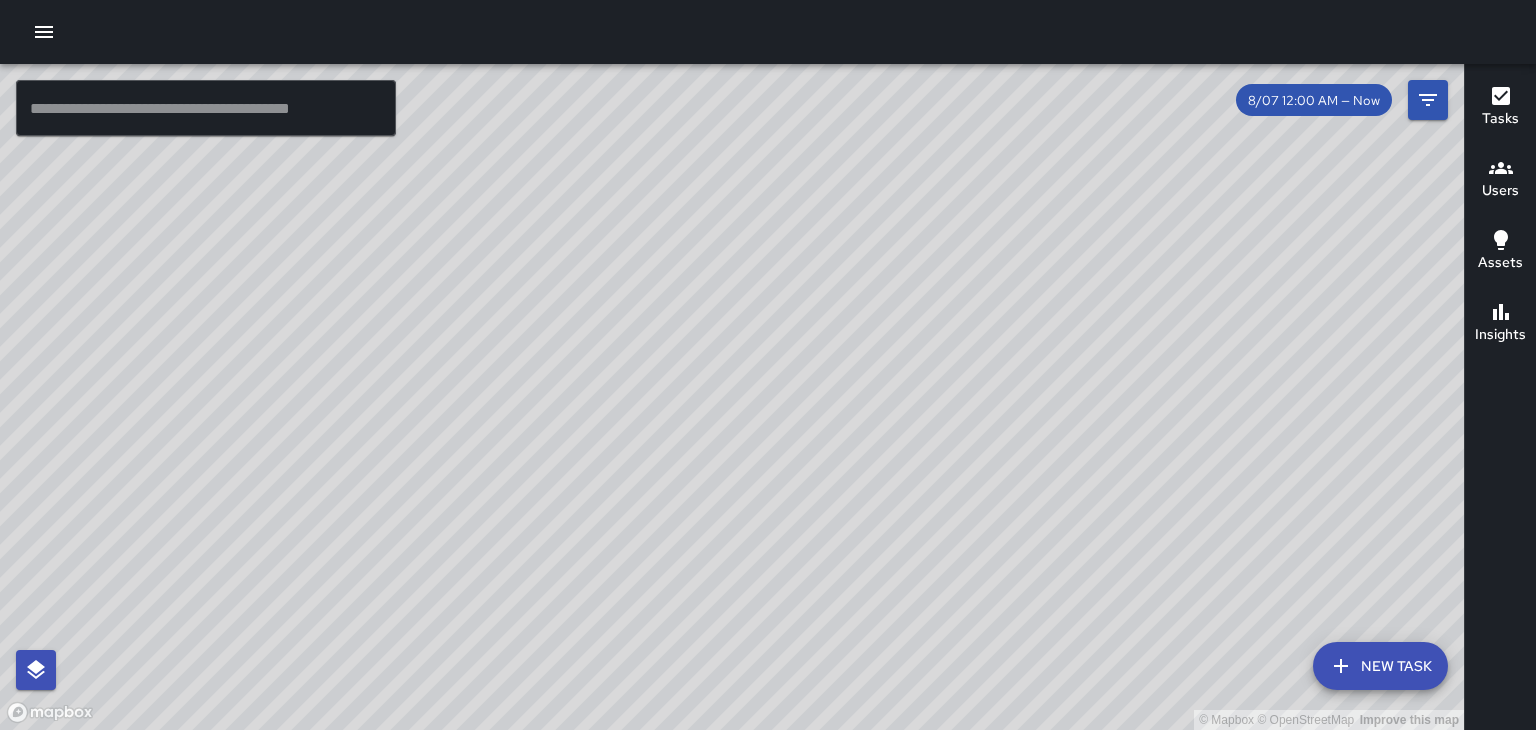 click on "Users" at bounding box center [1500, 179] 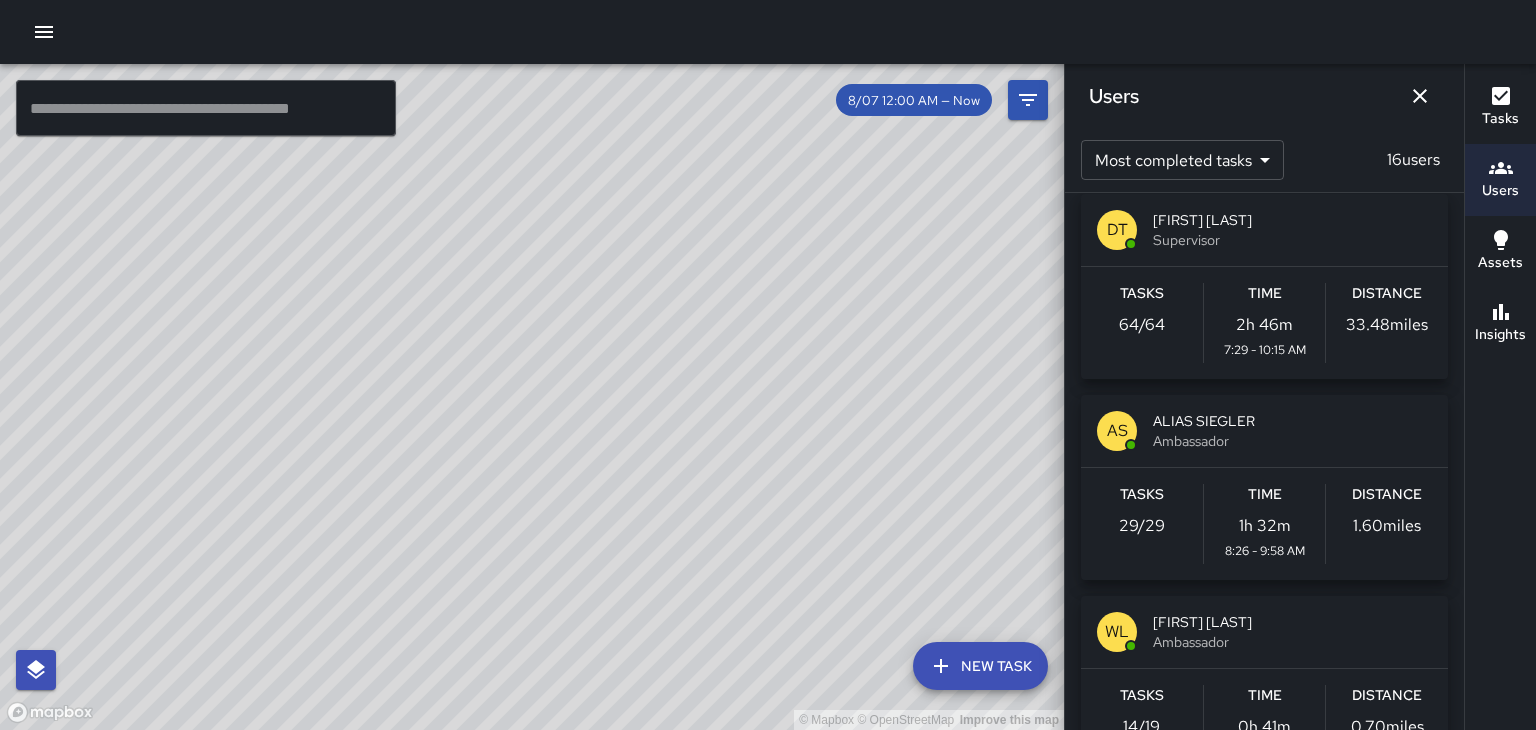 scroll, scrollTop: 0, scrollLeft: 0, axis: both 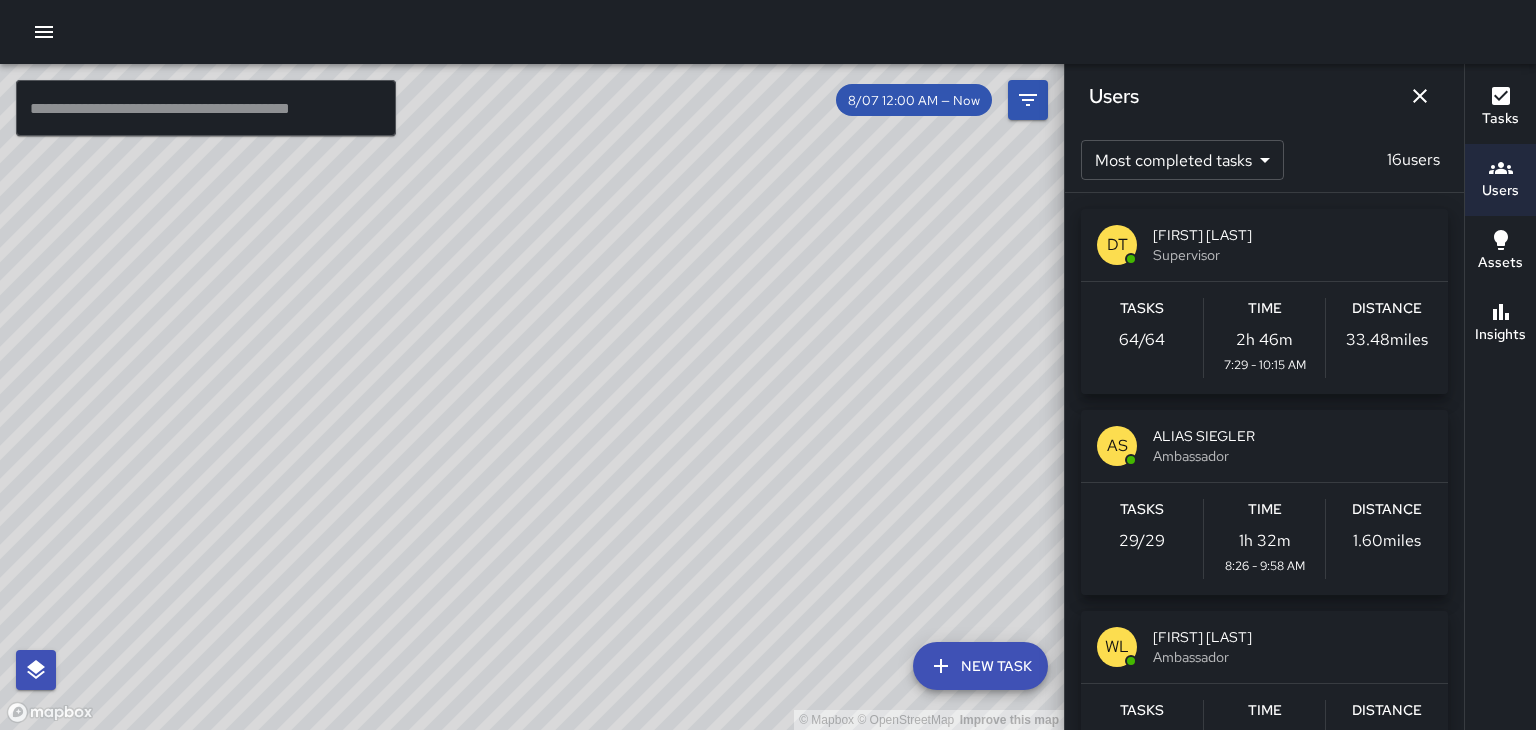 click on "Supervisor" at bounding box center (1292, 255) 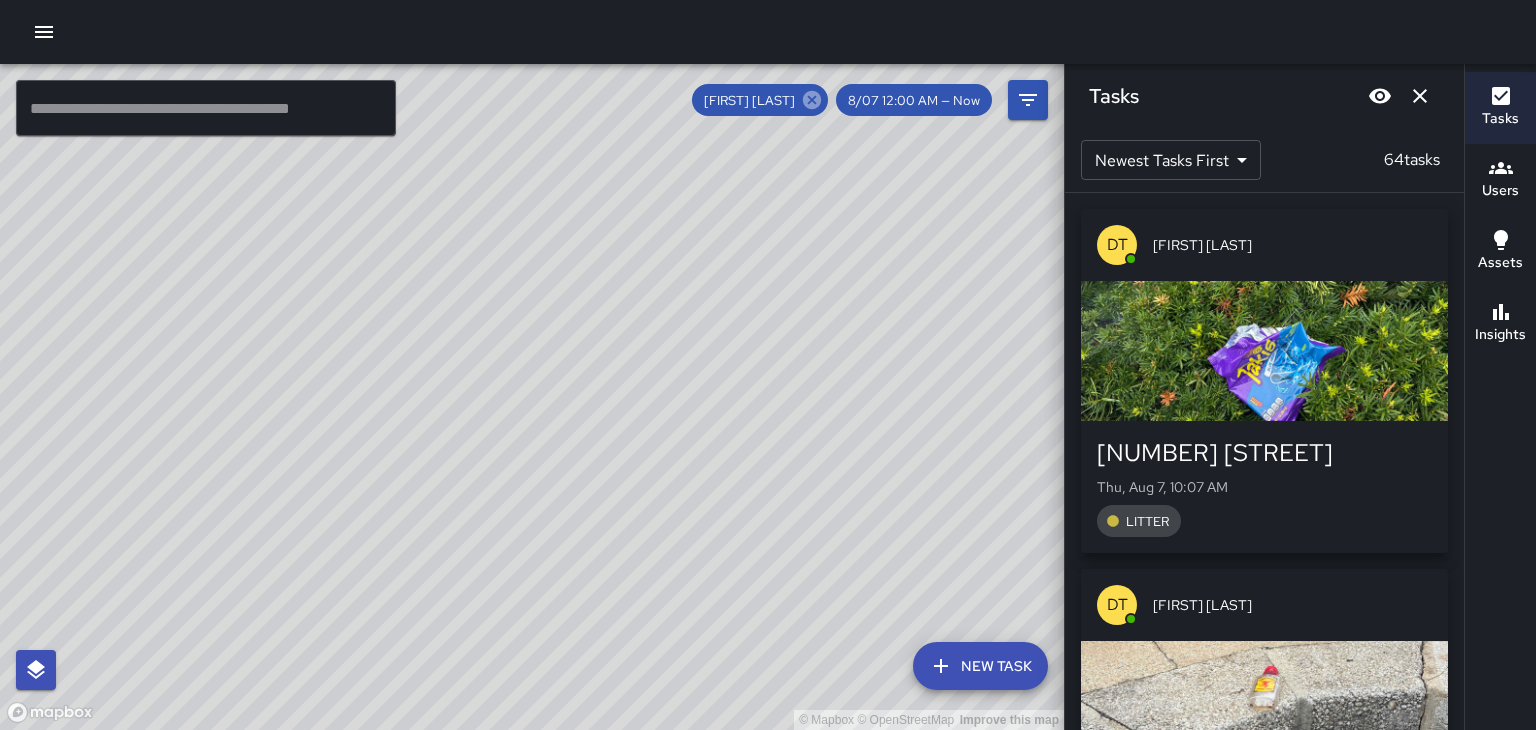 click 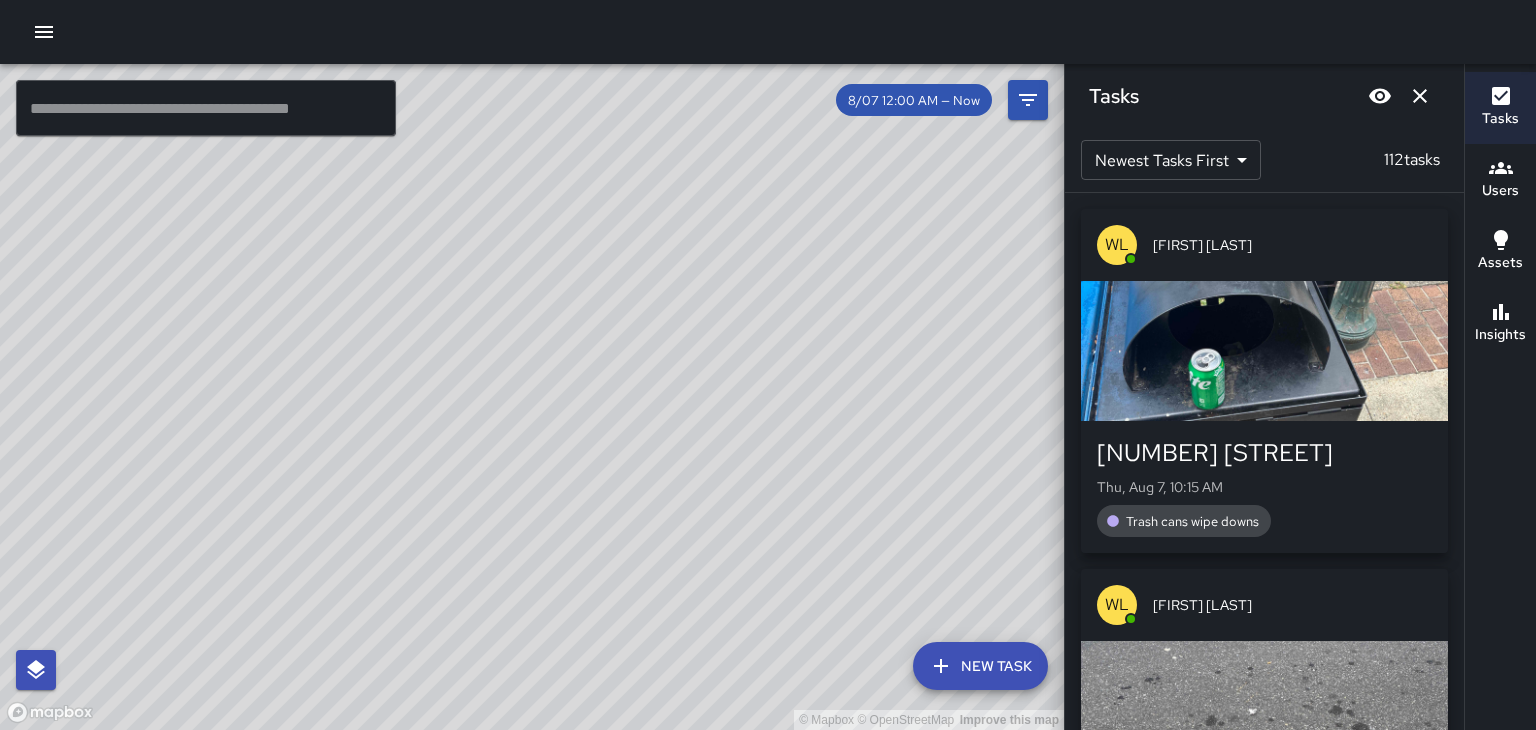 click 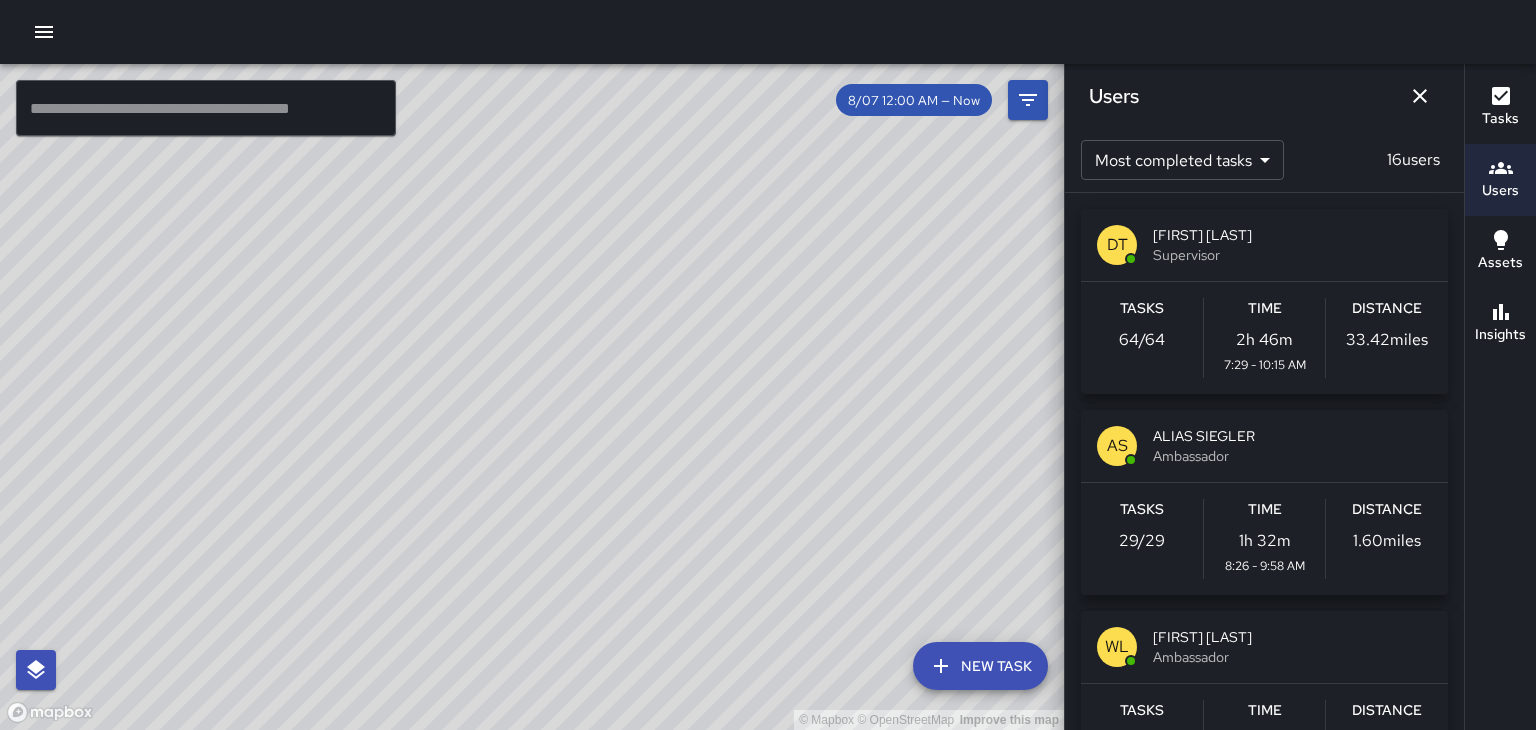 click on "Ambassador" at bounding box center (1292, 456) 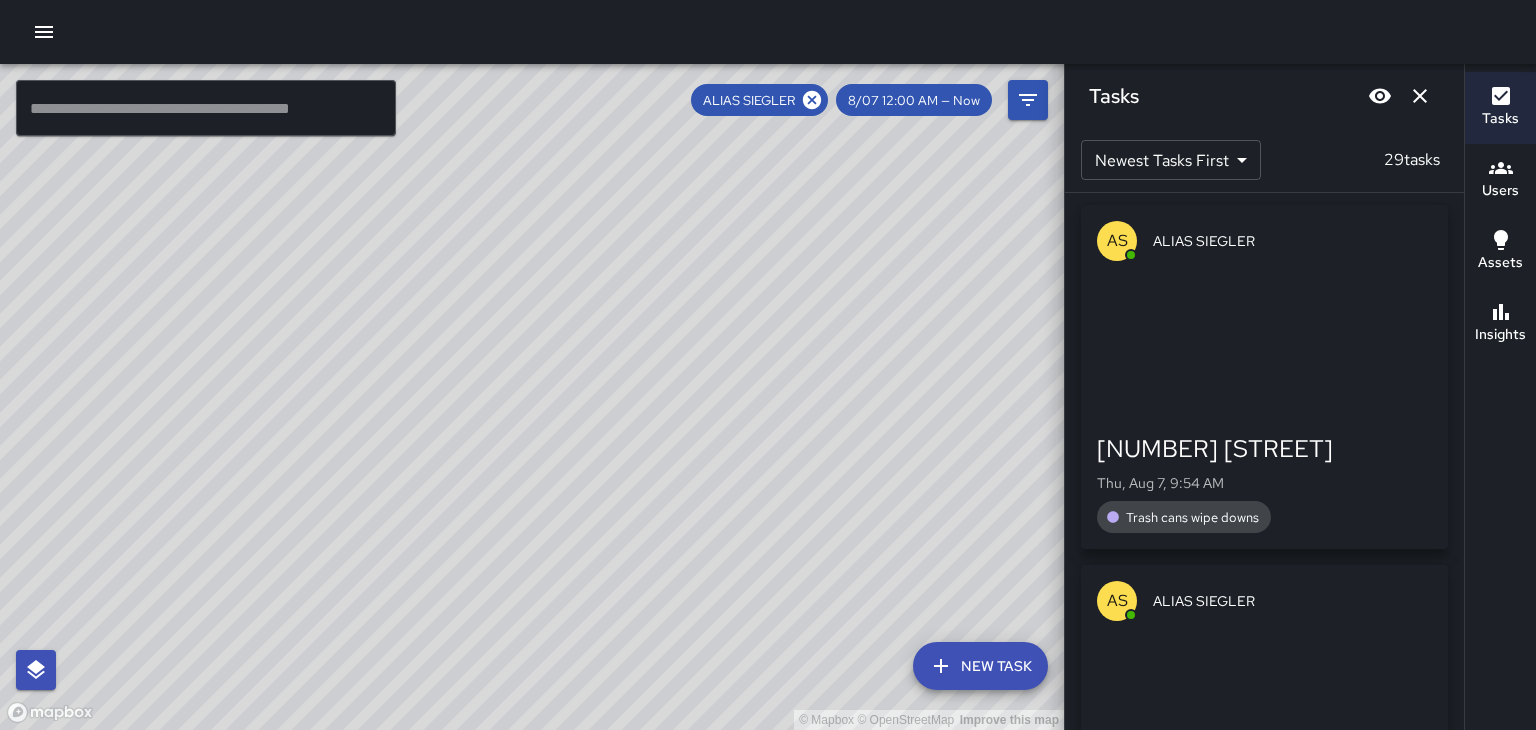 scroll, scrollTop: 0, scrollLeft: 0, axis: both 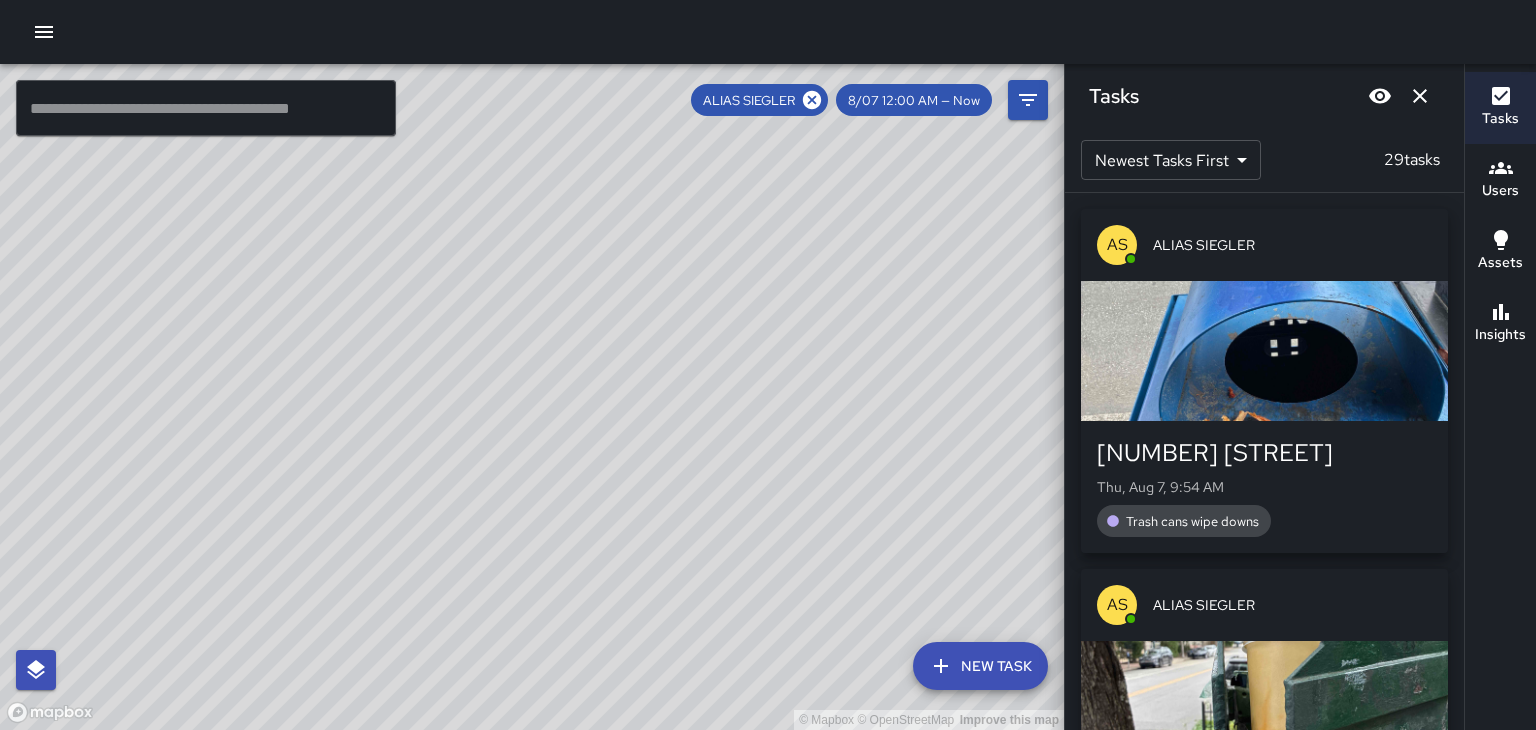 click on "AS ALIAS SIEGLER" at bounding box center [1264, 605] 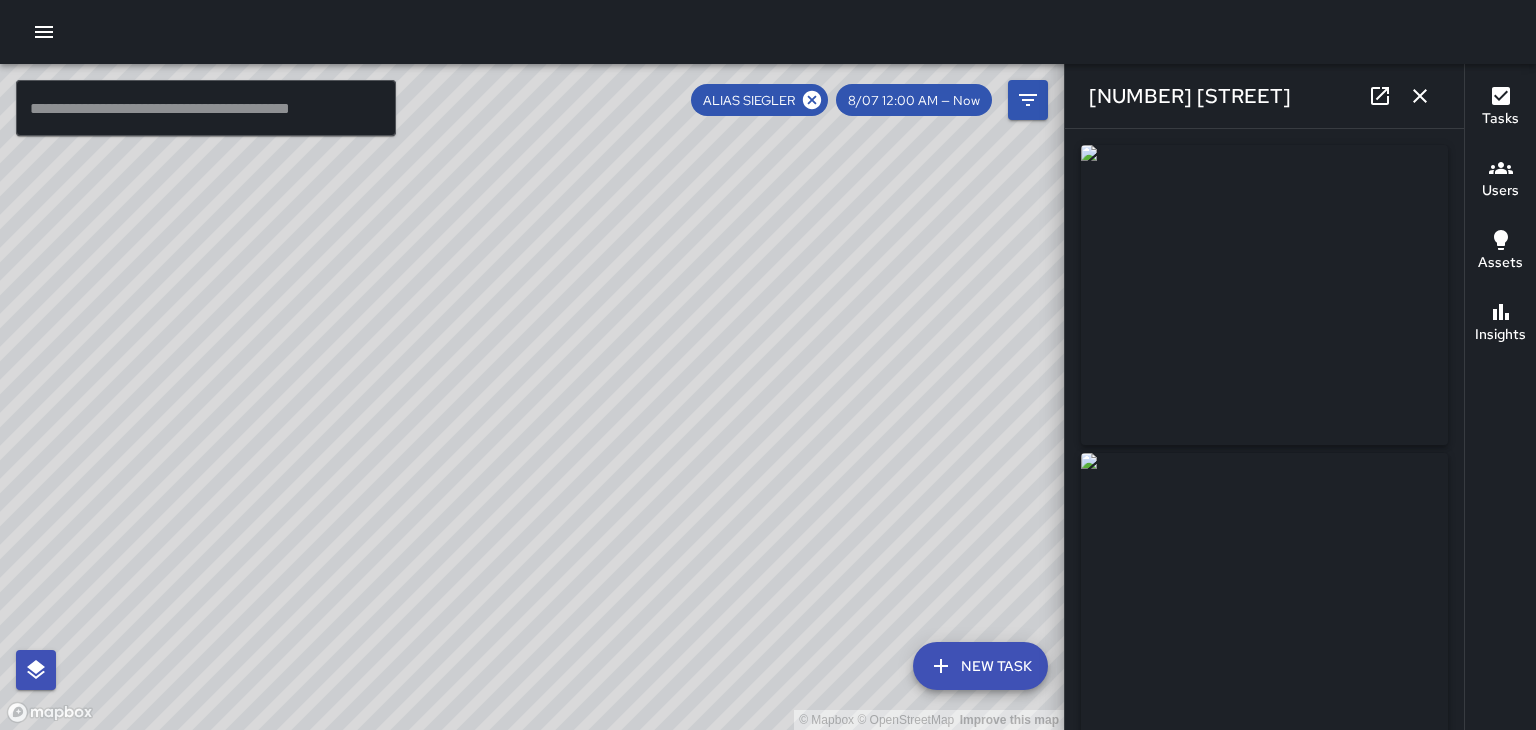 type on "**********" 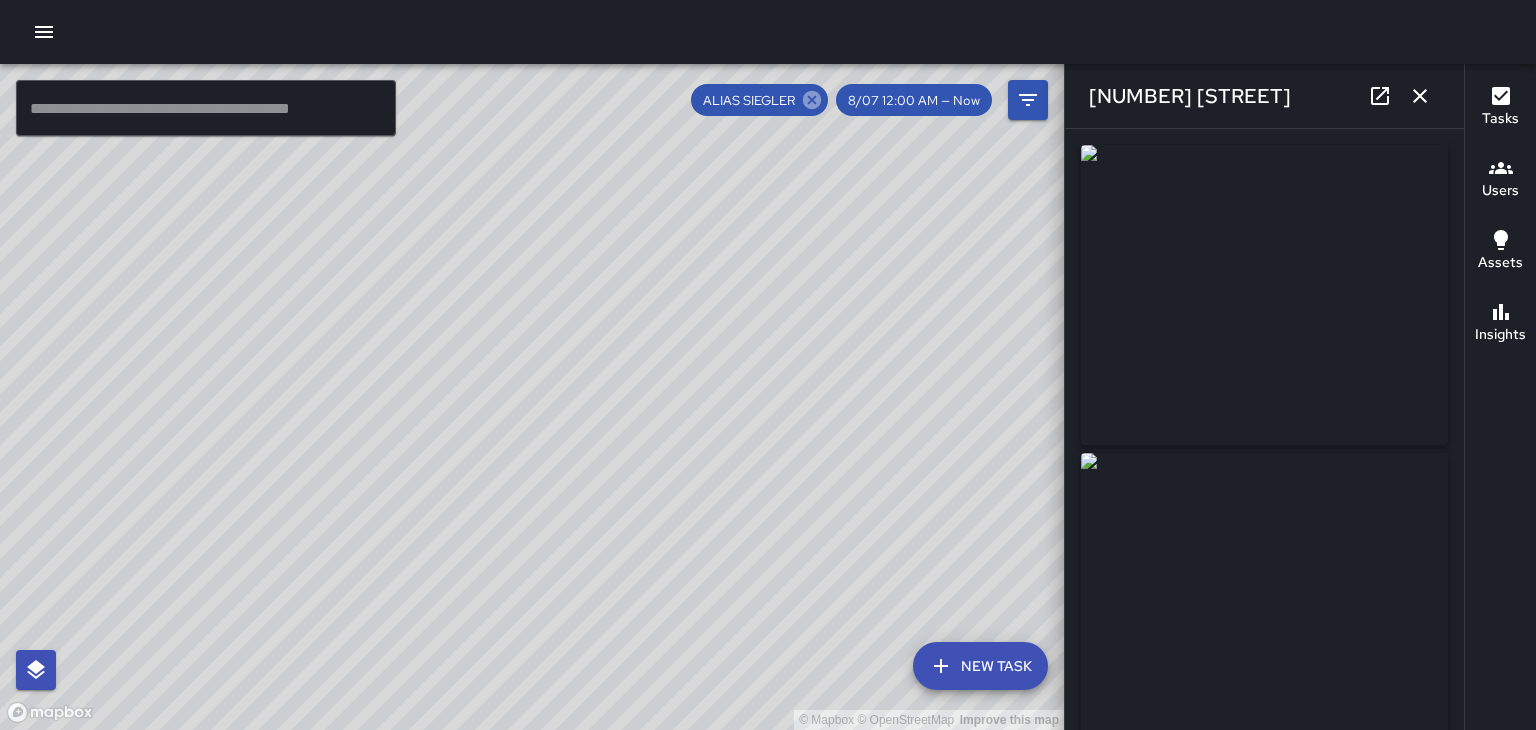 click 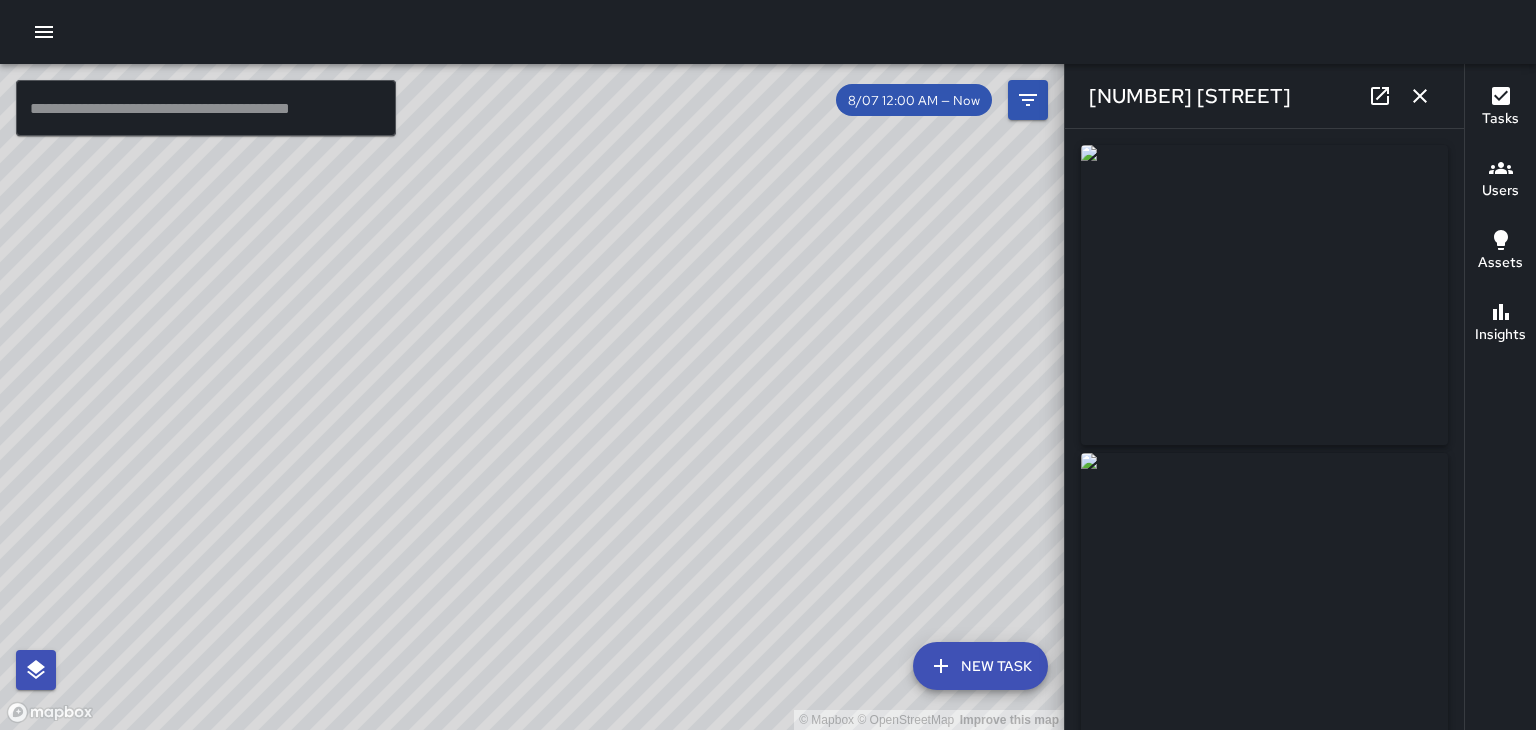 click at bounding box center (1420, 96) 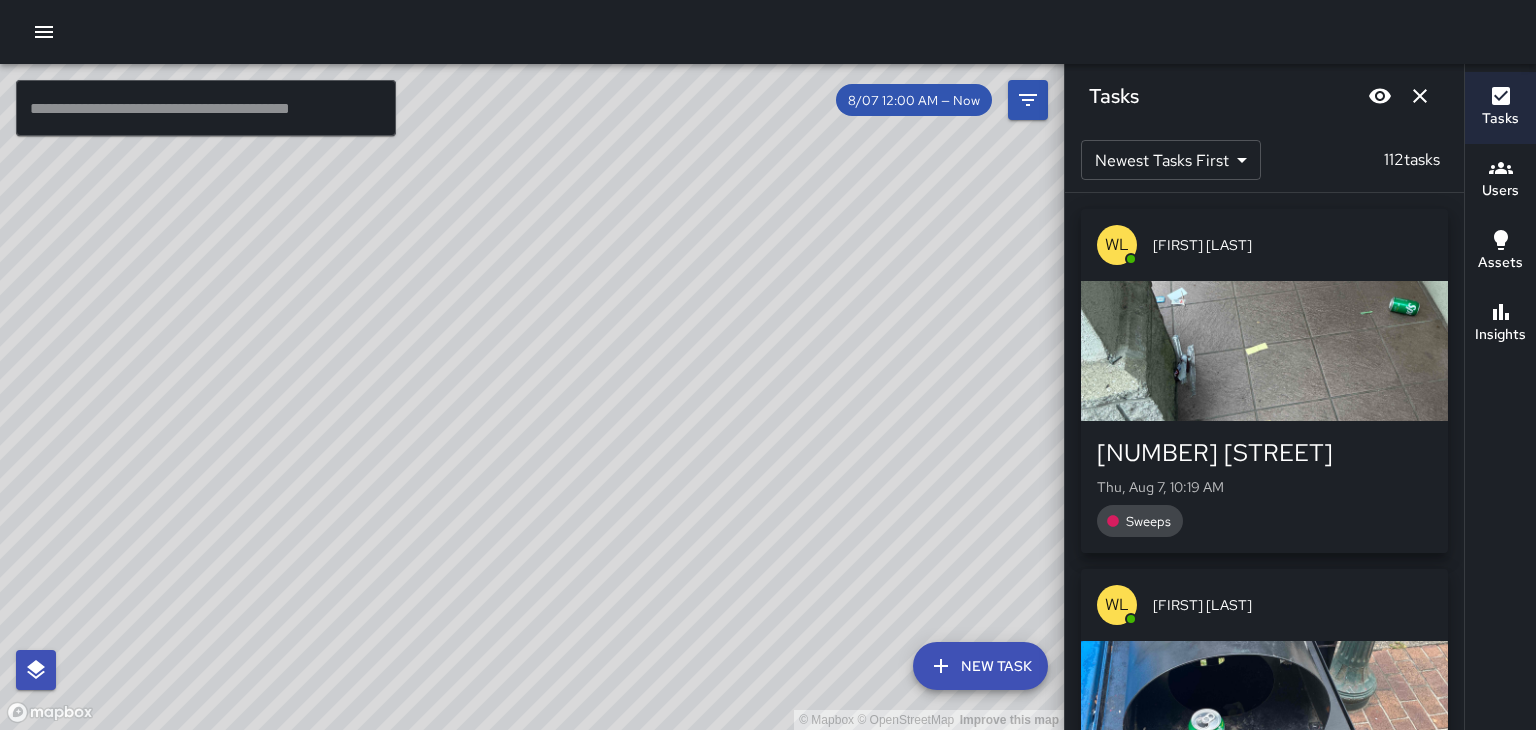 click at bounding box center (1264, 351) 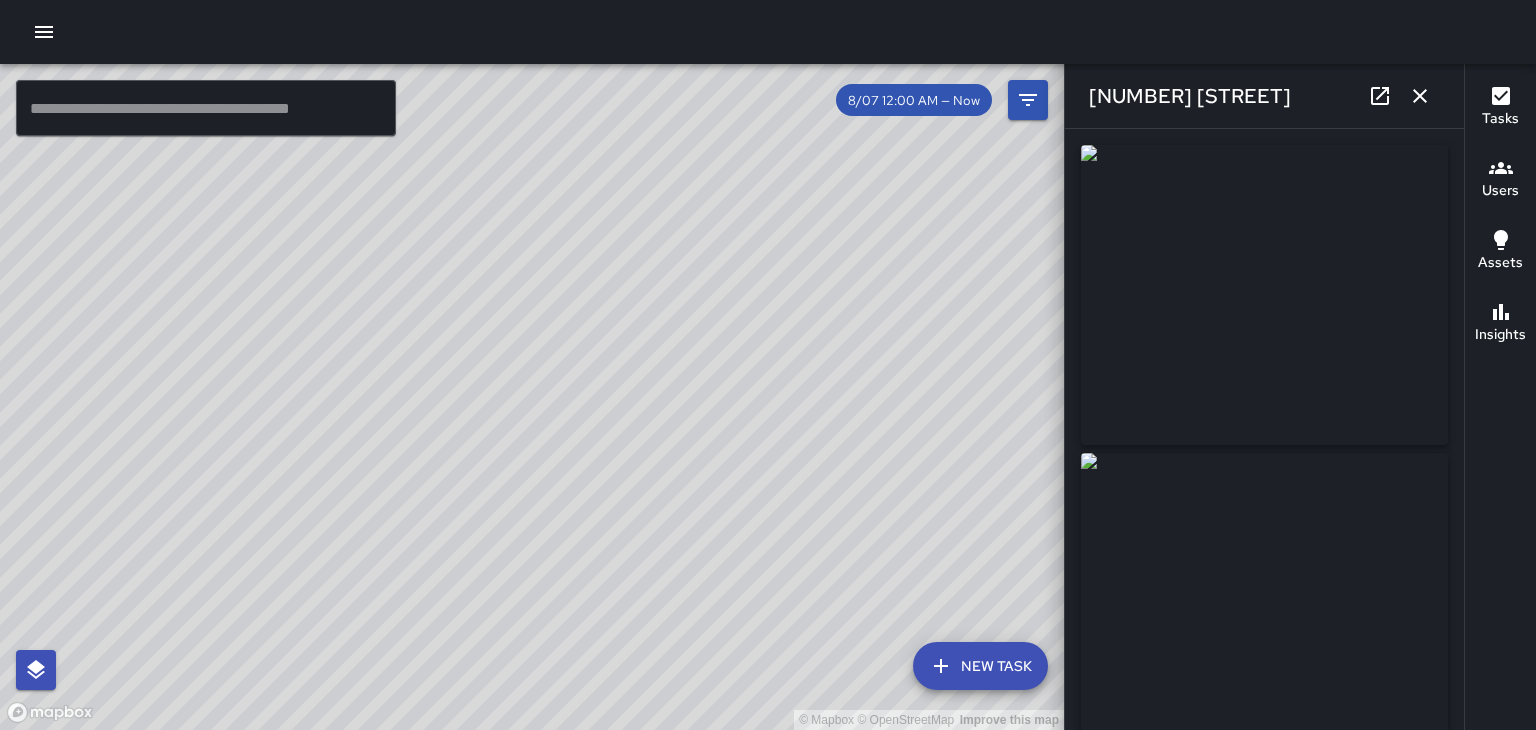 type on "**********" 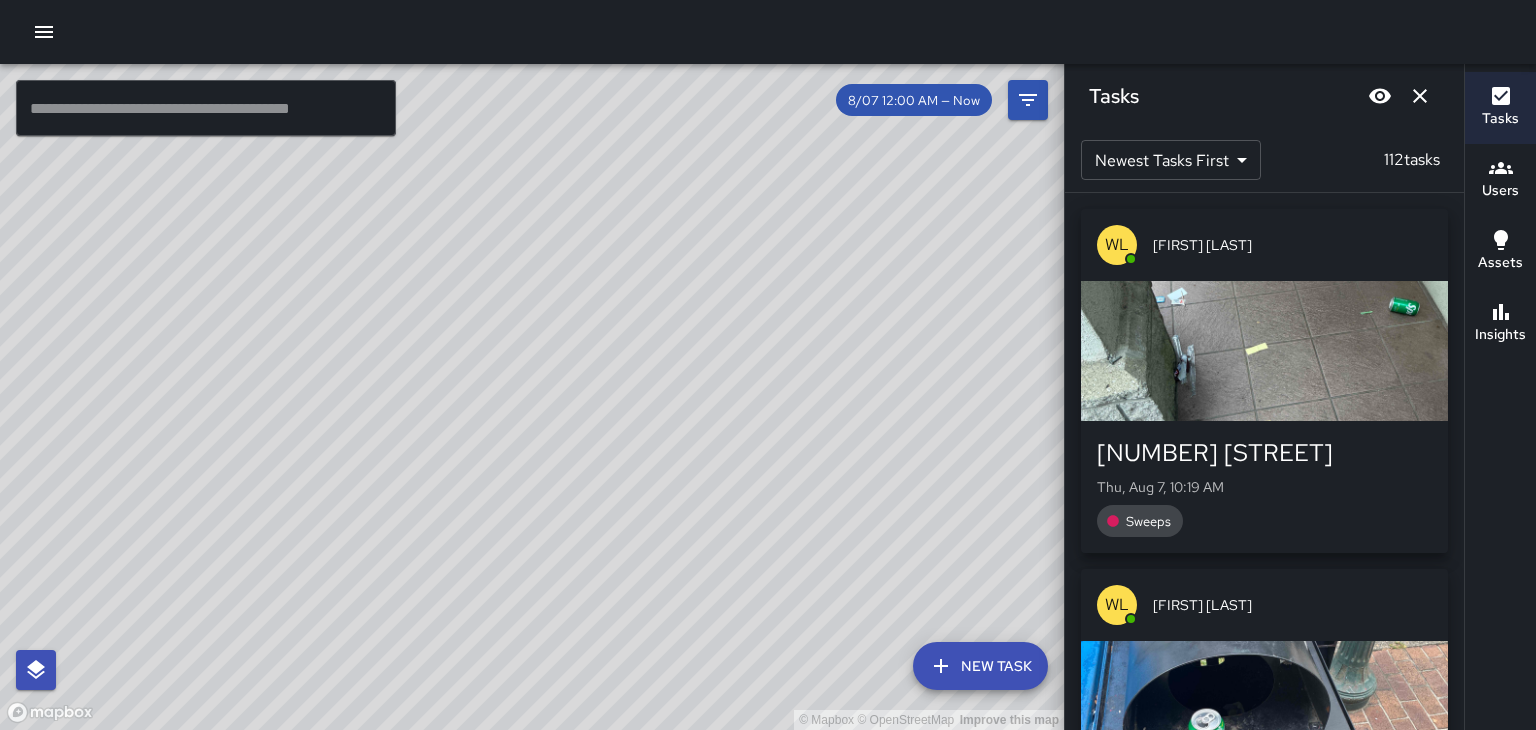 click 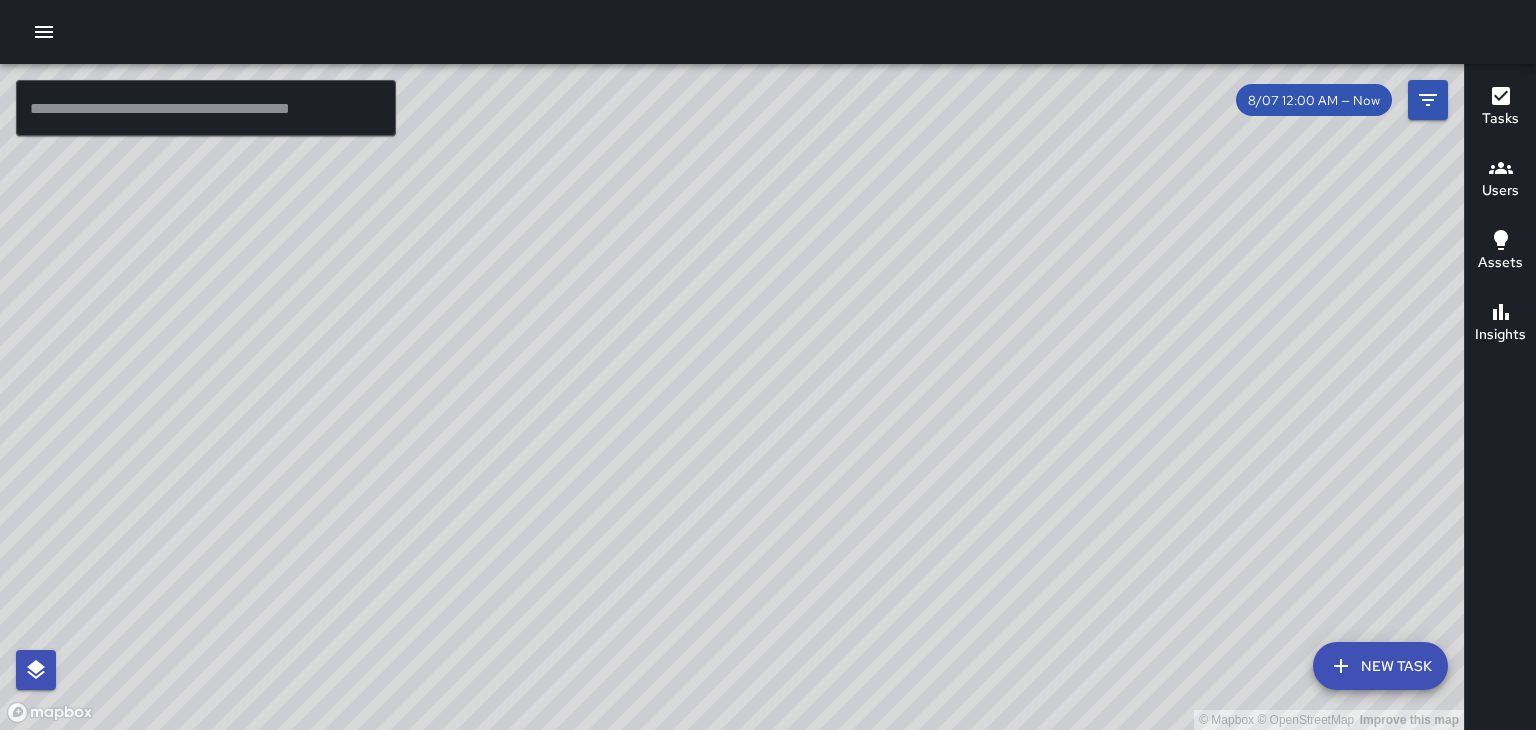 click on "© Mapbox   © OpenStreetMap   Improve this map" at bounding box center [732, 397] 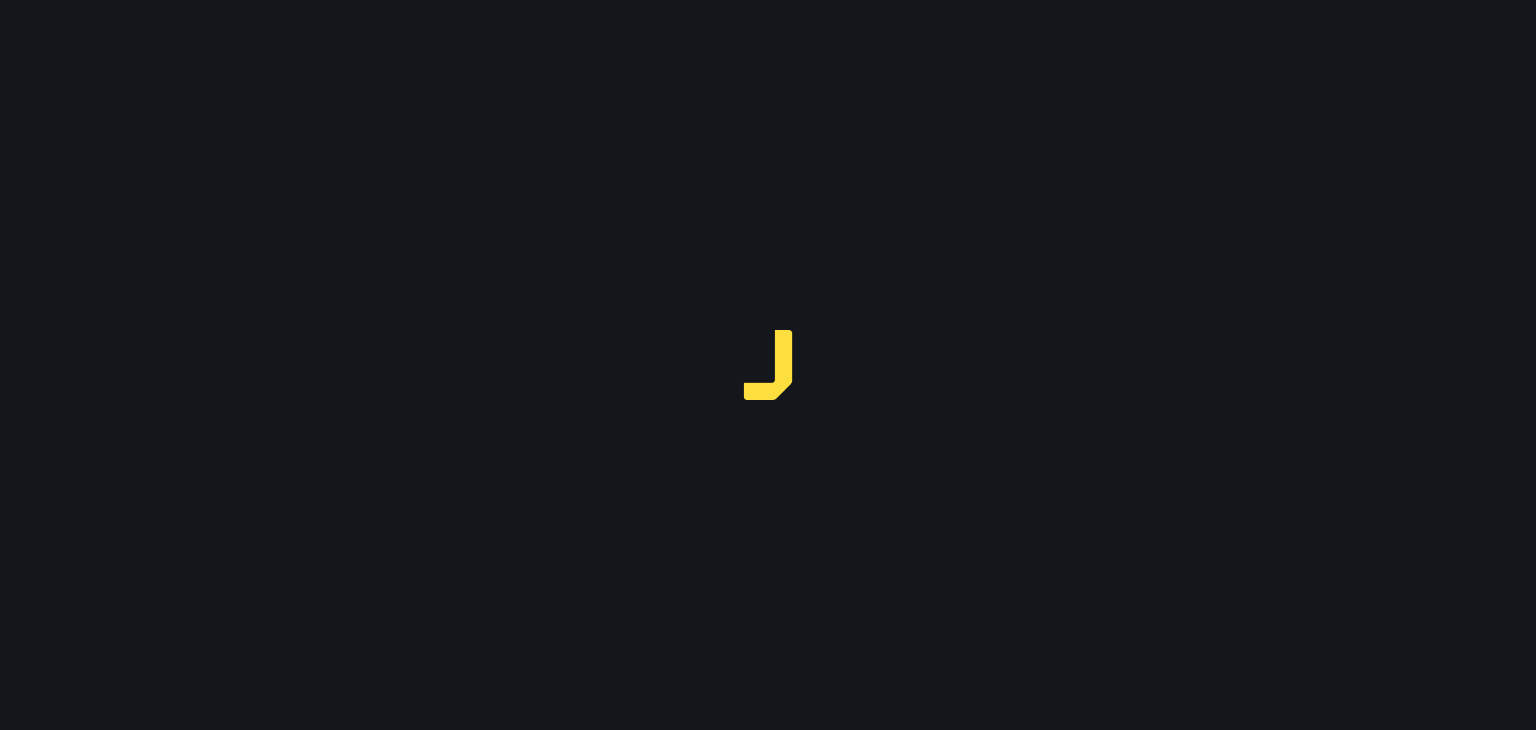 scroll, scrollTop: 0, scrollLeft: 0, axis: both 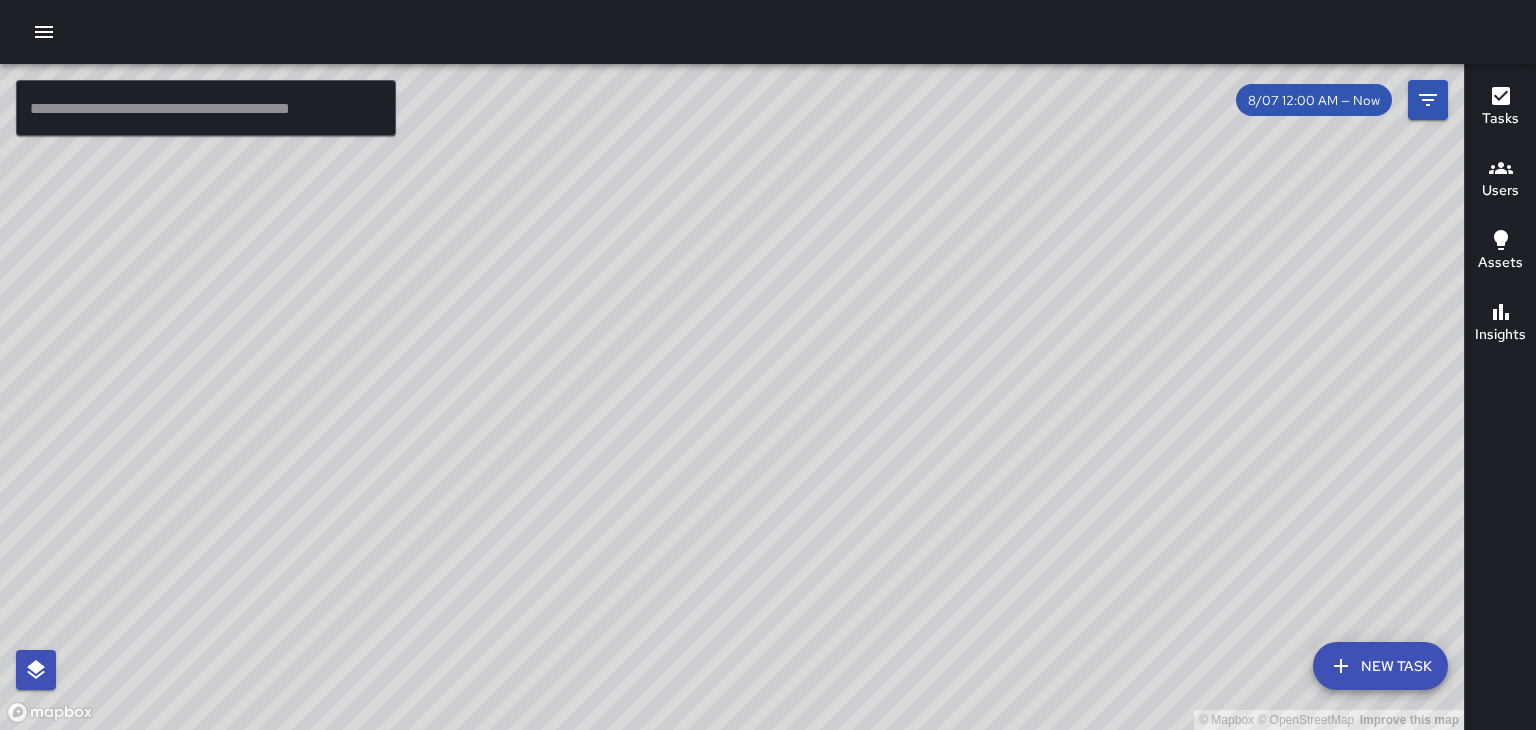 click on "Users" at bounding box center [1500, 180] 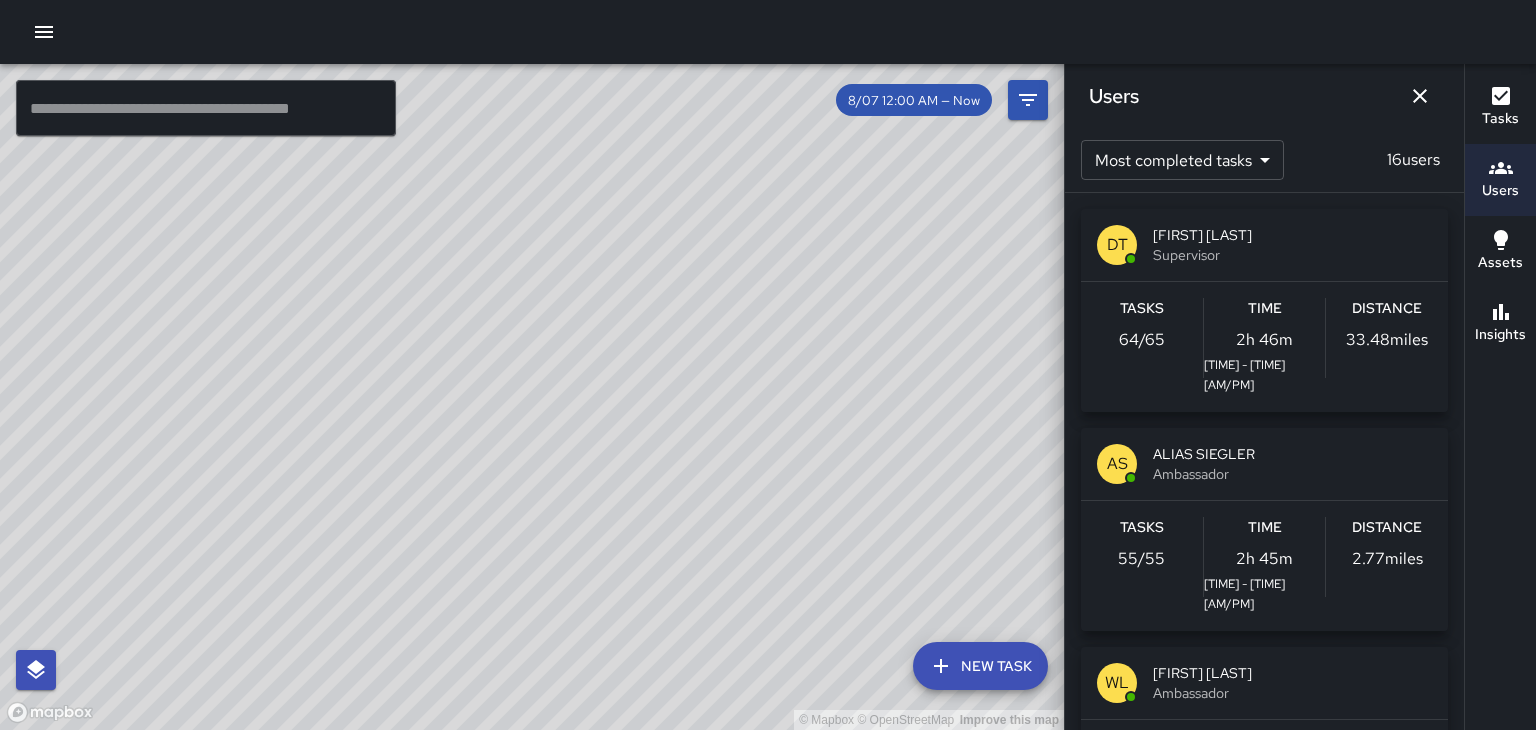 click on "64  /  65" at bounding box center (1142, 340) 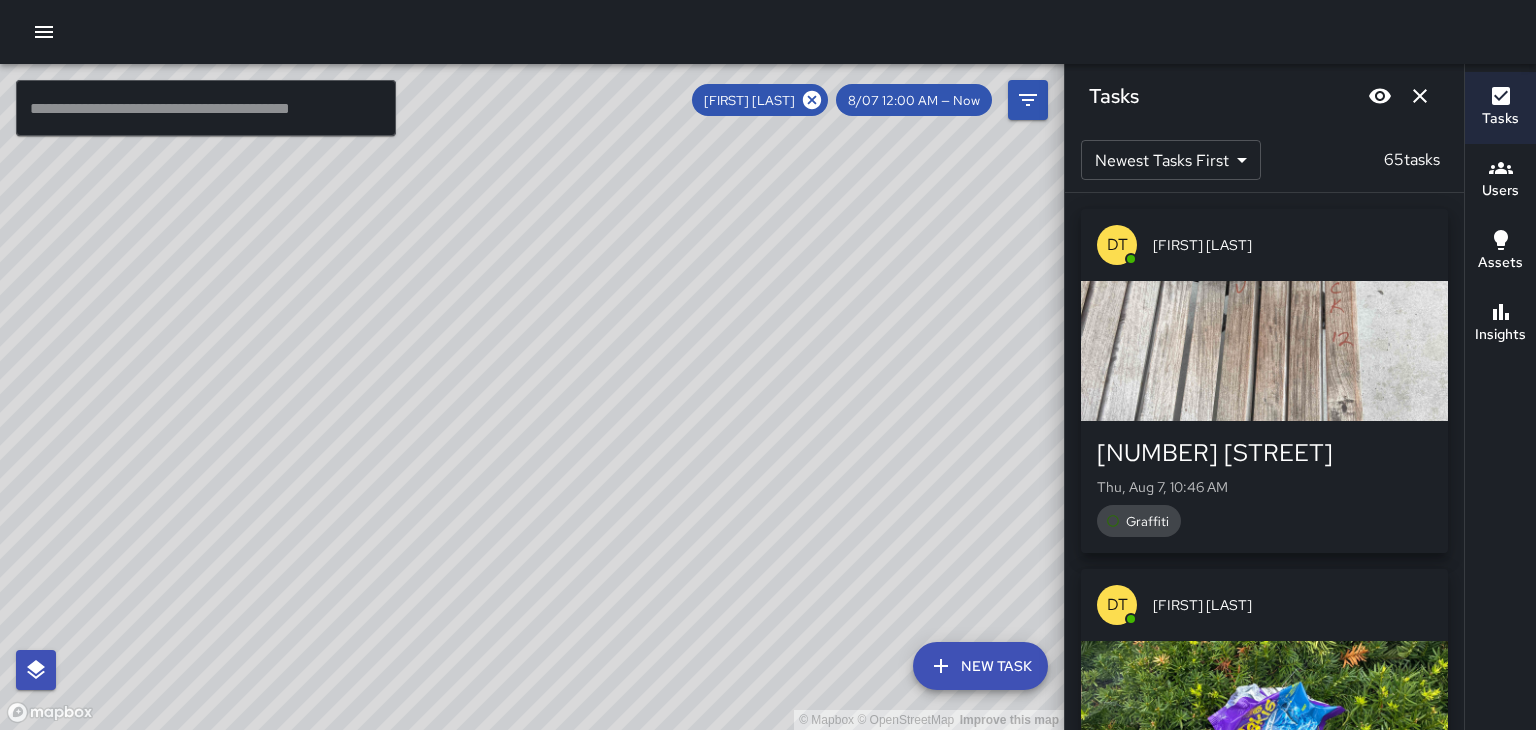 click at bounding box center [1264, 351] 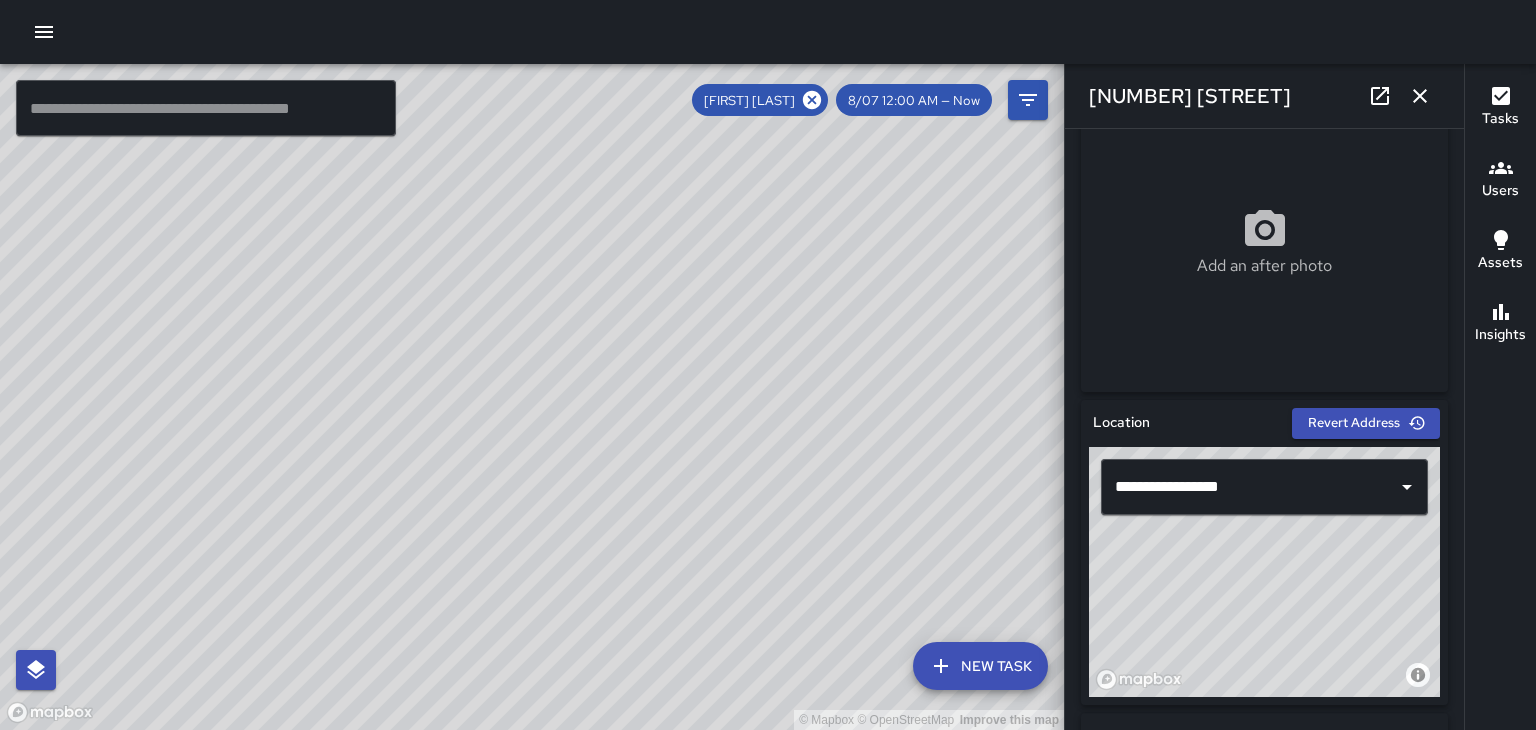 scroll, scrollTop: 362, scrollLeft: 0, axis: vertical 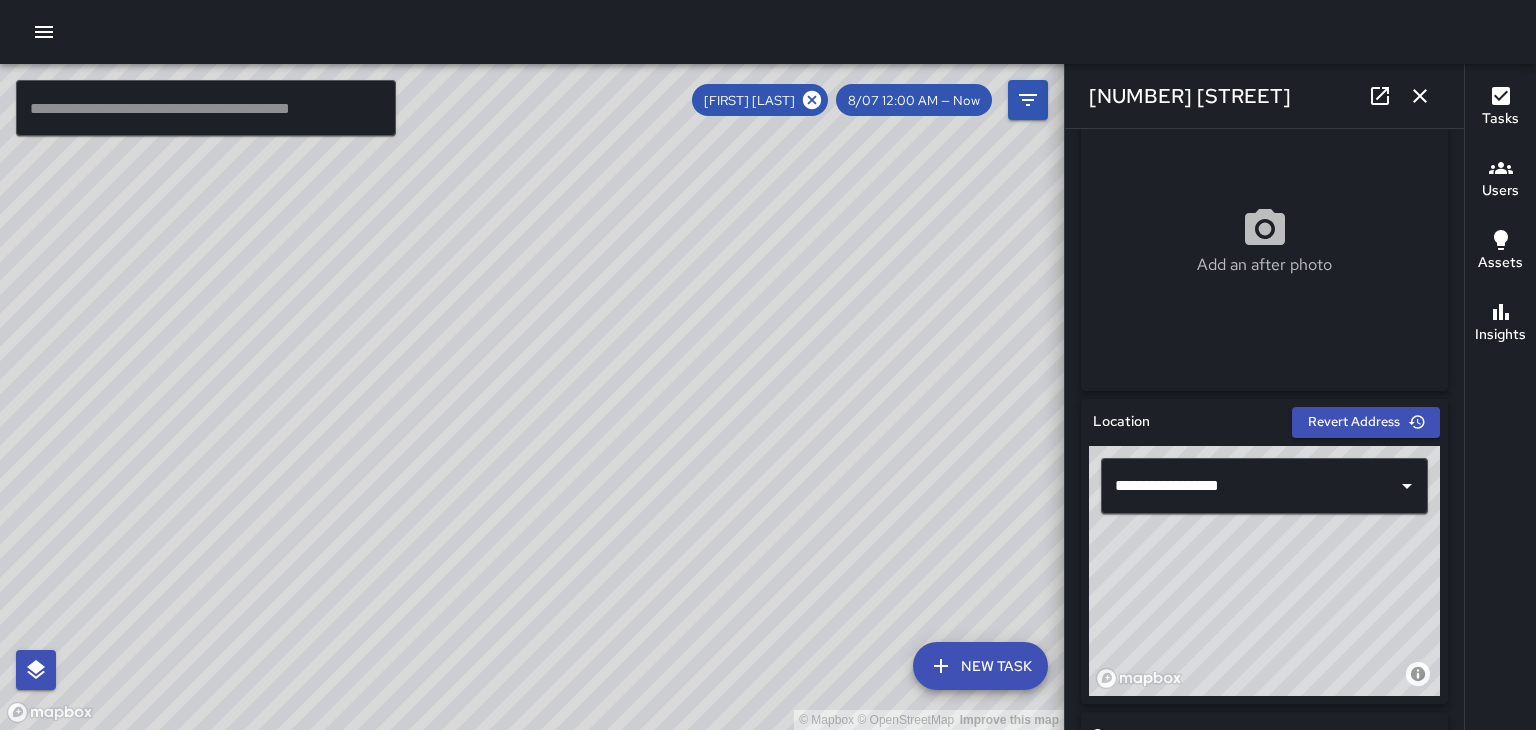 type on "**********" 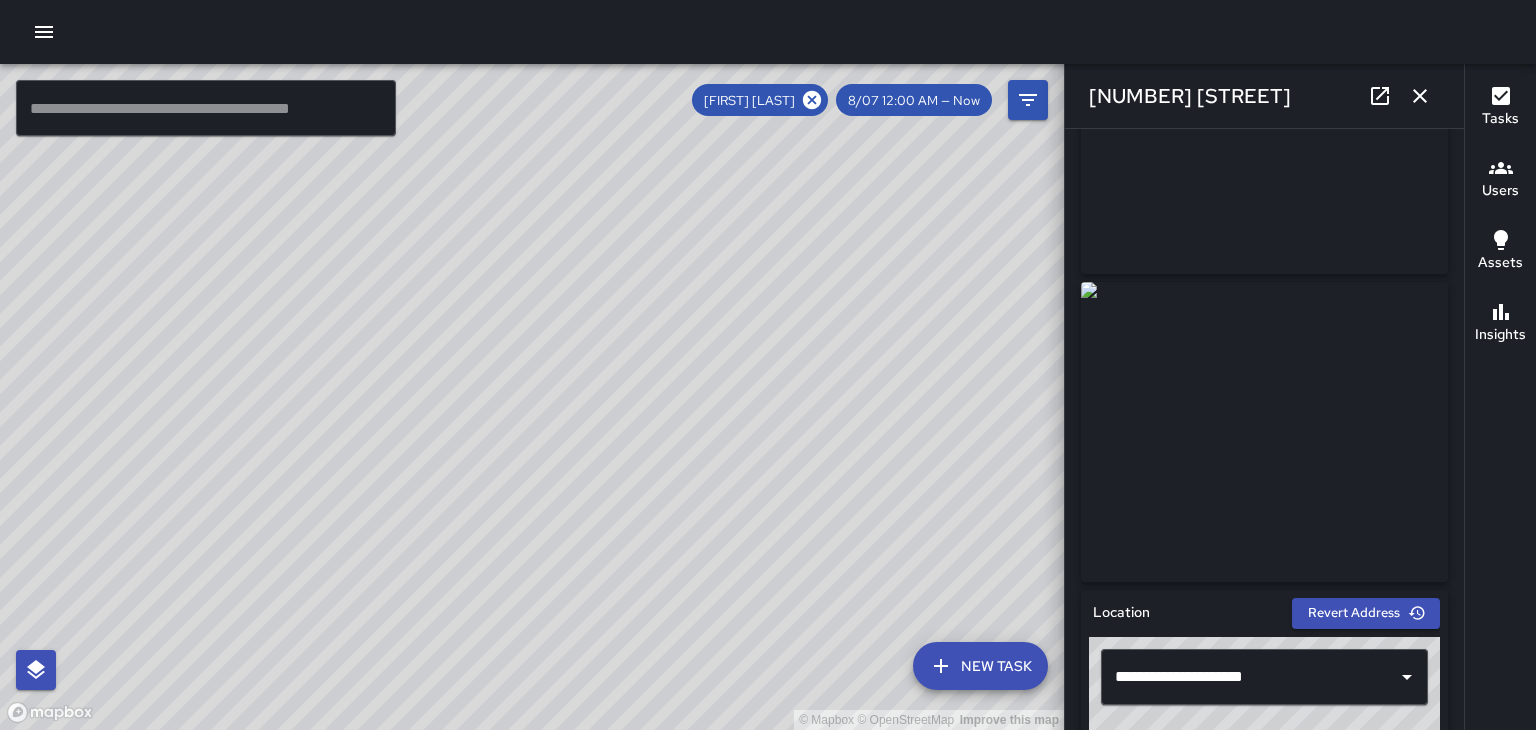scroll, scrollTop: 182, scrollLeft: 0, axis: vertical 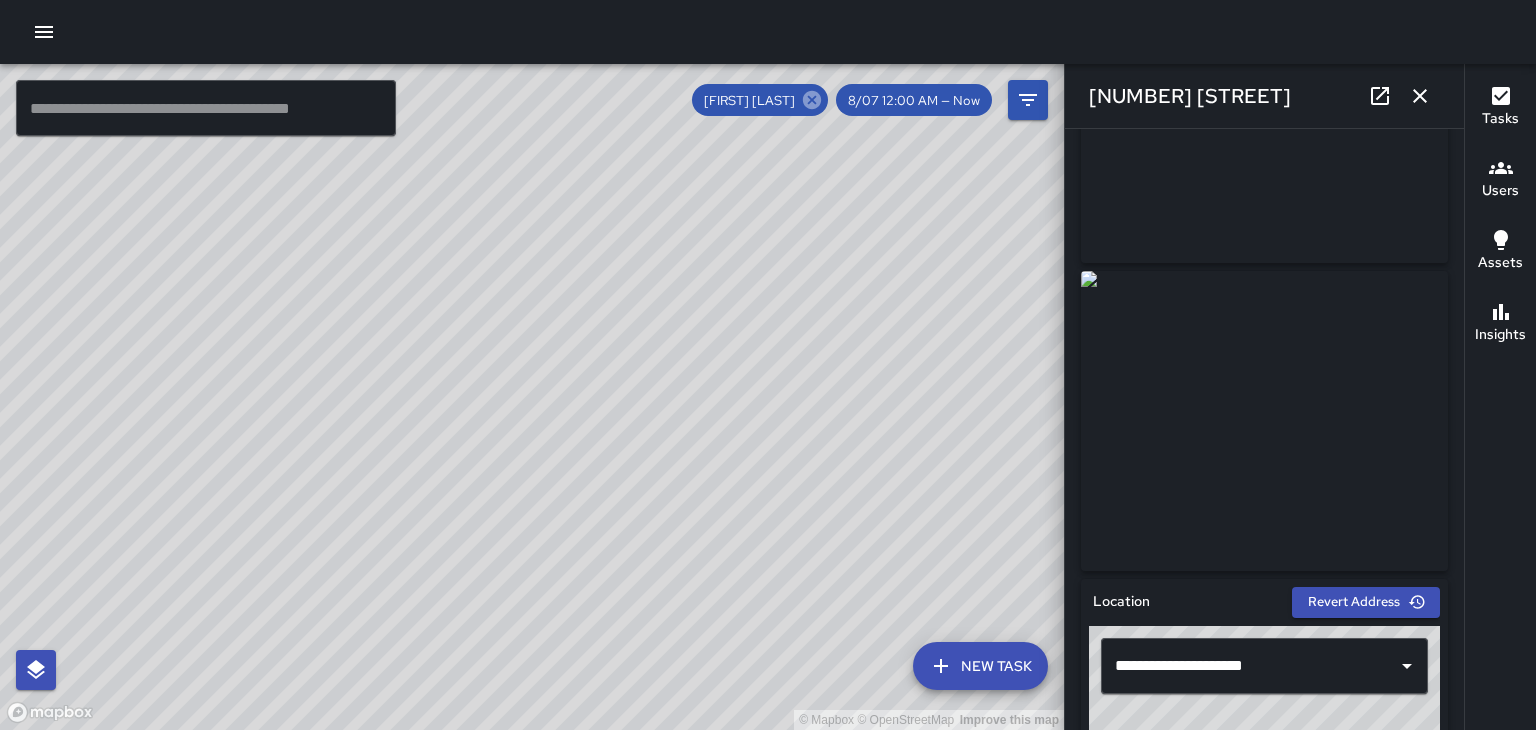click 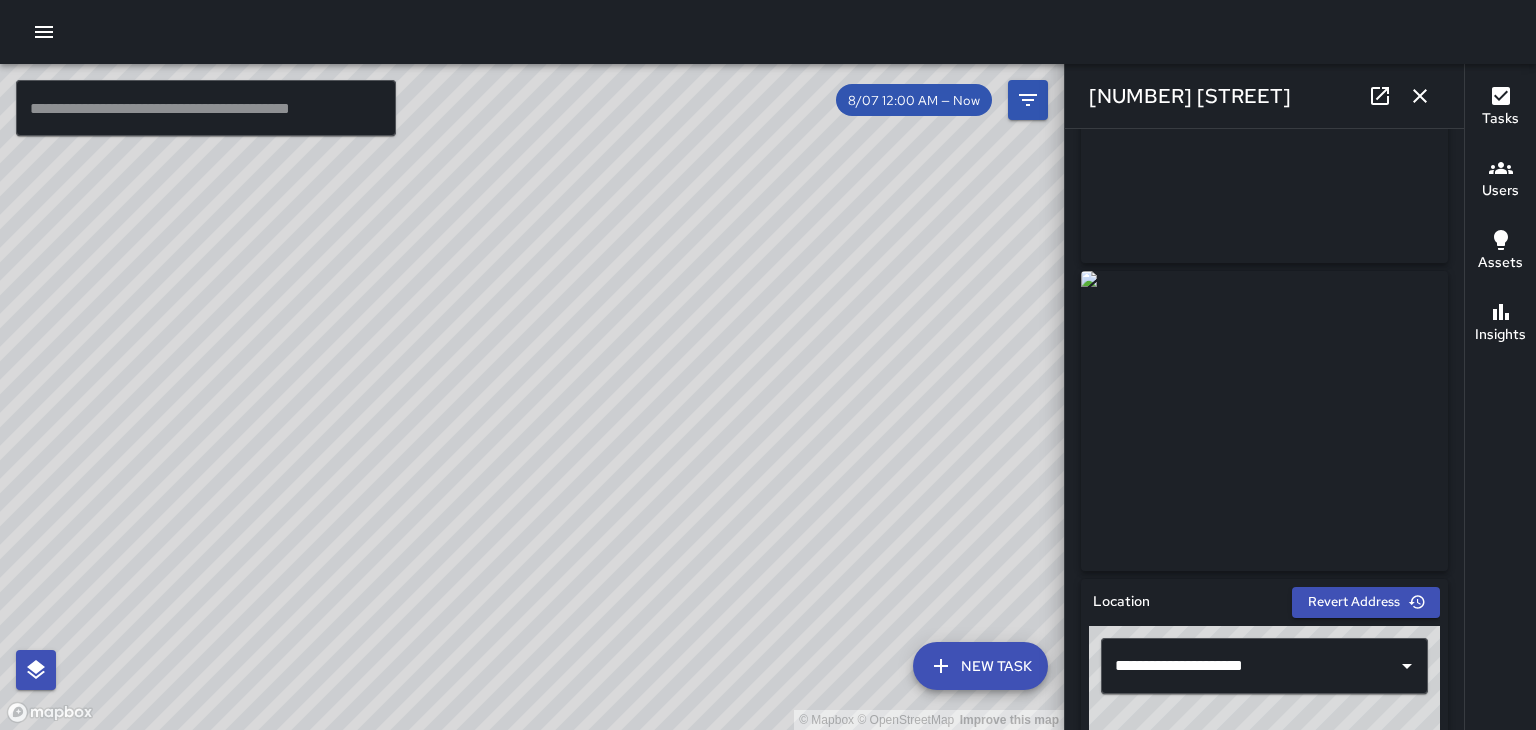 click 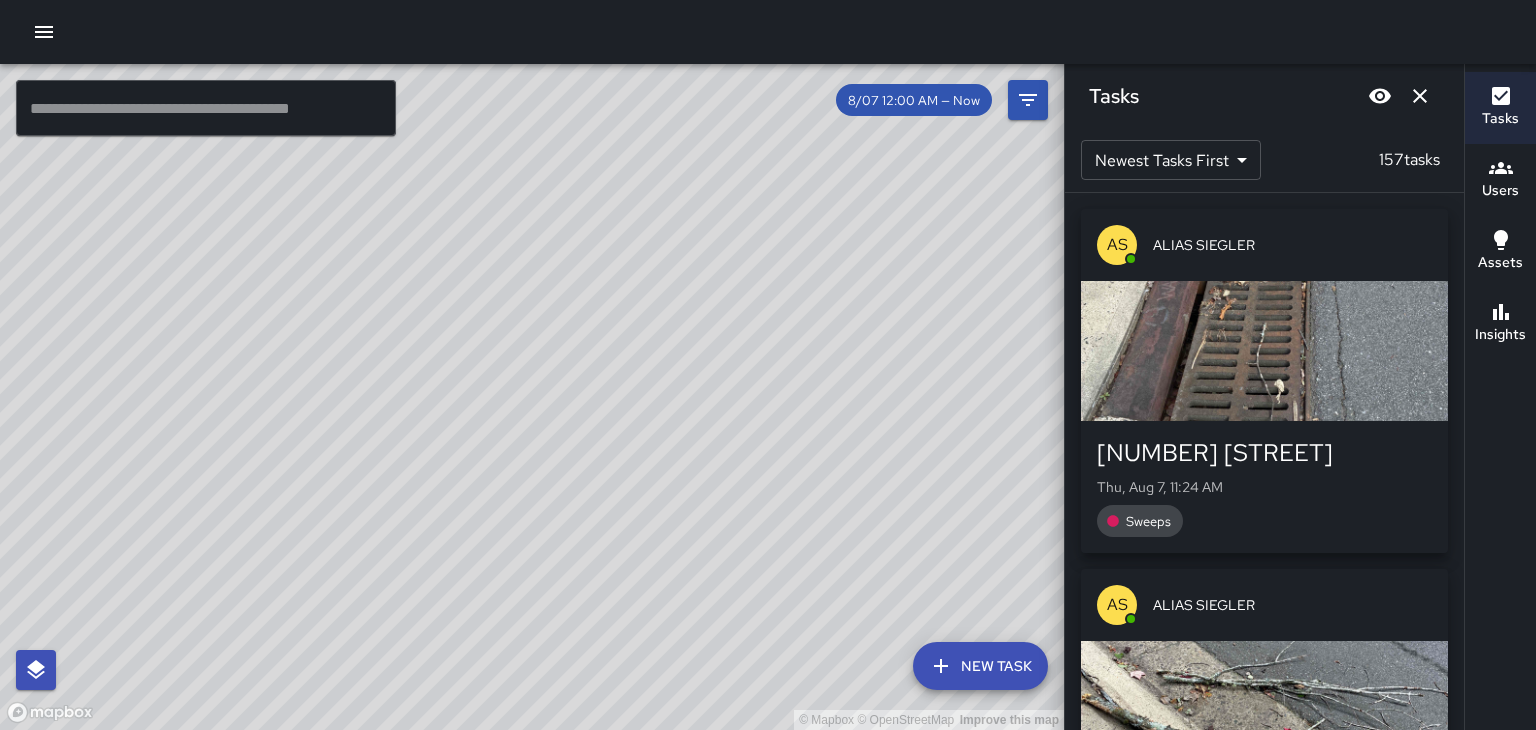 click on "Users" at bounding box center (1500, 191) 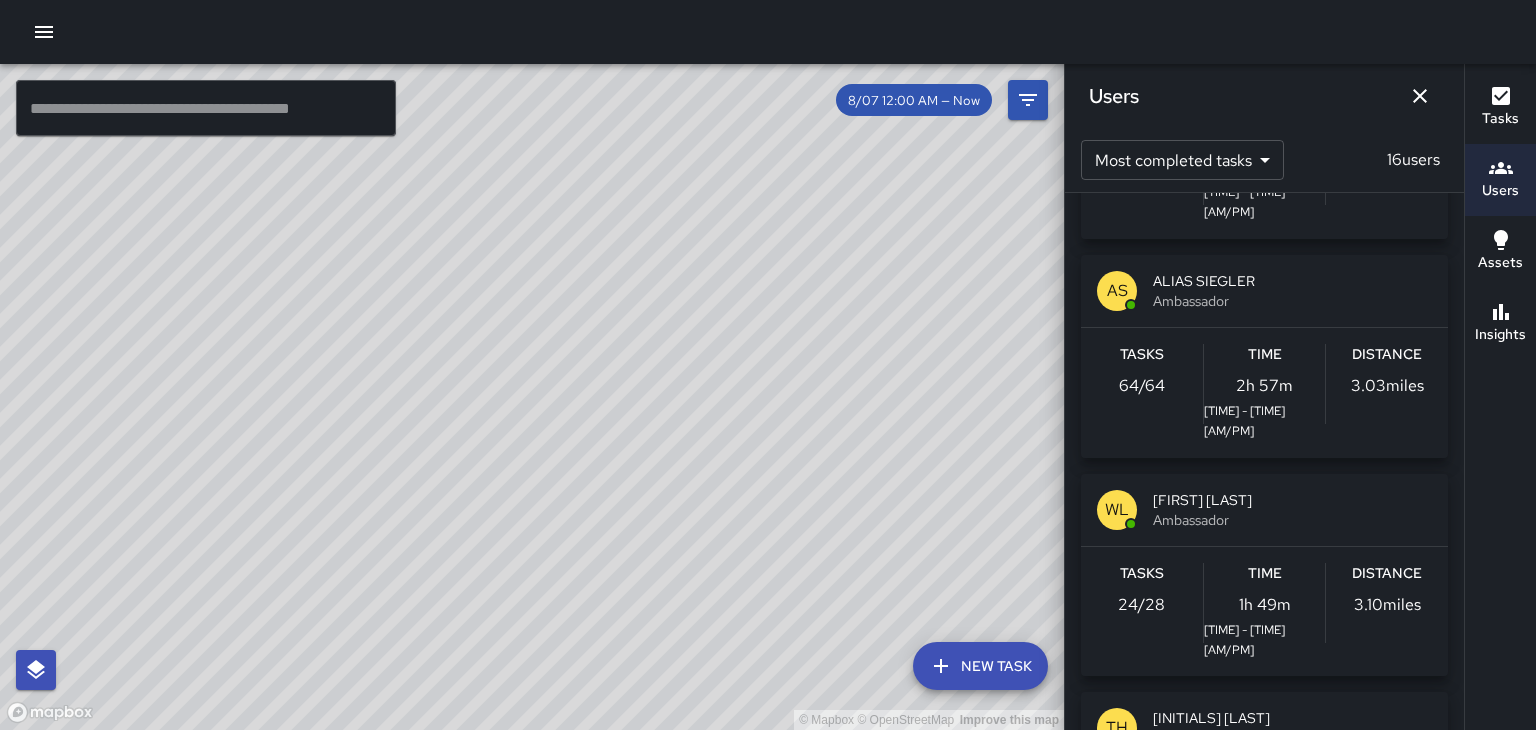 scroll, scrollTop: 174, scrollLeft: 0, axis: vertical 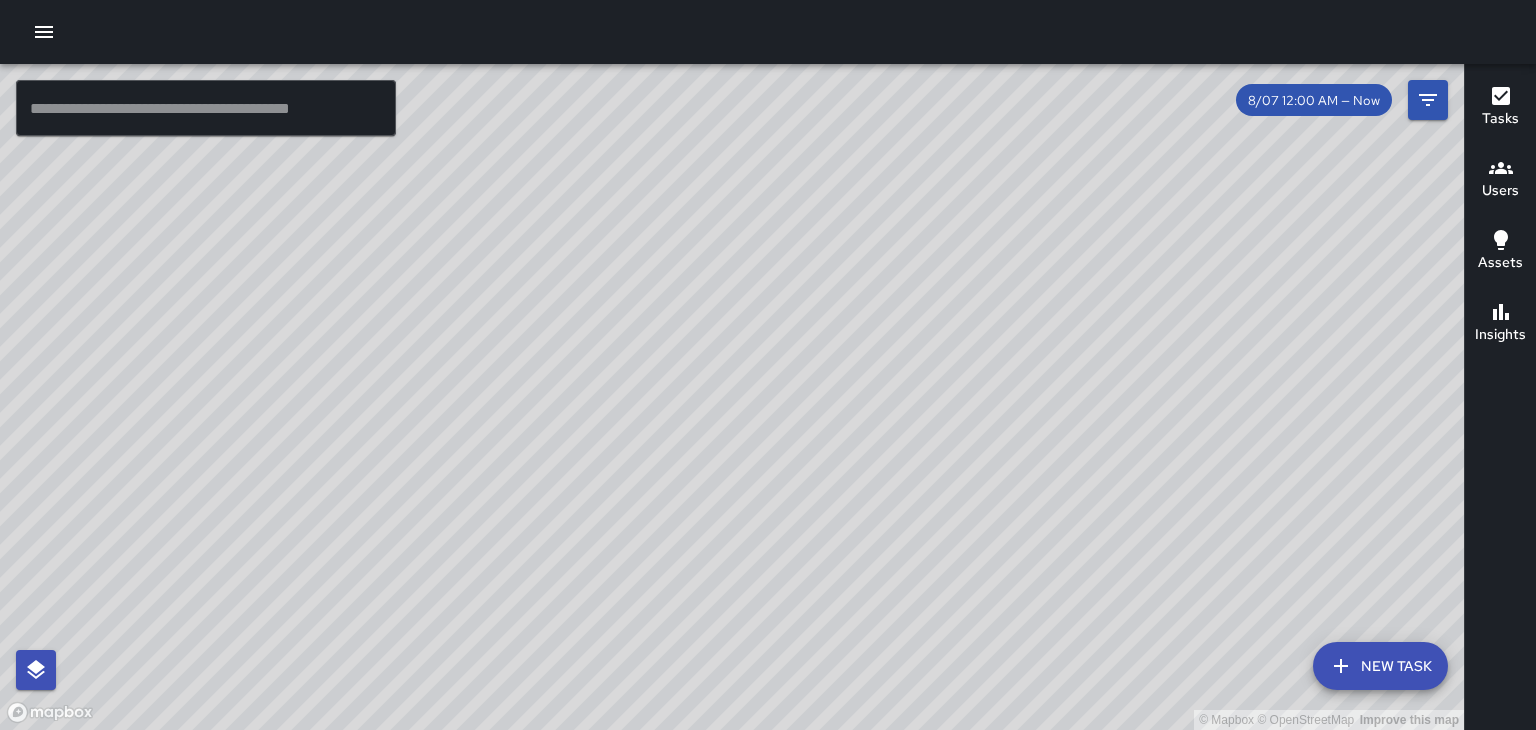 click on "Users" at bounding box center [1500, 191] 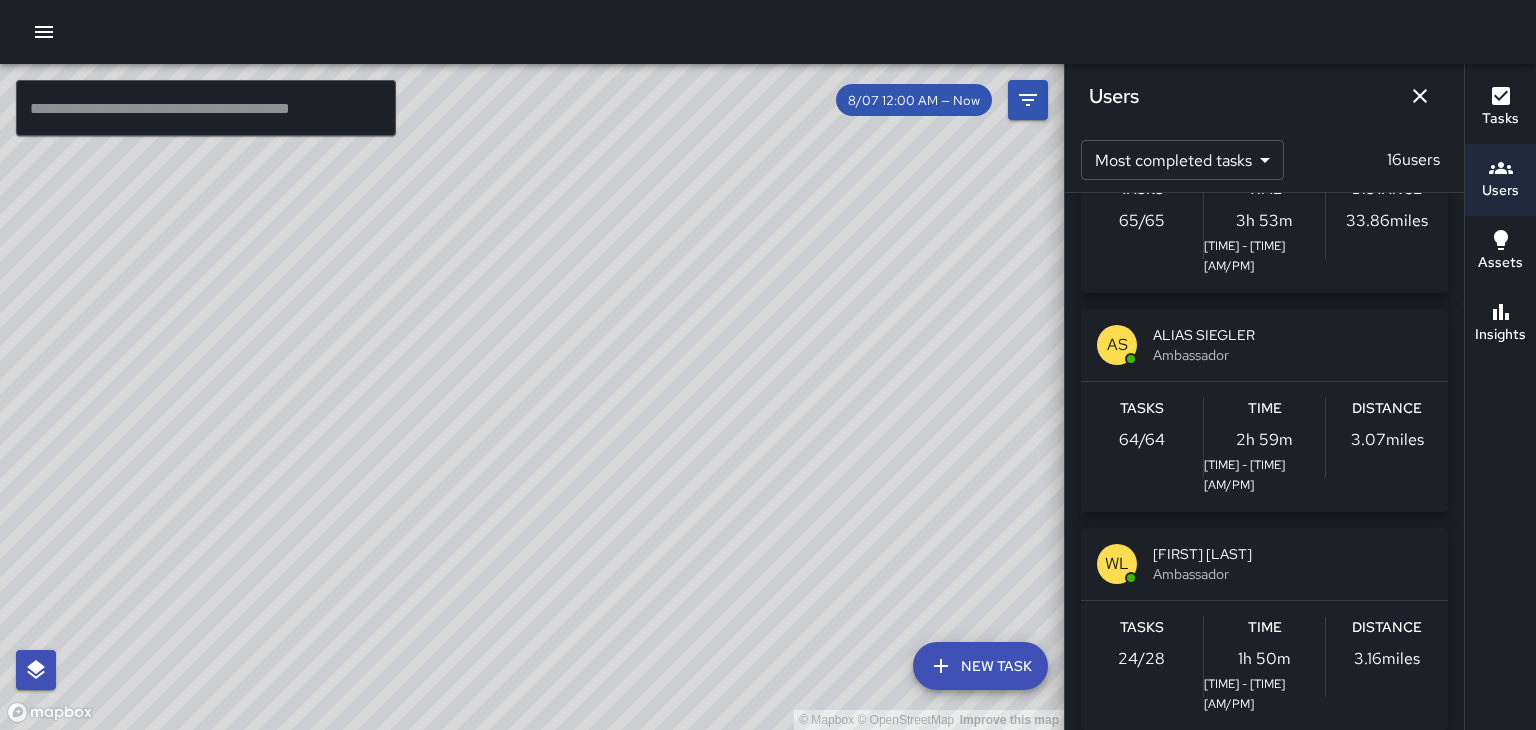 scroll, scrollTop: 120, scrollLeft: 0, axis: vertical 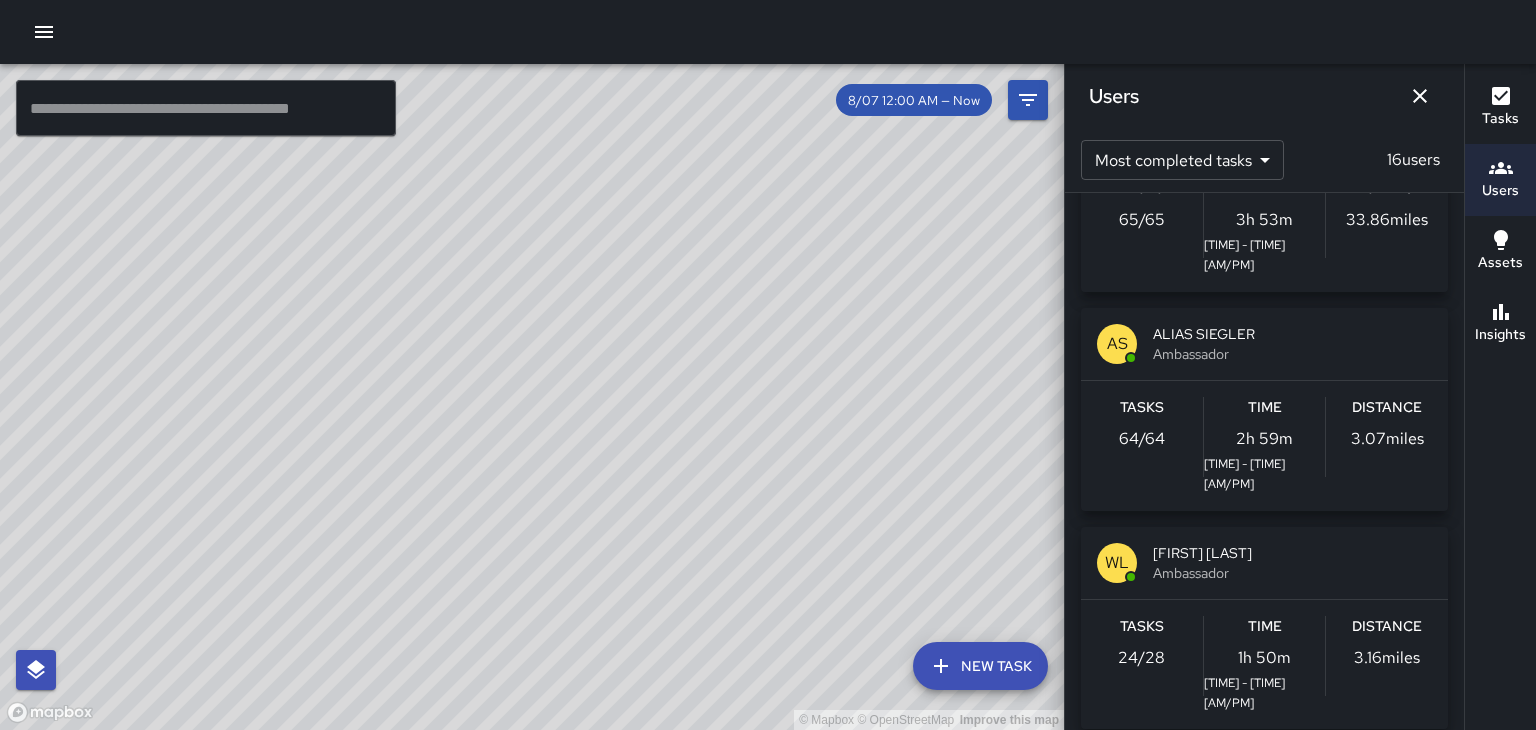 click at bounding box center (1420, 96) 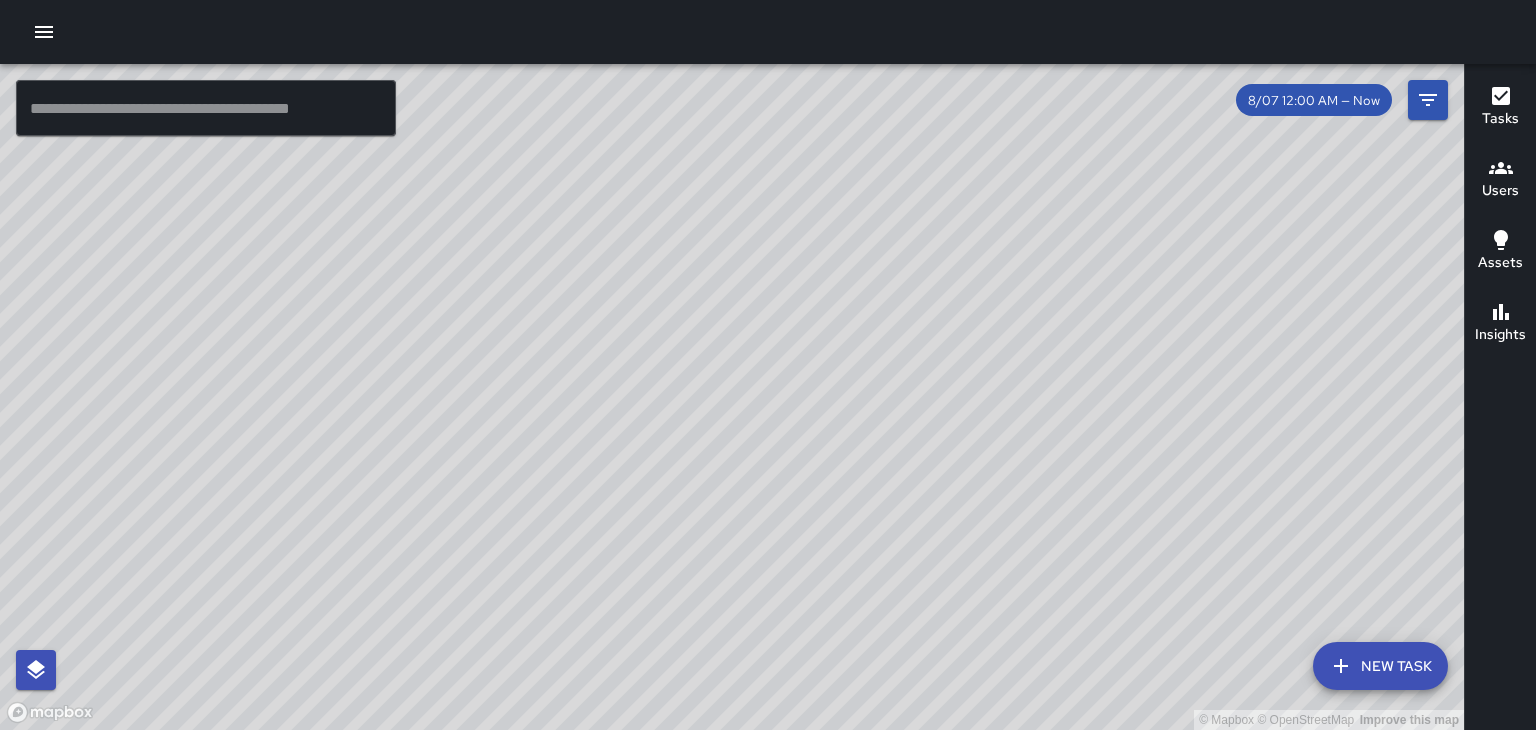 click on "Users" at bounding box center [1500, 191] 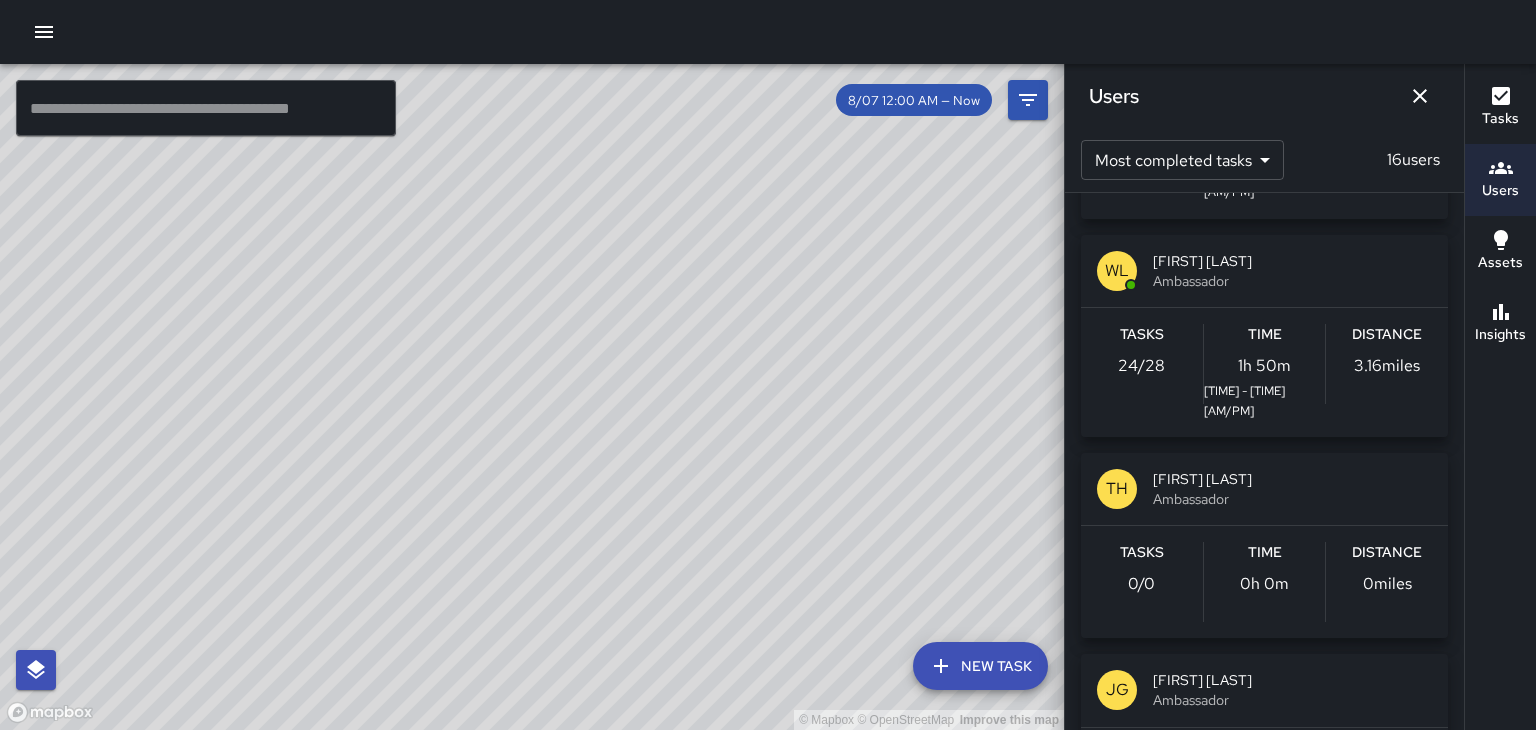 scroll, scrollTop: 348, scrollLeft: 0, axis: vertical 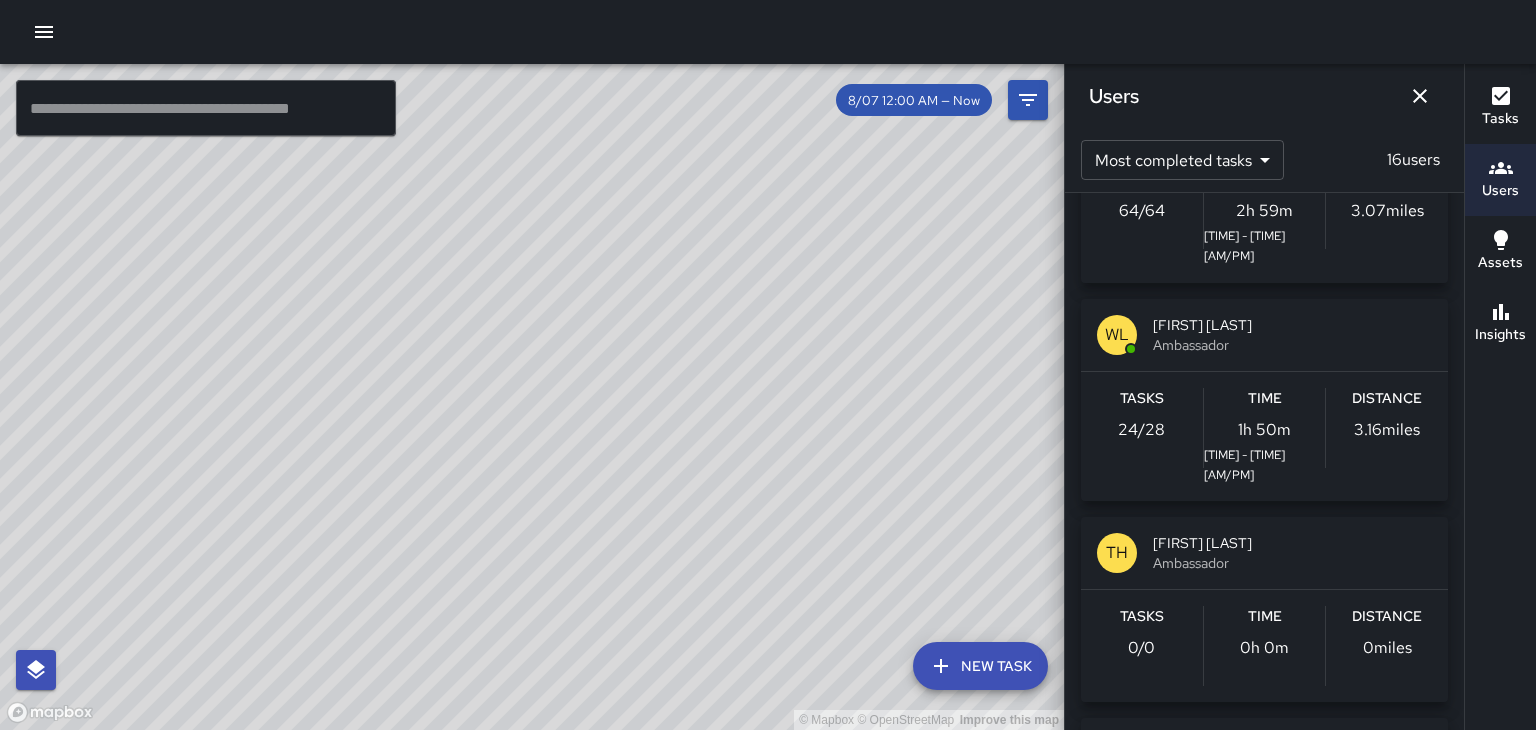 click on "[FIRST] [LAST]" at bounding box center [1292, 325] 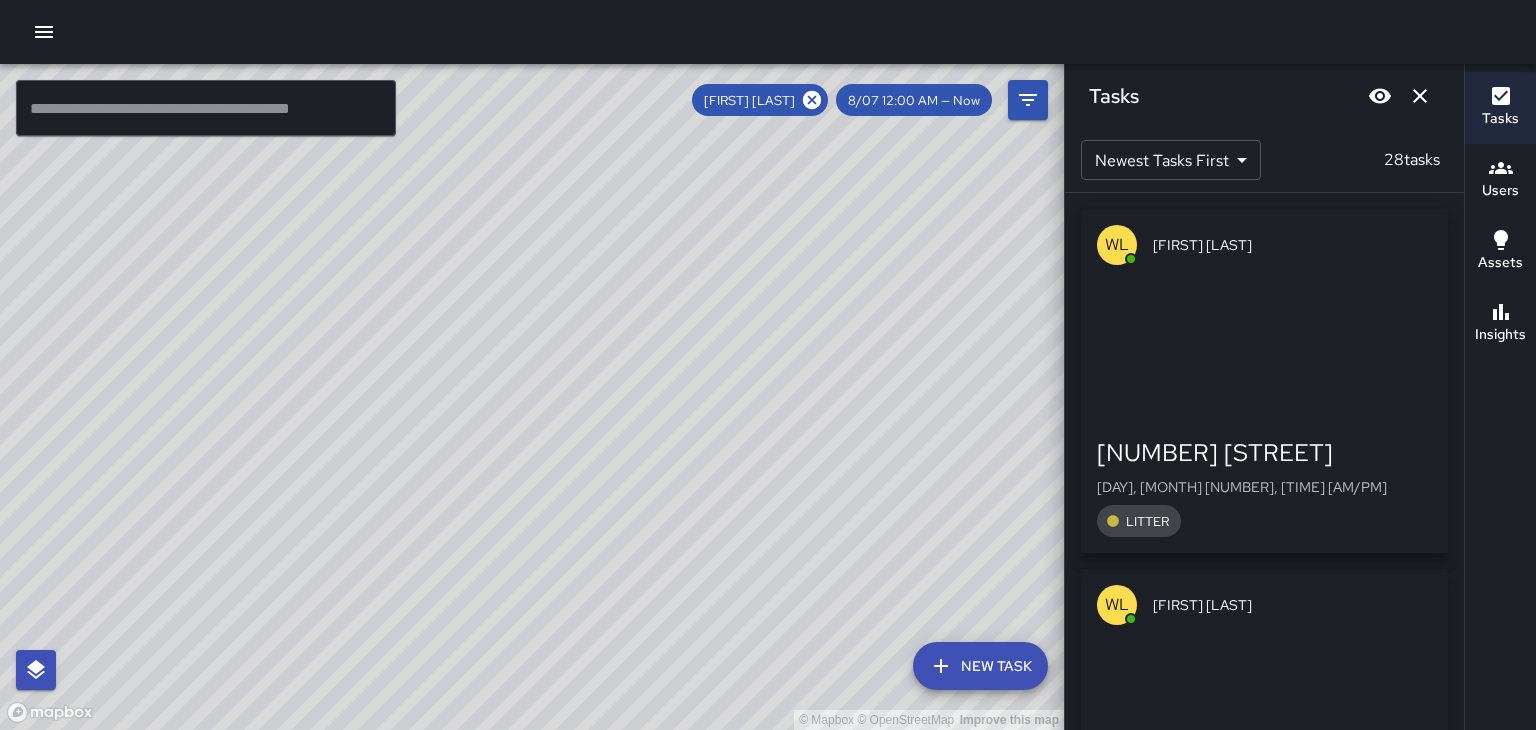 scroll, scrollTop: 0, scrollLeft: 0, axis: both 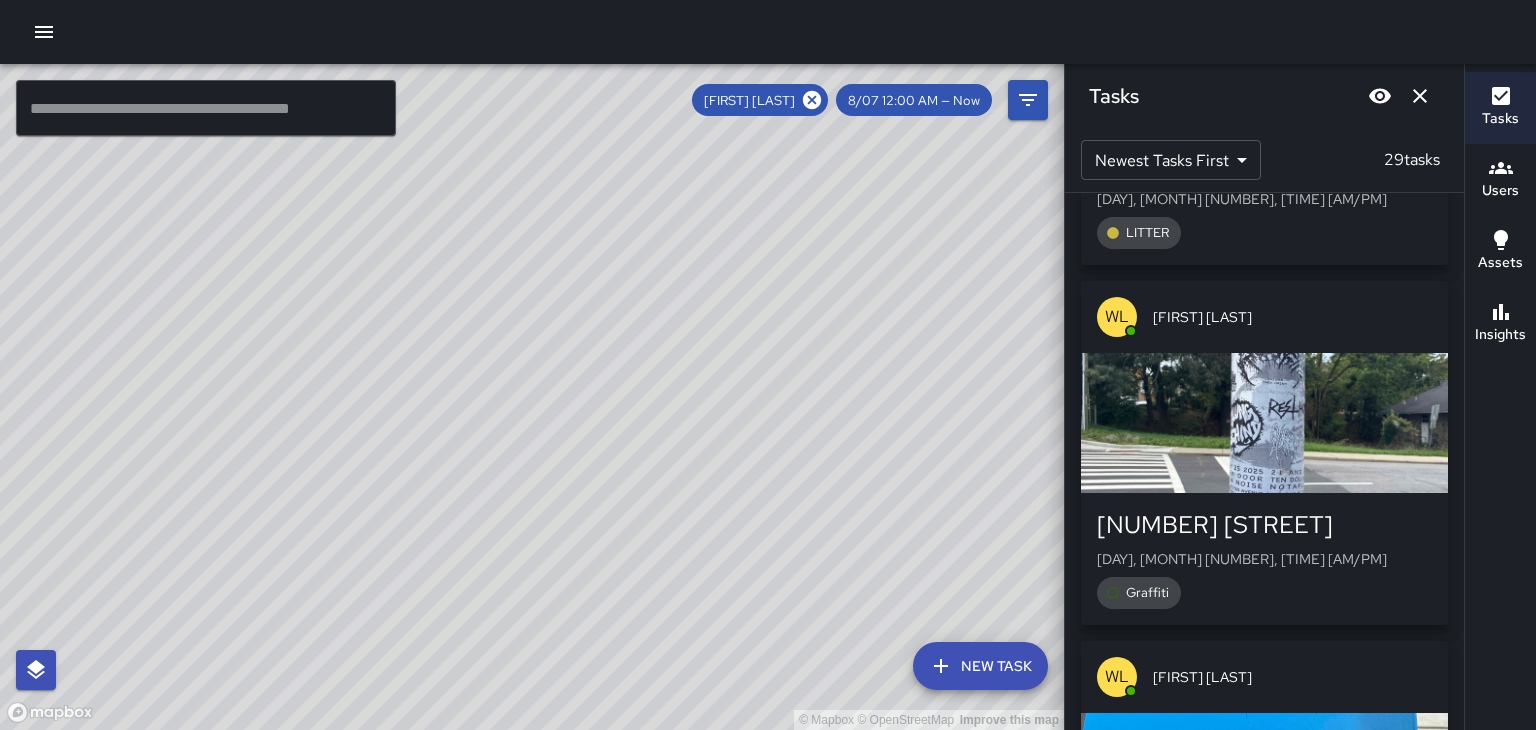 click on "Thu, Aug 7, 10:04 AM" at bounding box center (1264, 559) 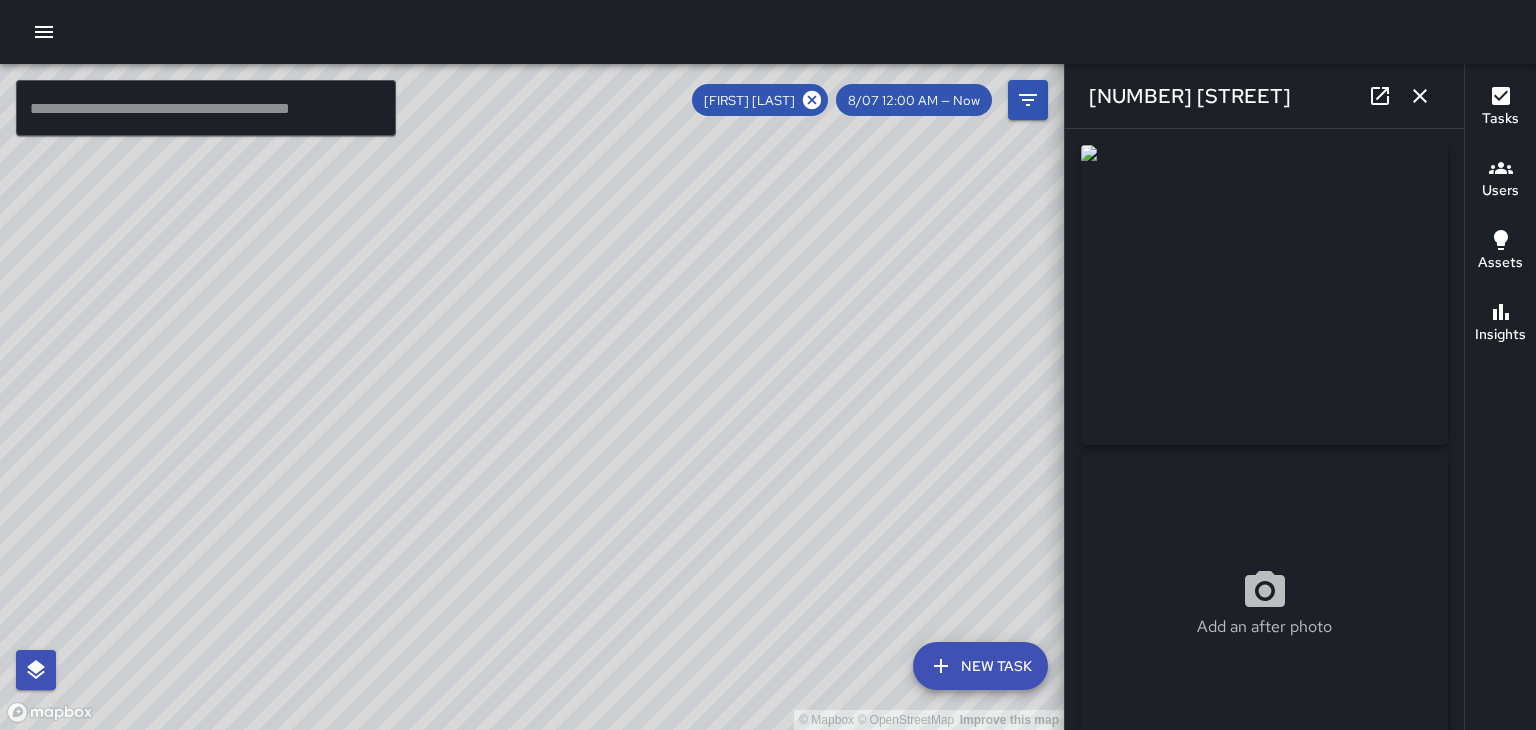 type on "**********" 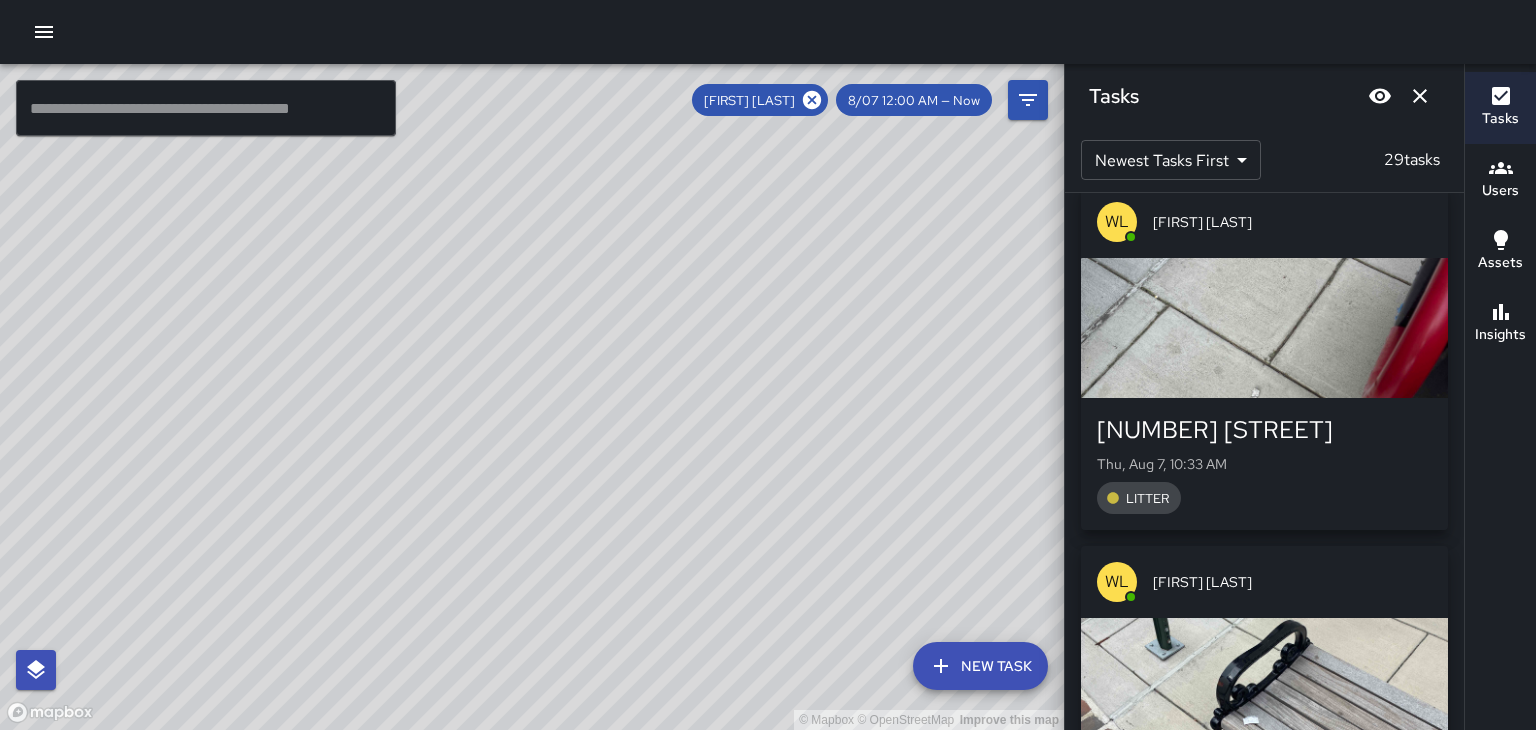 scroll, scrollTop: 1822, scrollLeft: 0, axis: vertical 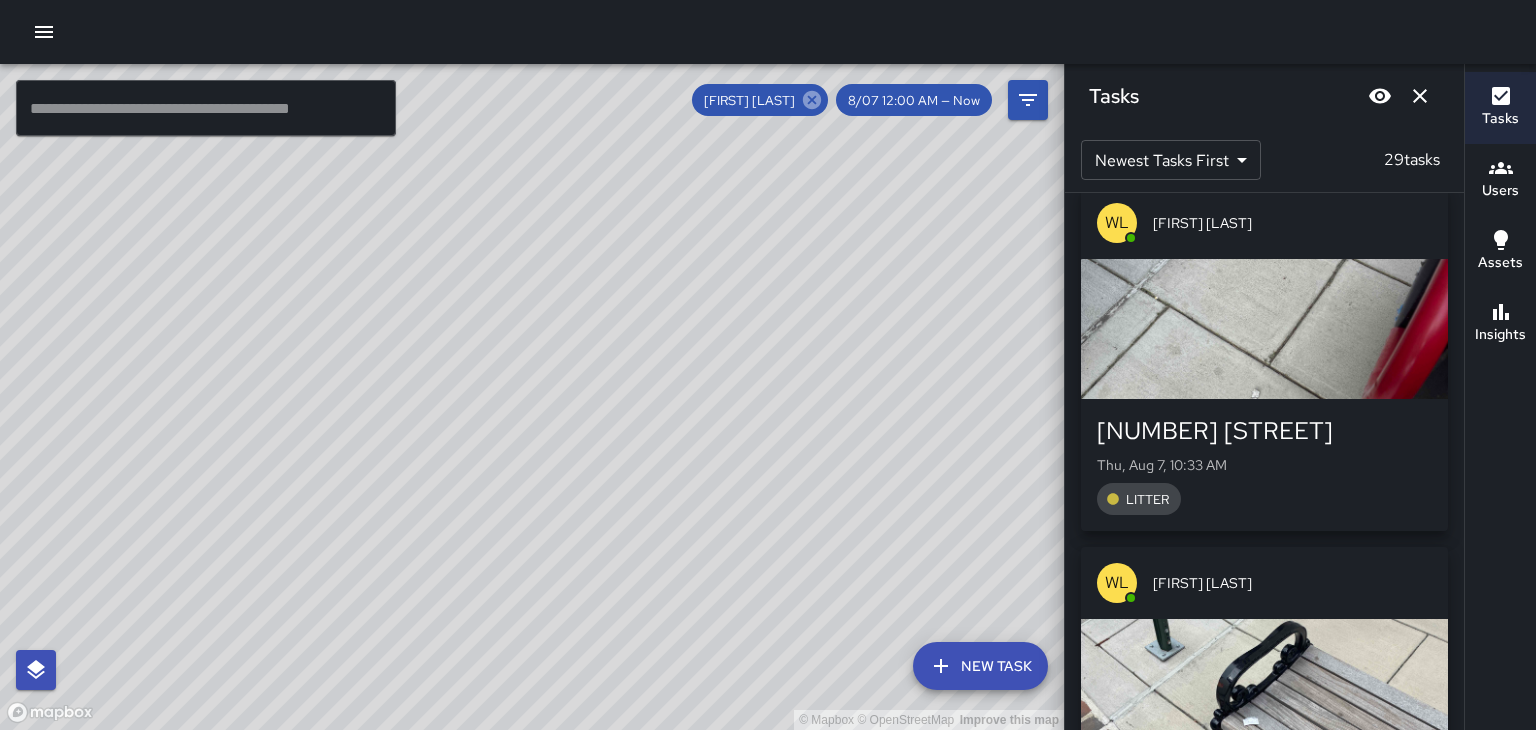 click 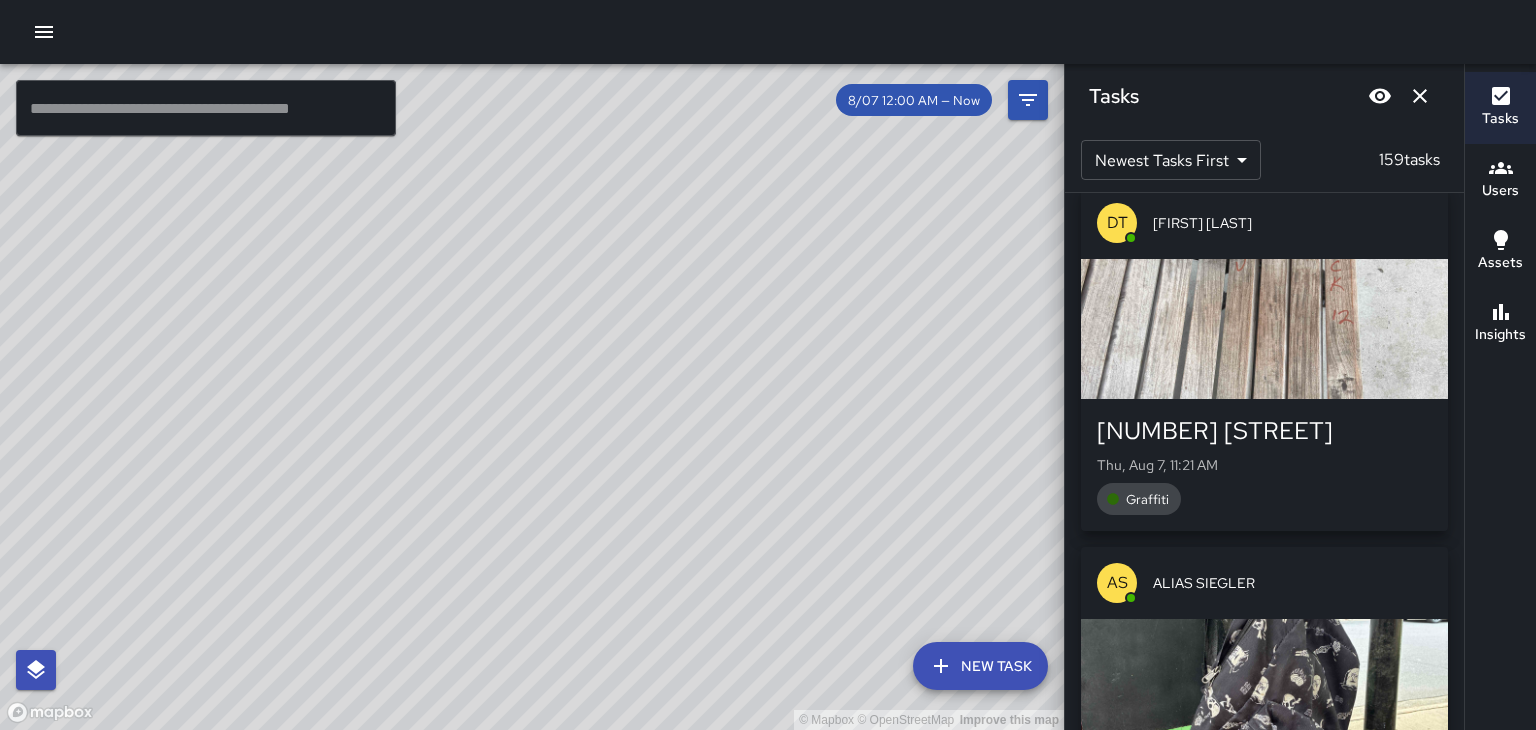 click 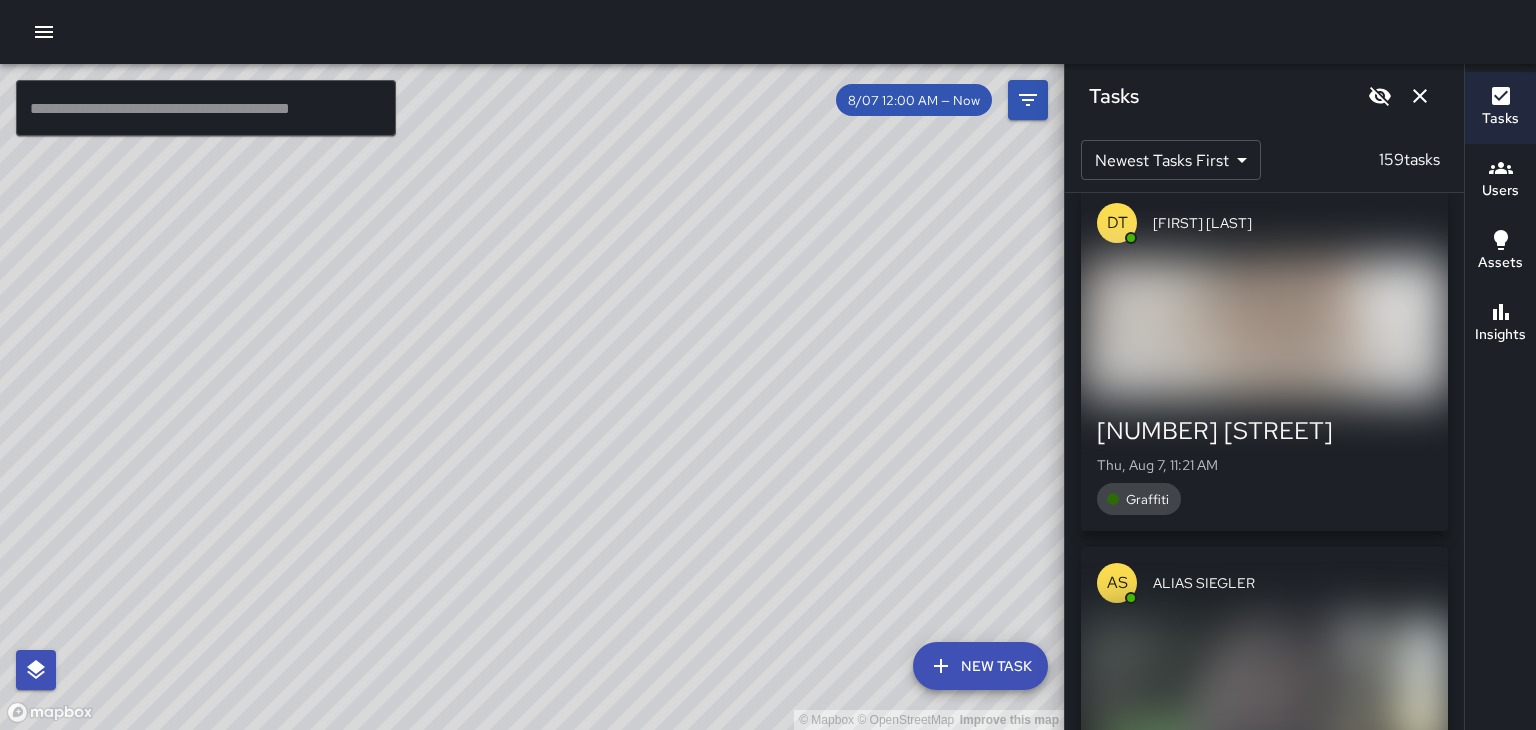 click 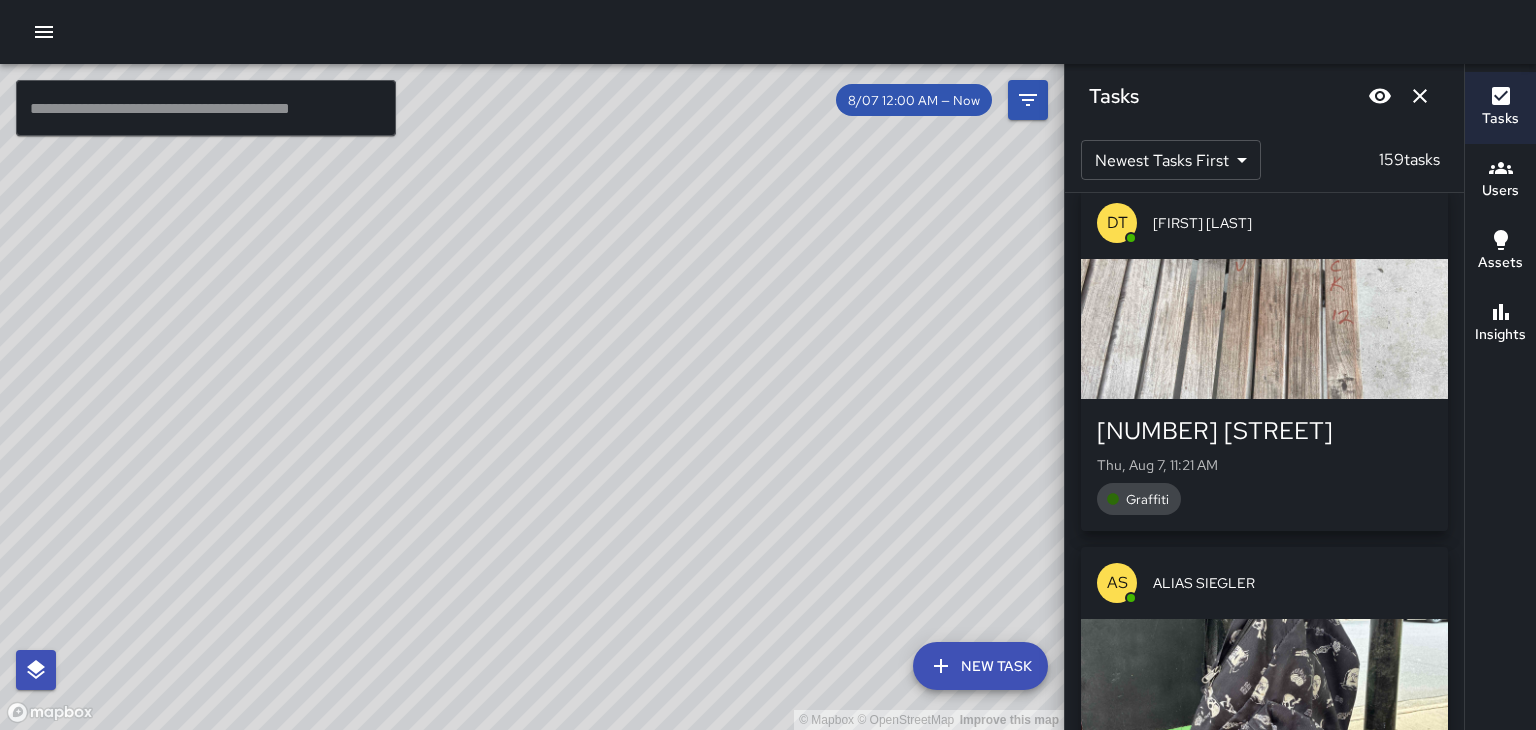 click 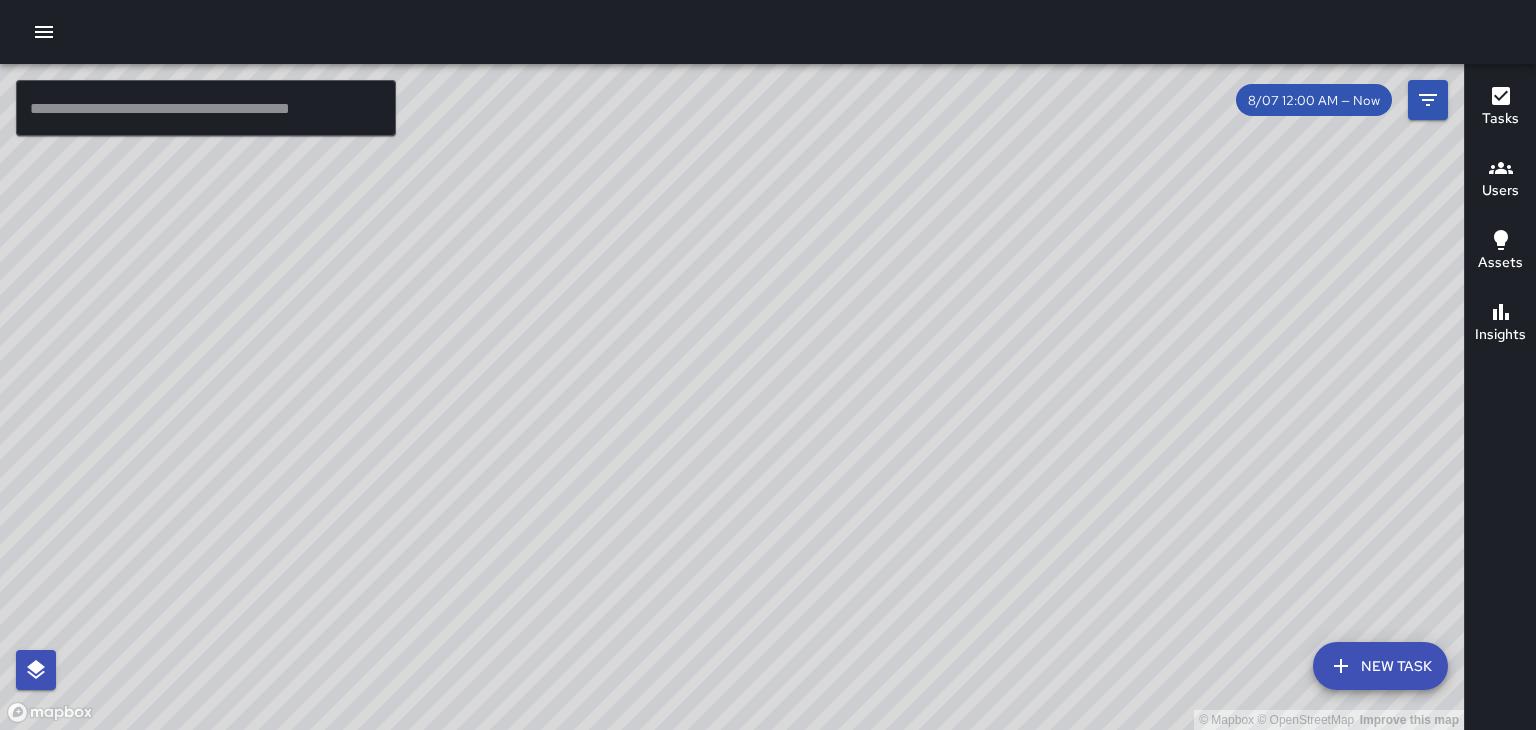 click on "© Mapbox   © OpenStreetMap   Improve this map" at bounding box center (732, 397) 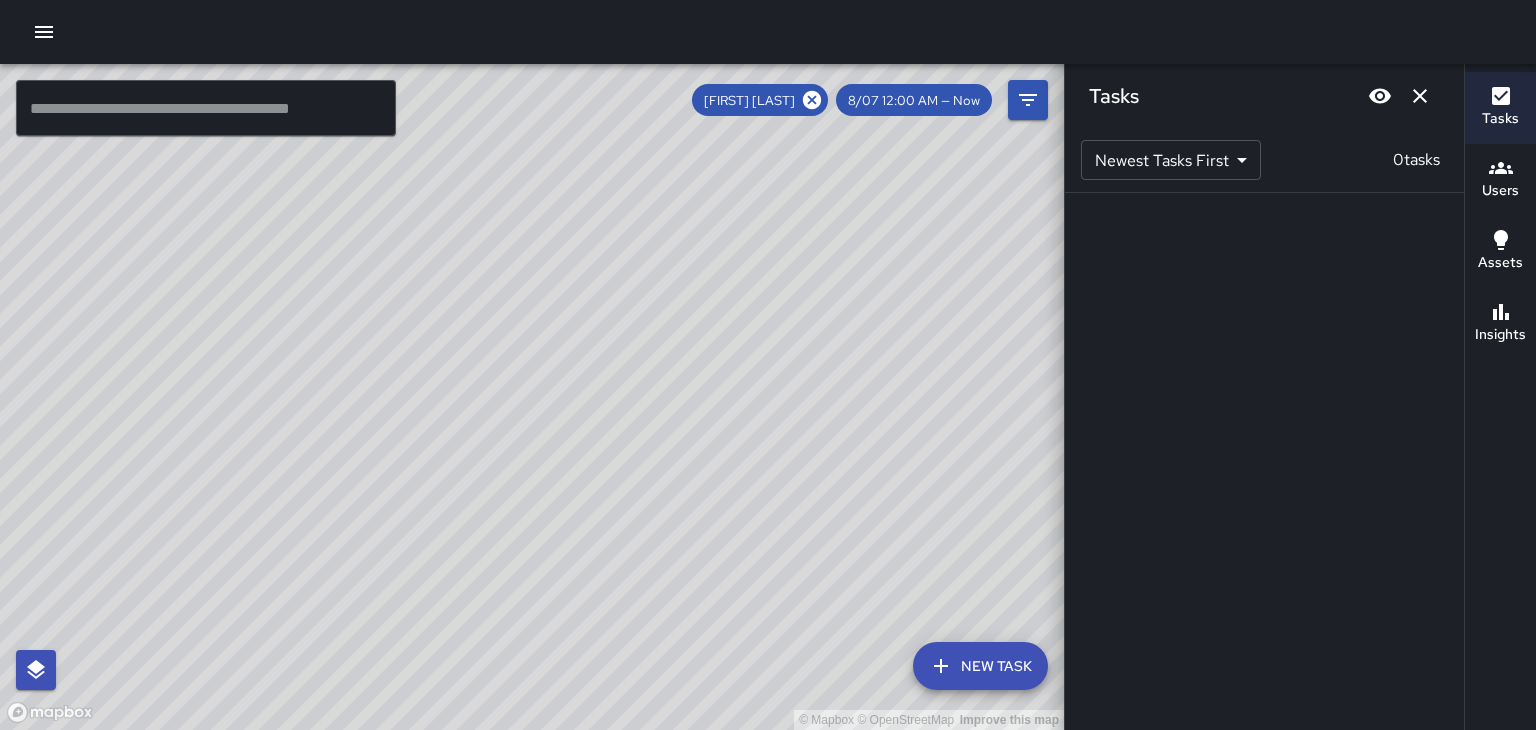 scroll, scrollTop: 0, scrollLeft: 0, axis: both 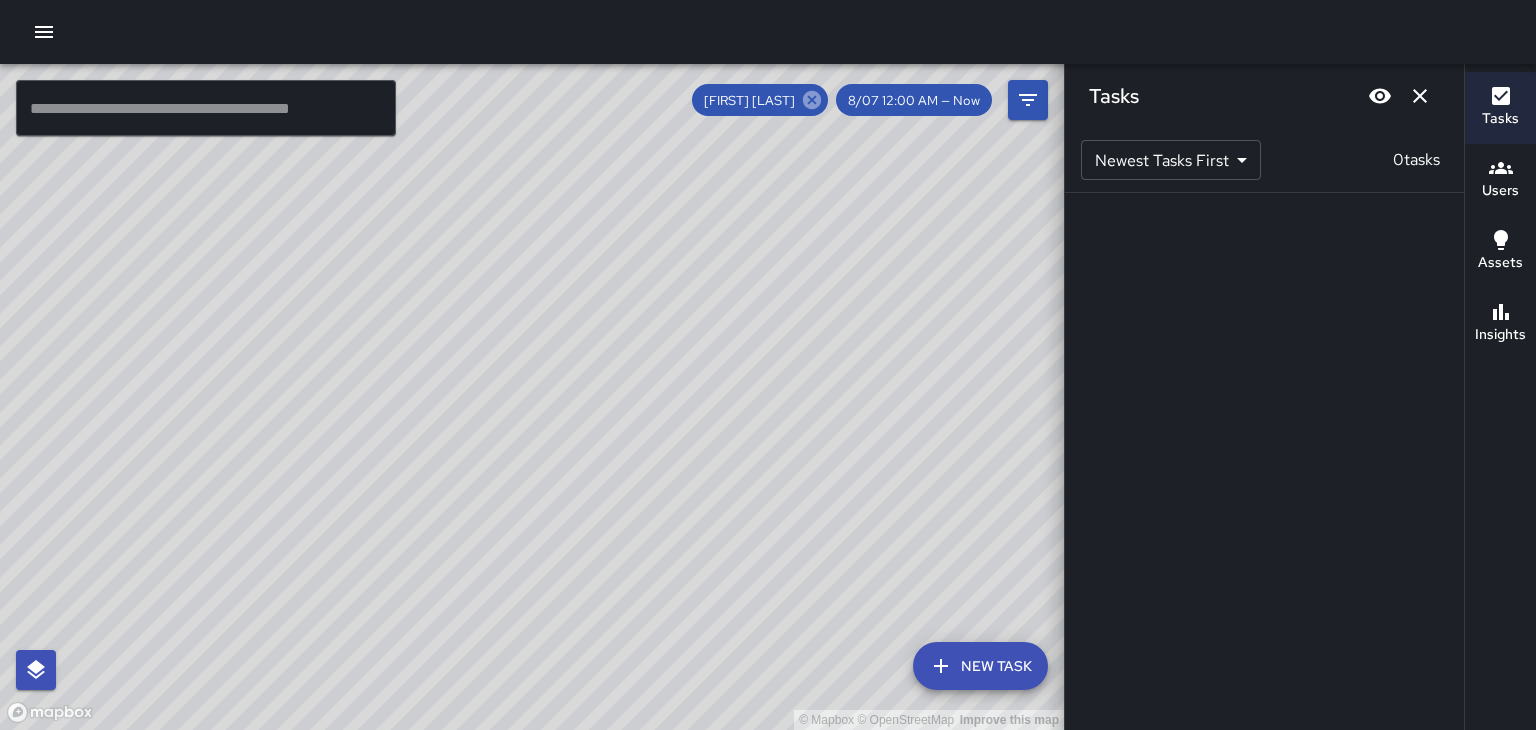 click 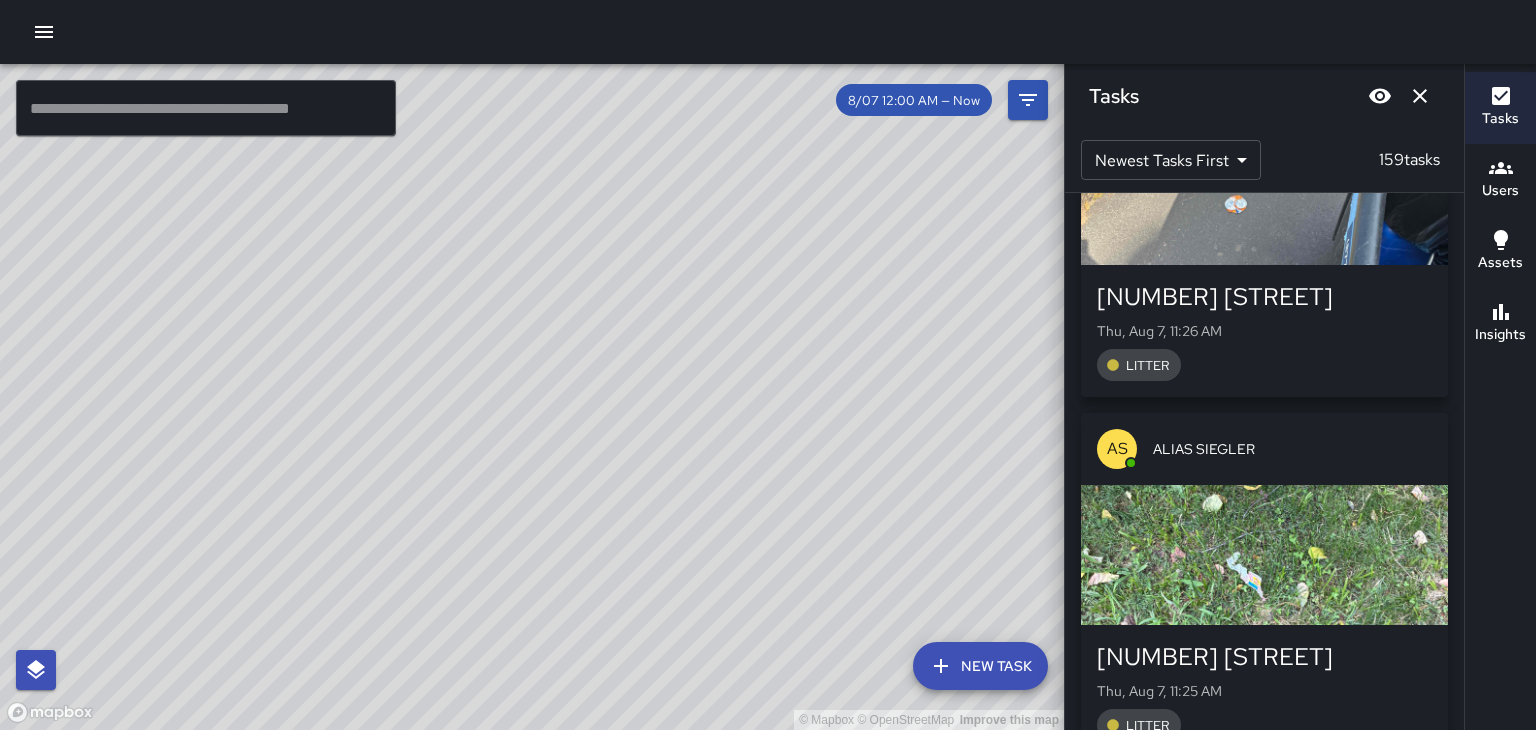 scroll, scrollTop: 164, scrollLeft: 0, axis: vertical 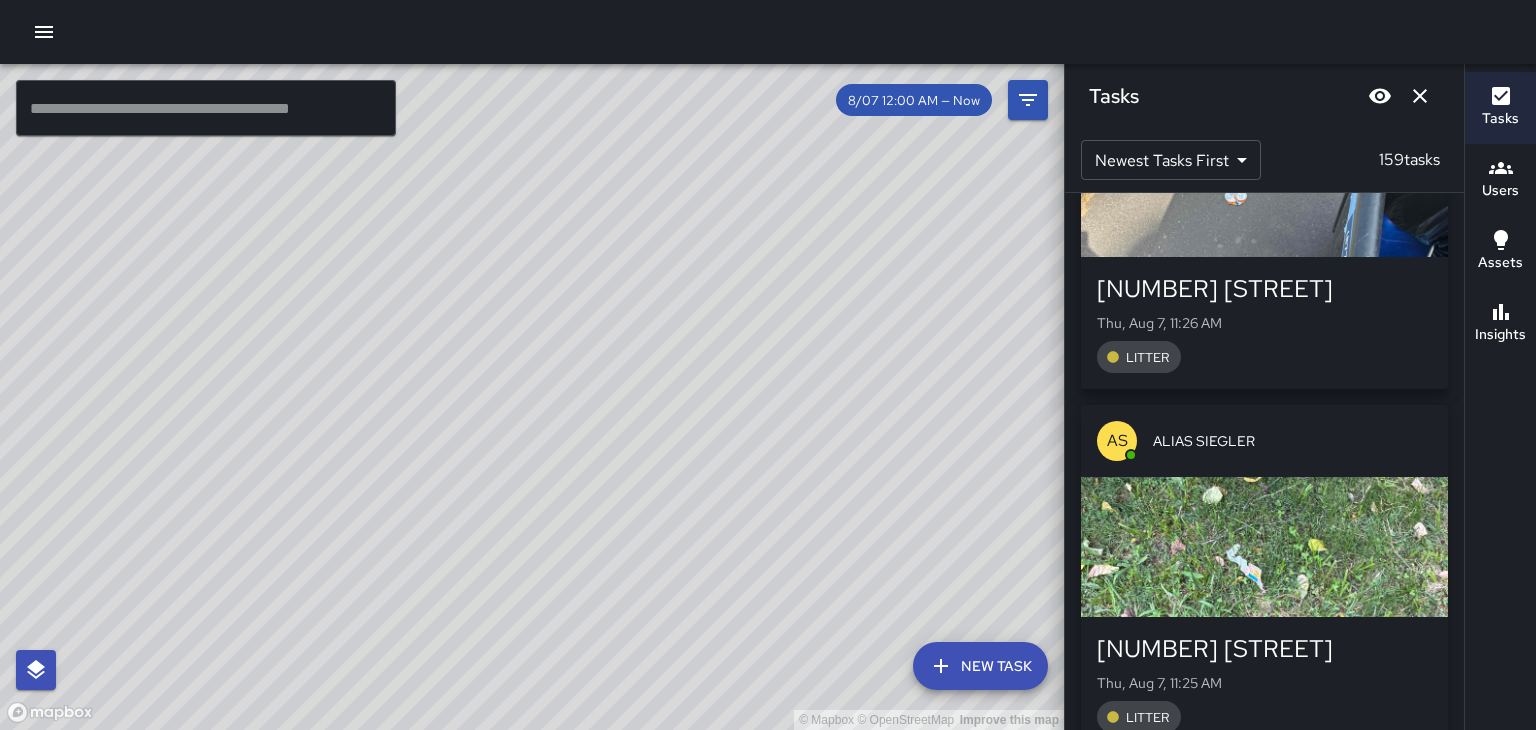click on "© Mapbox   © OpenStreetMap   Improve this map" at bounding box center [532, 397] 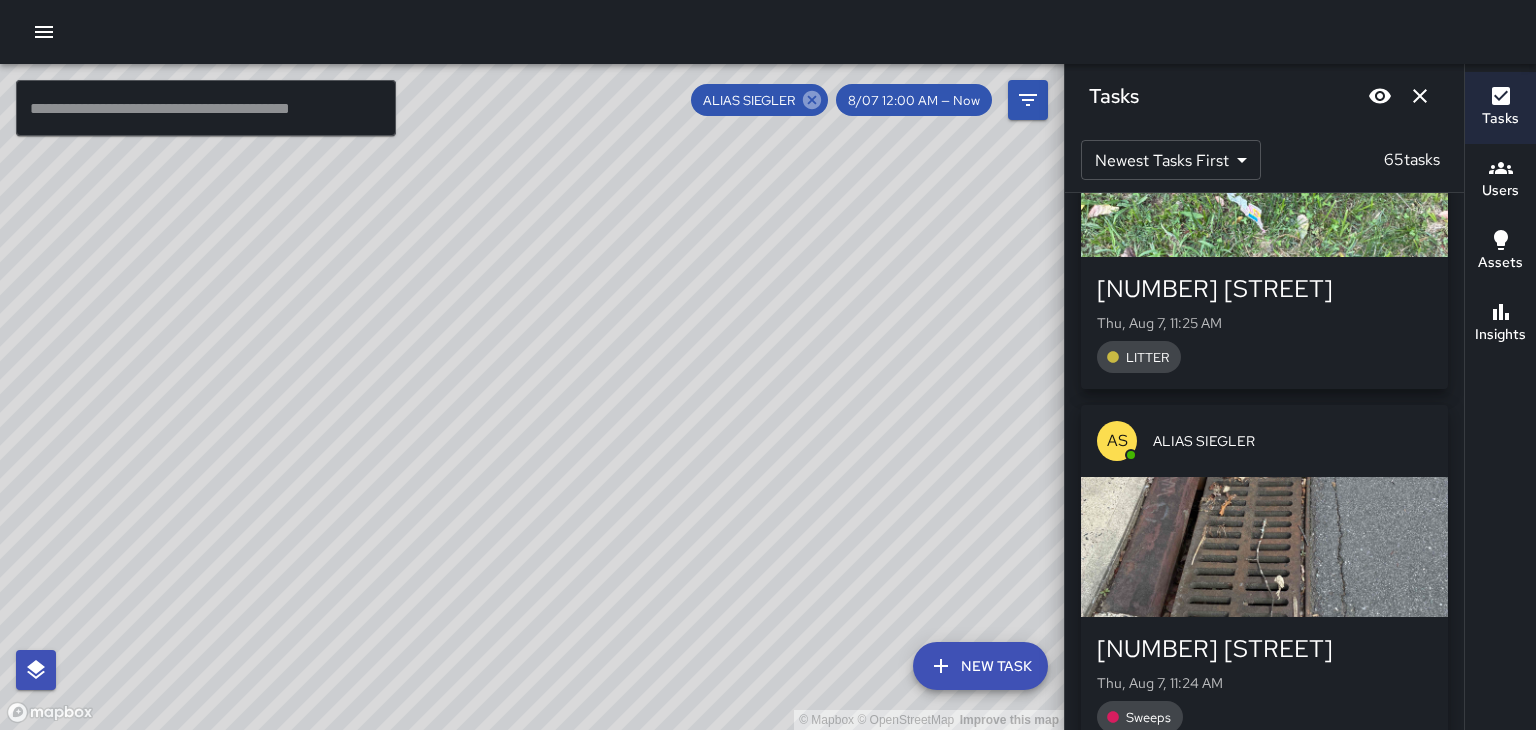click 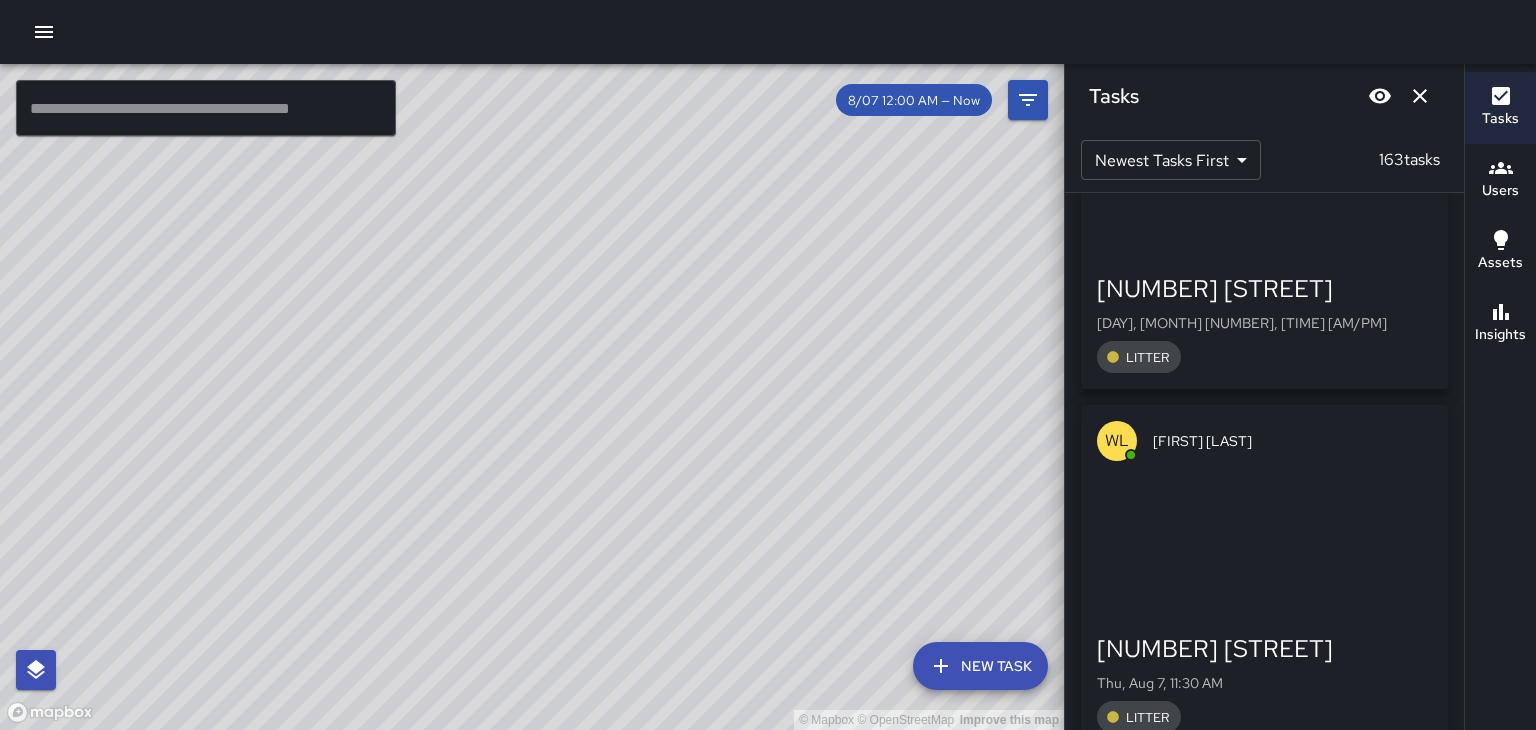 scroll, scrollTop: 0, scrollLeft: 0, axis: both 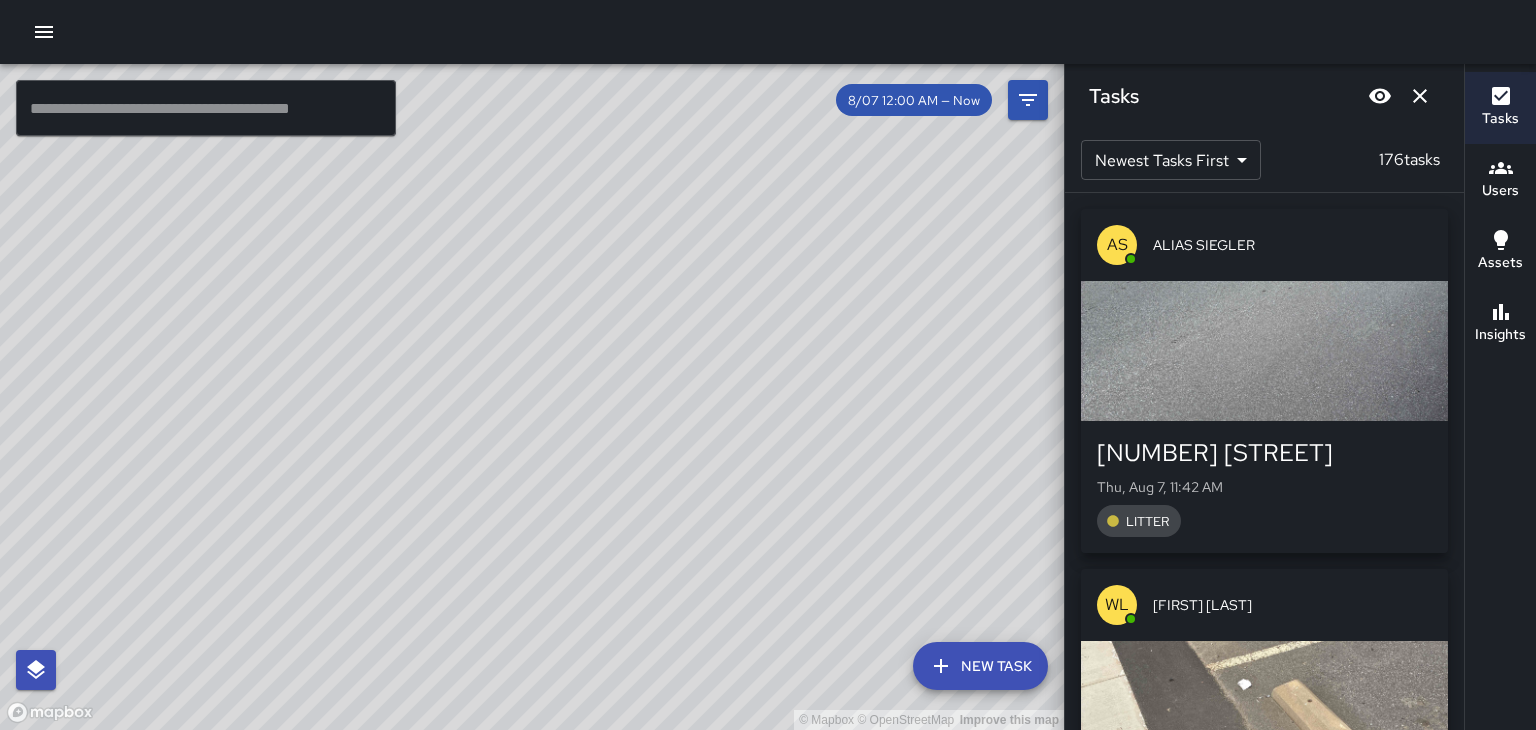click at bounding box center [1420, 96] 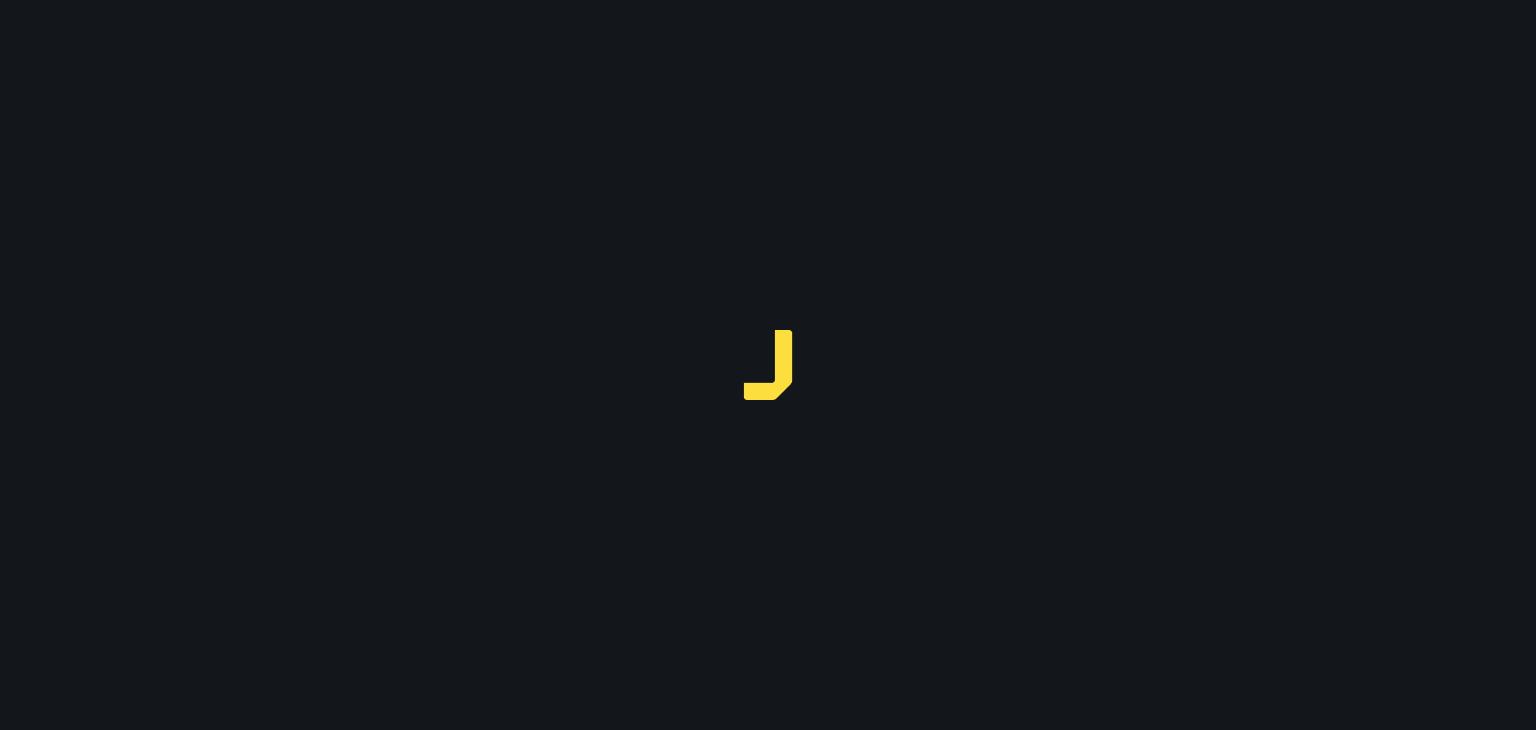 scroll, scrollTop: 0, scrollLeft: 0, axis: both 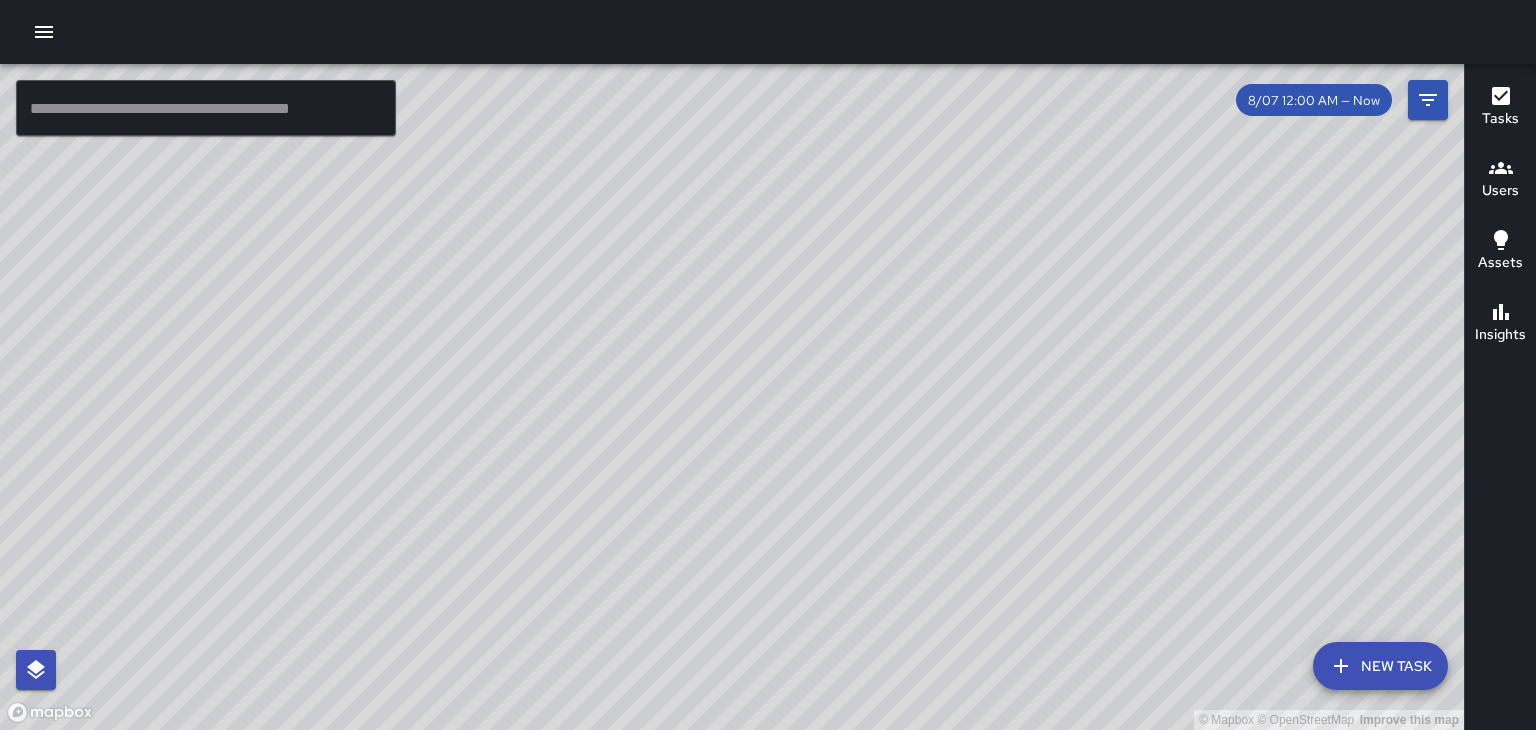 click on "© Mapbox   © OpenStreetMap   Improve this map" at bounding box center [732, 397] 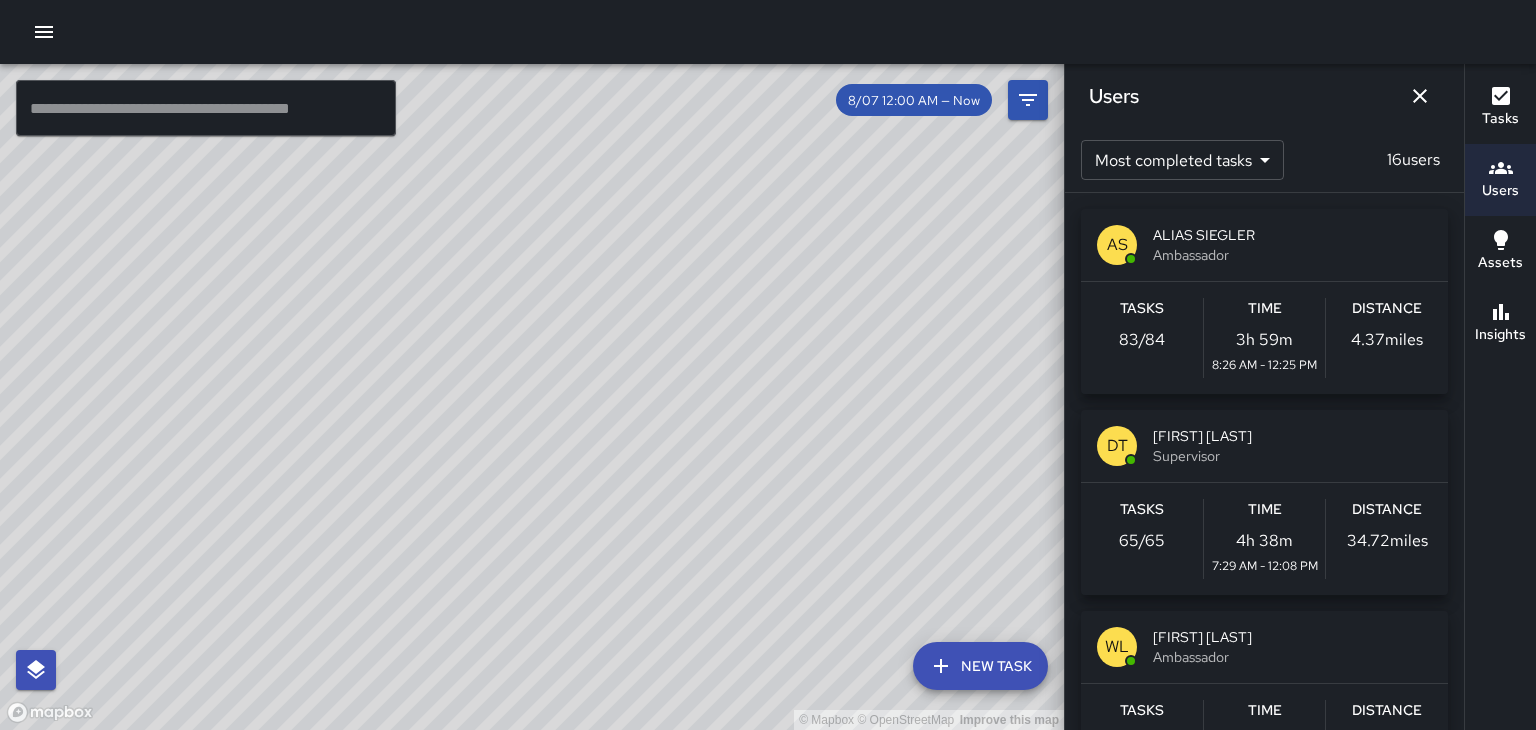 click on "© Mapbox   © OpenStreetMap   Improve this map" at bounding box center (532, 397) 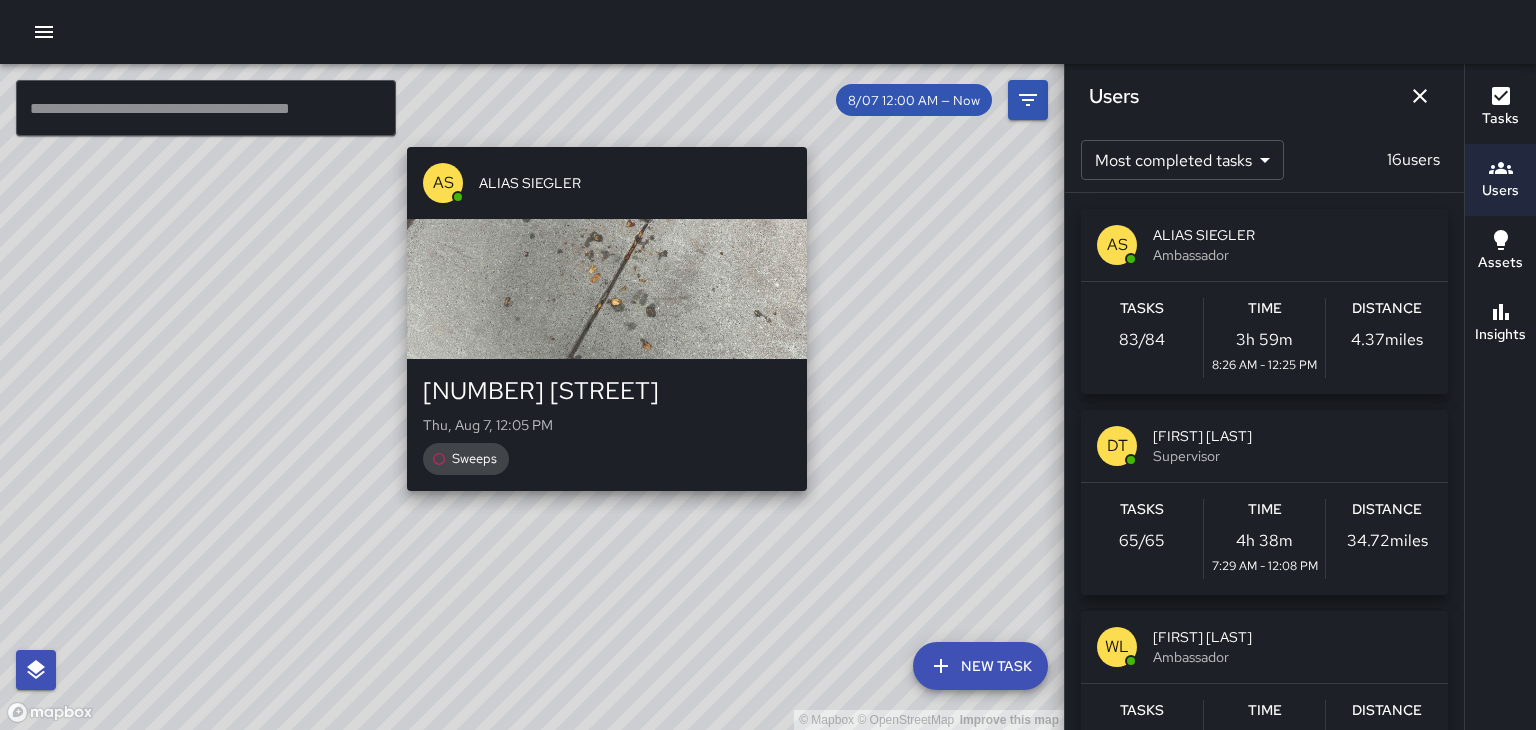click on "© Mapbox   © OpenStreetMap   Improve this map AS ALIAS [LAST] [NUMBER] [STREET] [DAY], [MONTH] [NUMBER], [TIME] Sweeps" at bounding box center (532, 397) 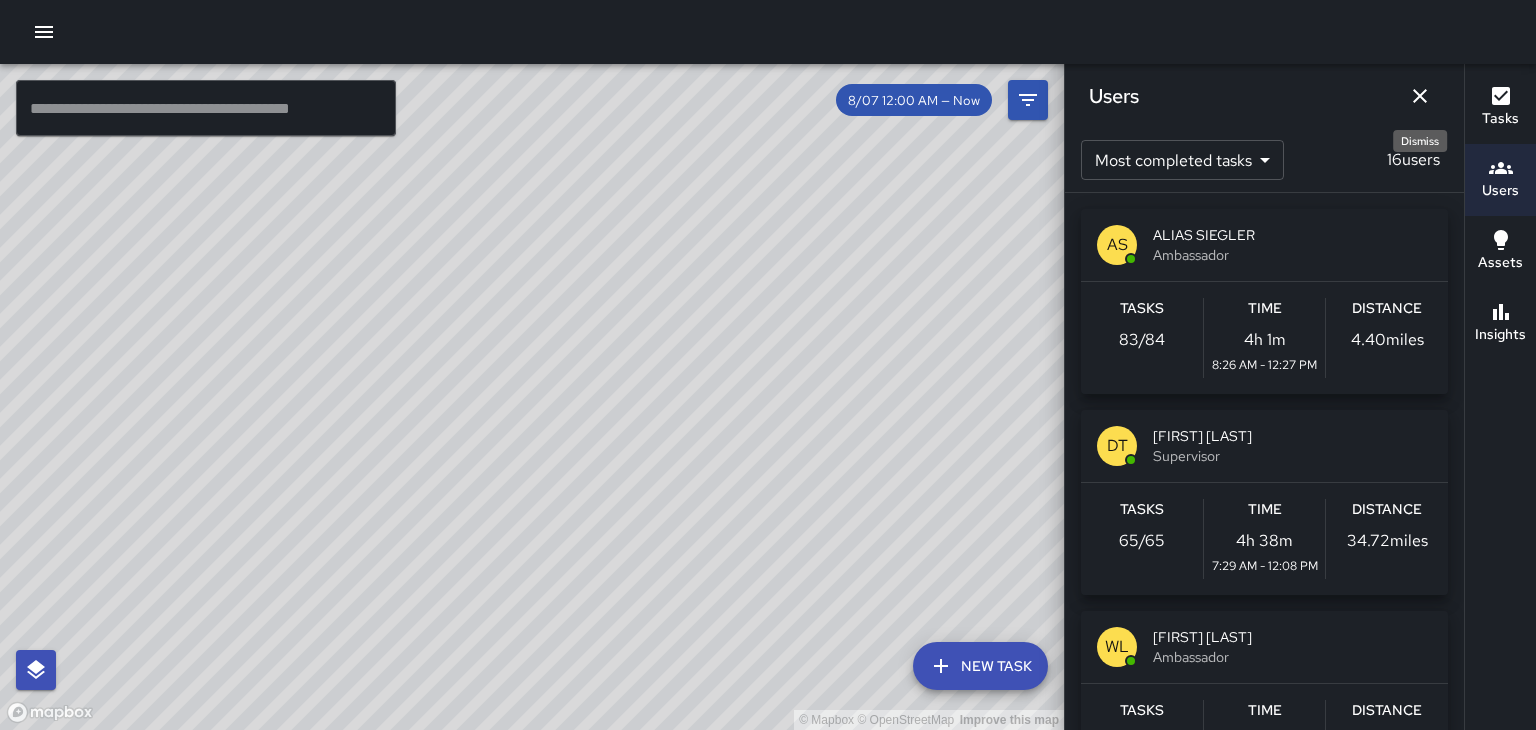 click 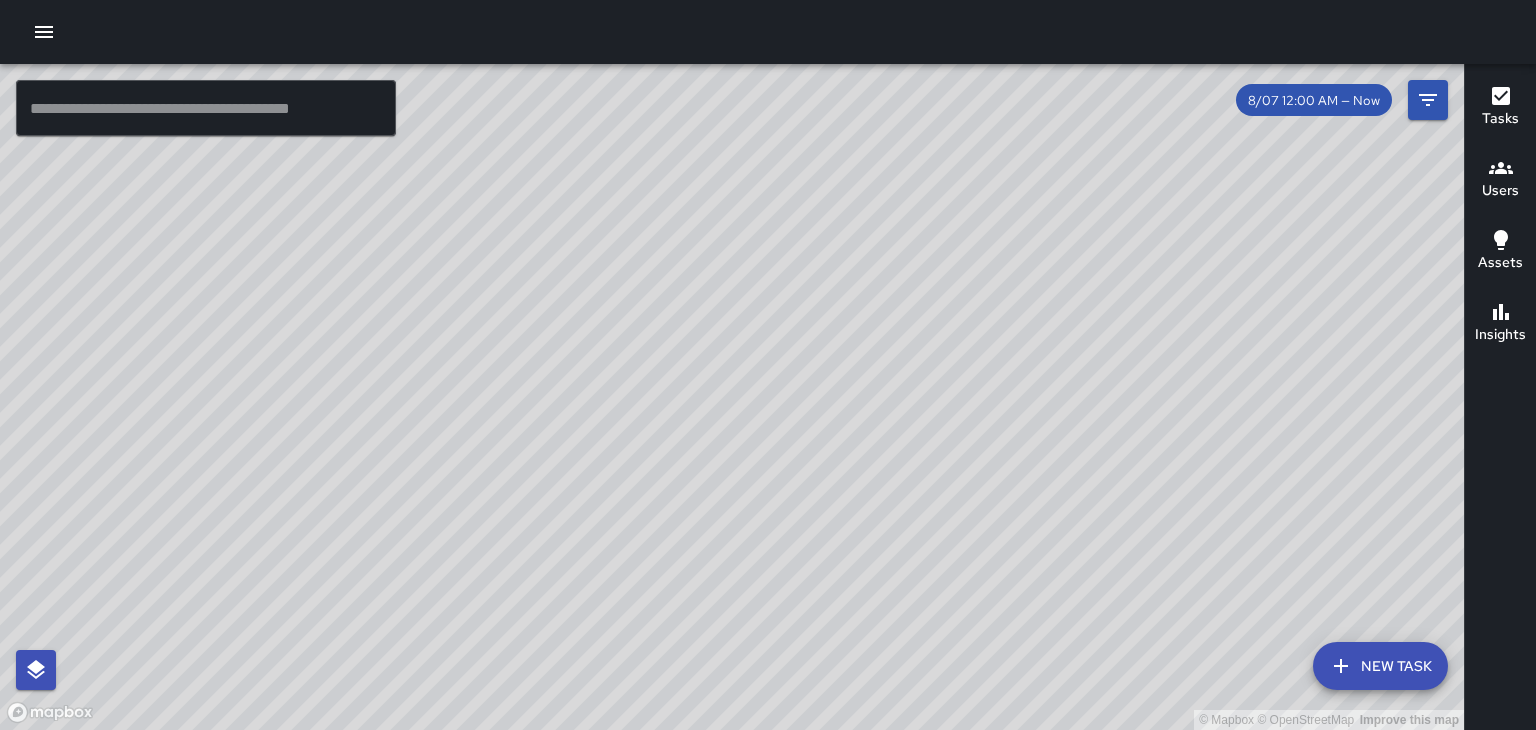 click 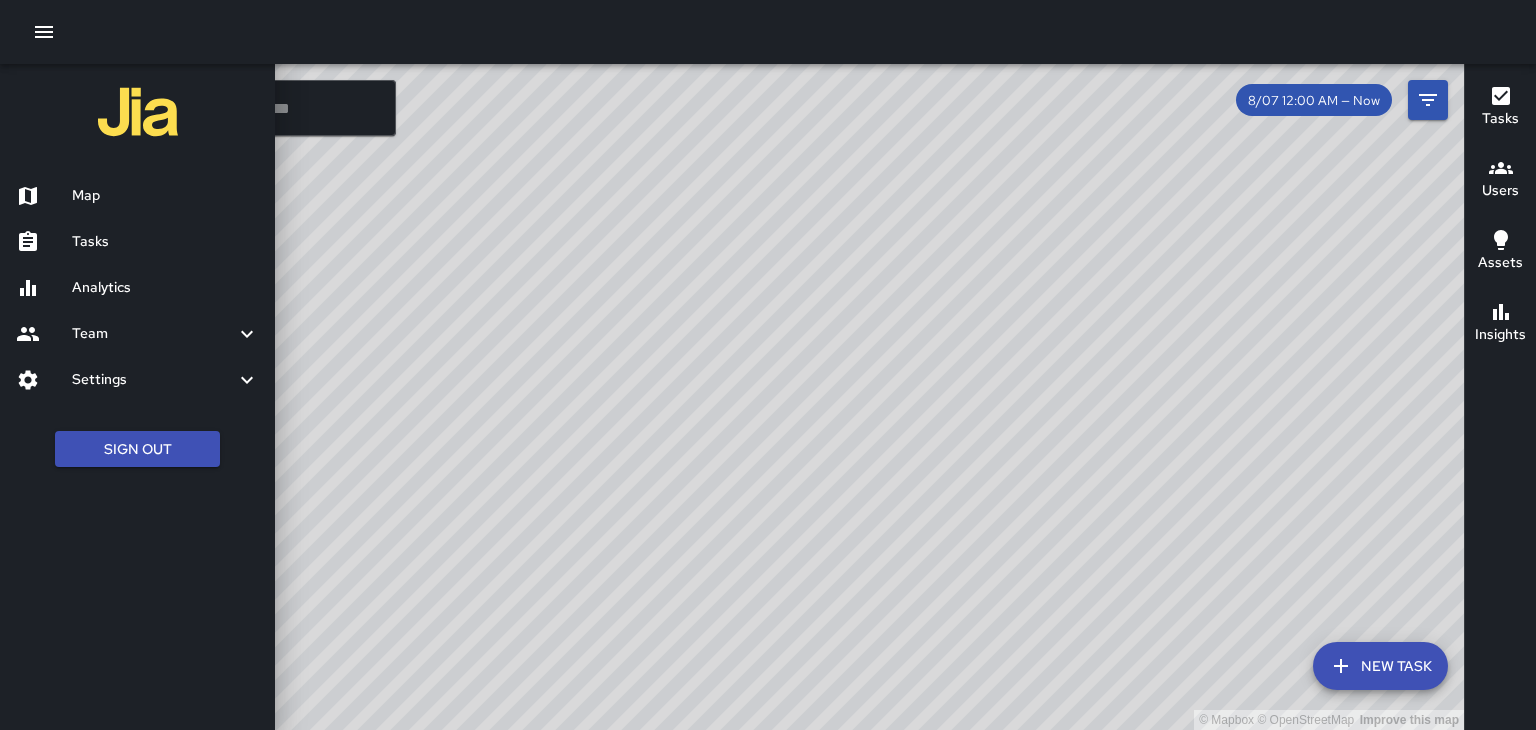 click on "Map" at bounding box center (137, 196) 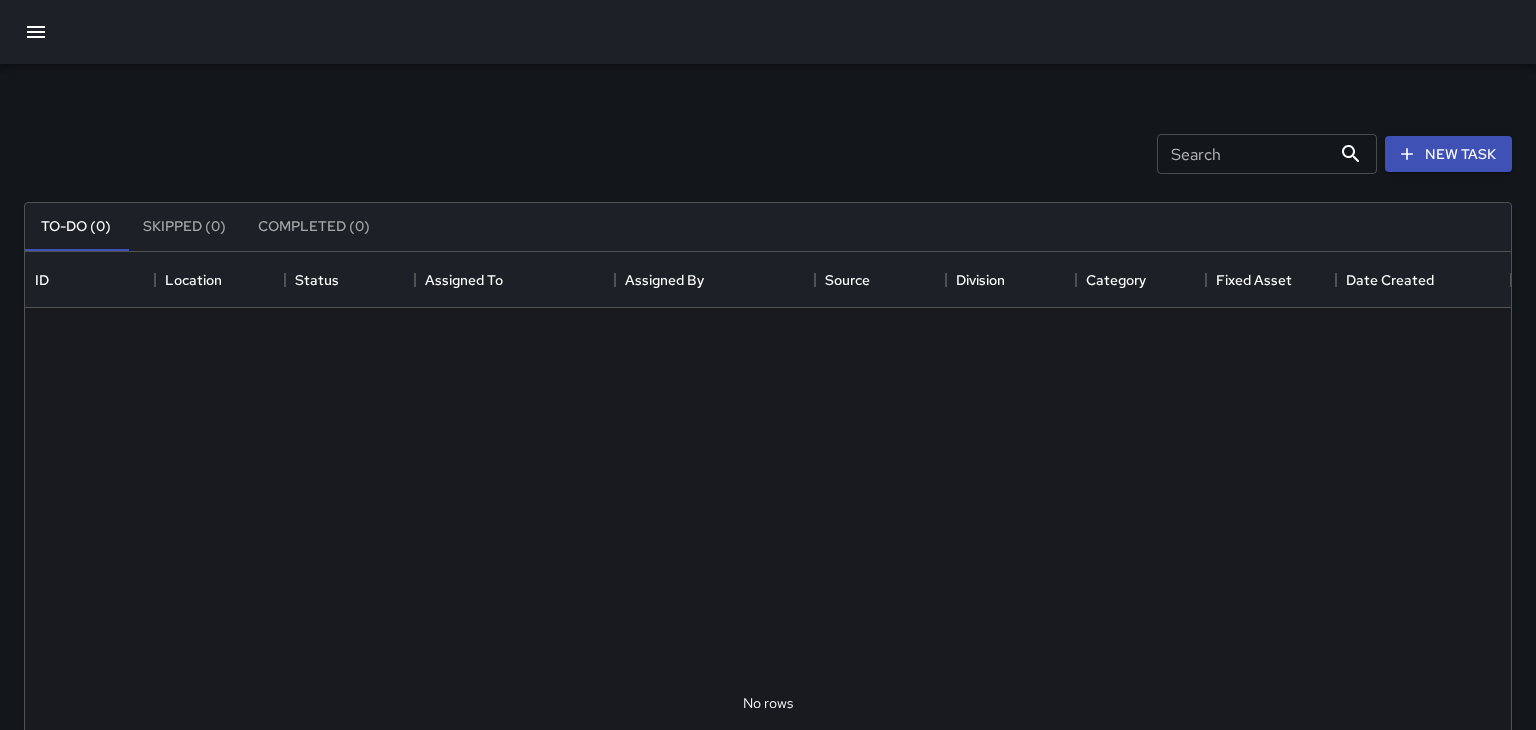 scroll, scrollTop: 0, scrollLeft: 0, axis: both 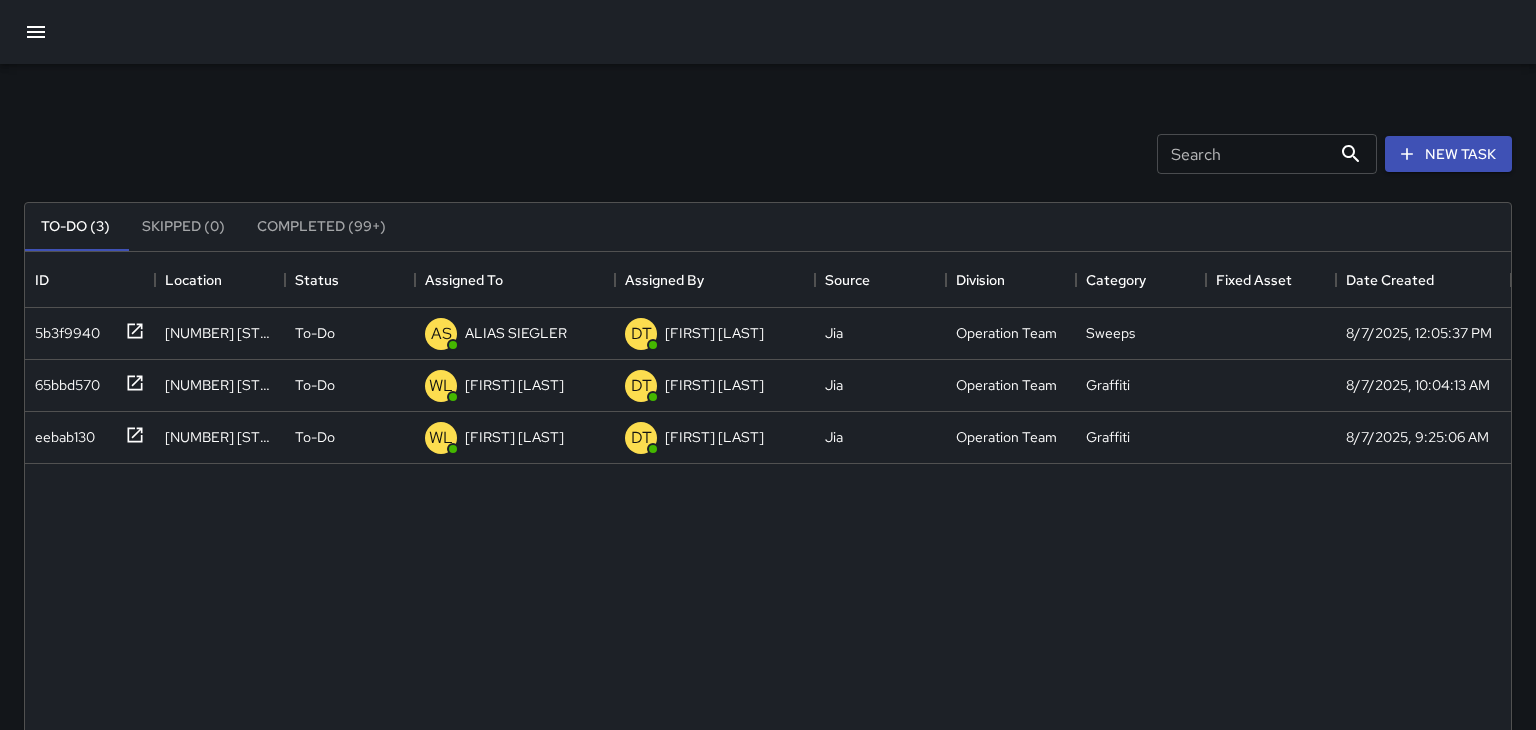 click 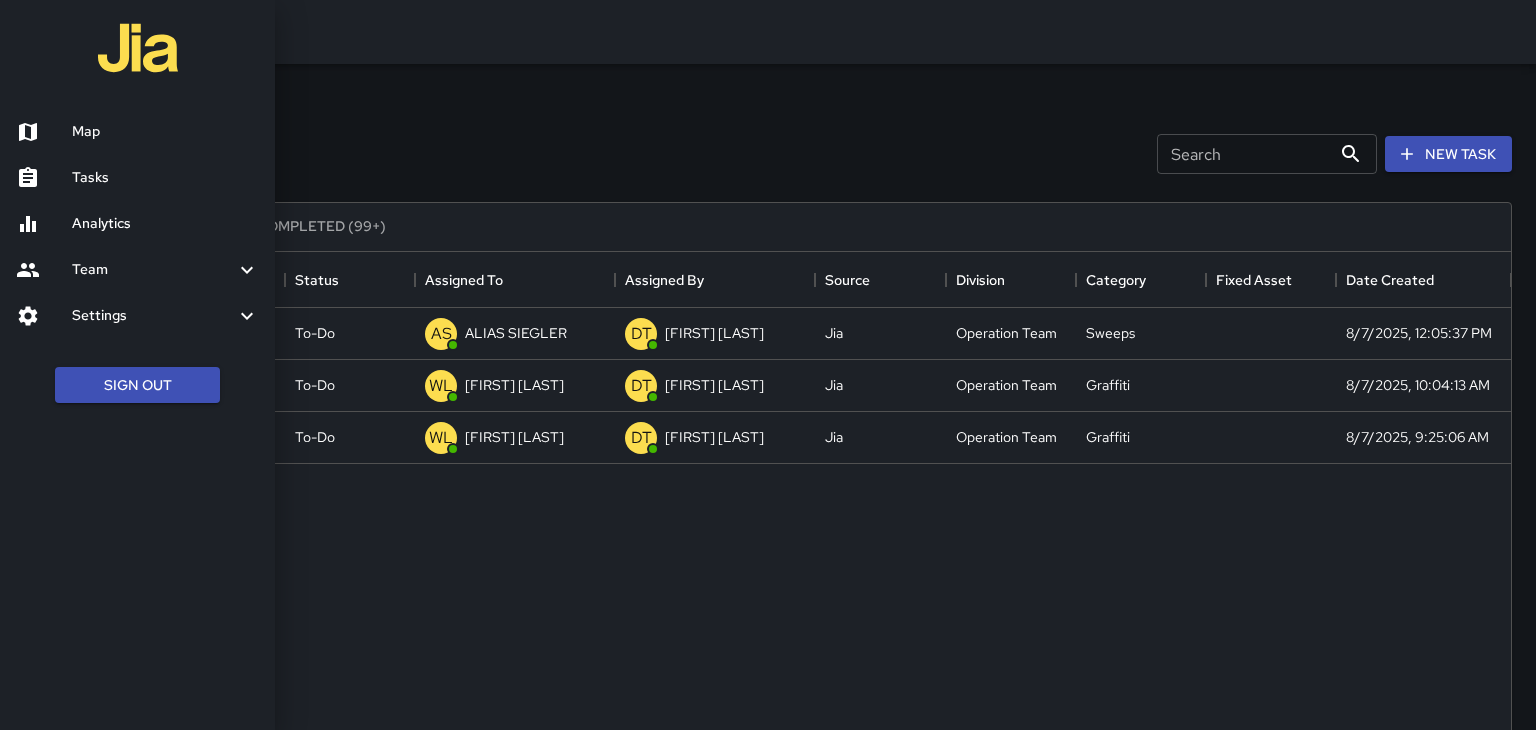 click on "Team" at bounding box center [153, 270] 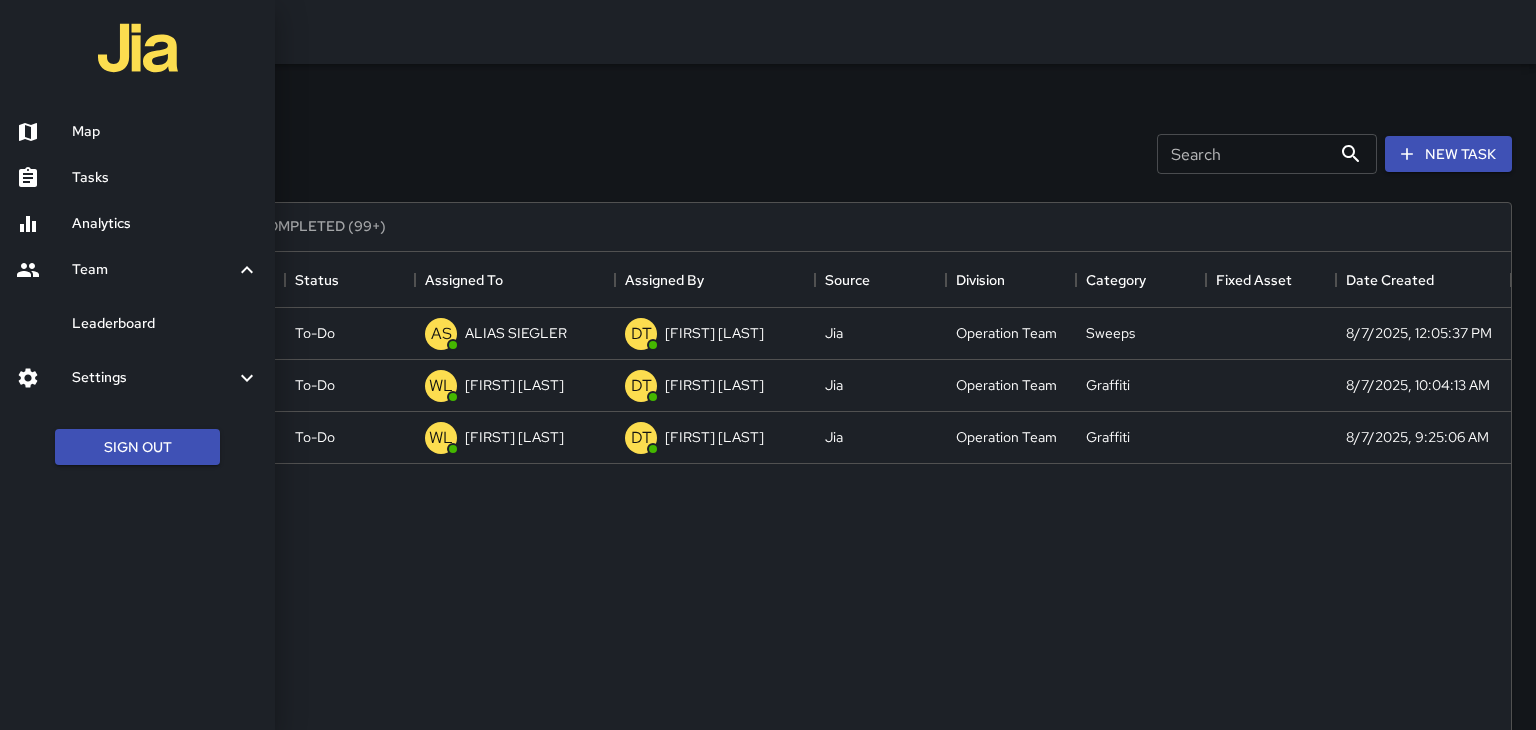 click on "Leaderboard" at bounding box center (137, 324) 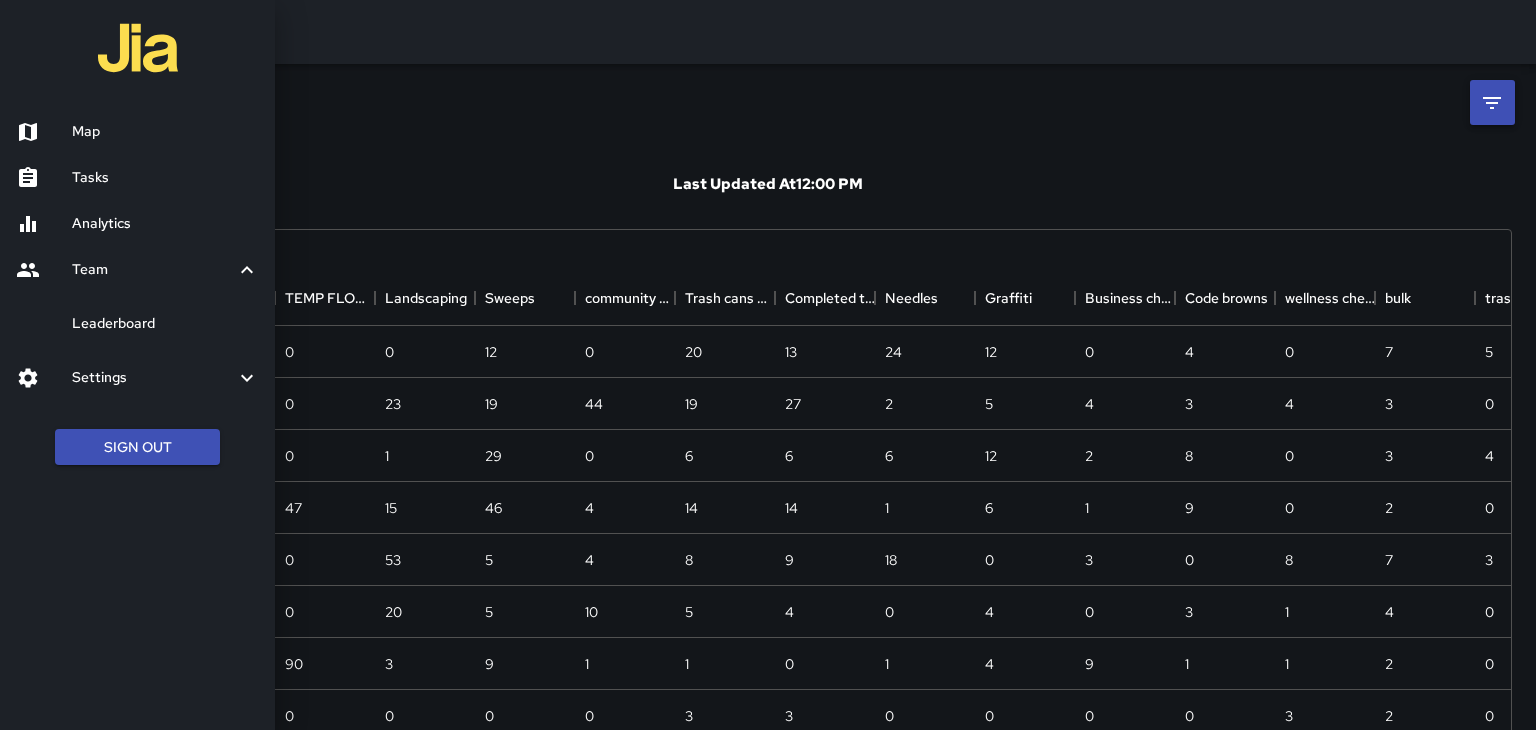 scroll, scrollTop: 0, scrollLeft: 0, axis: both 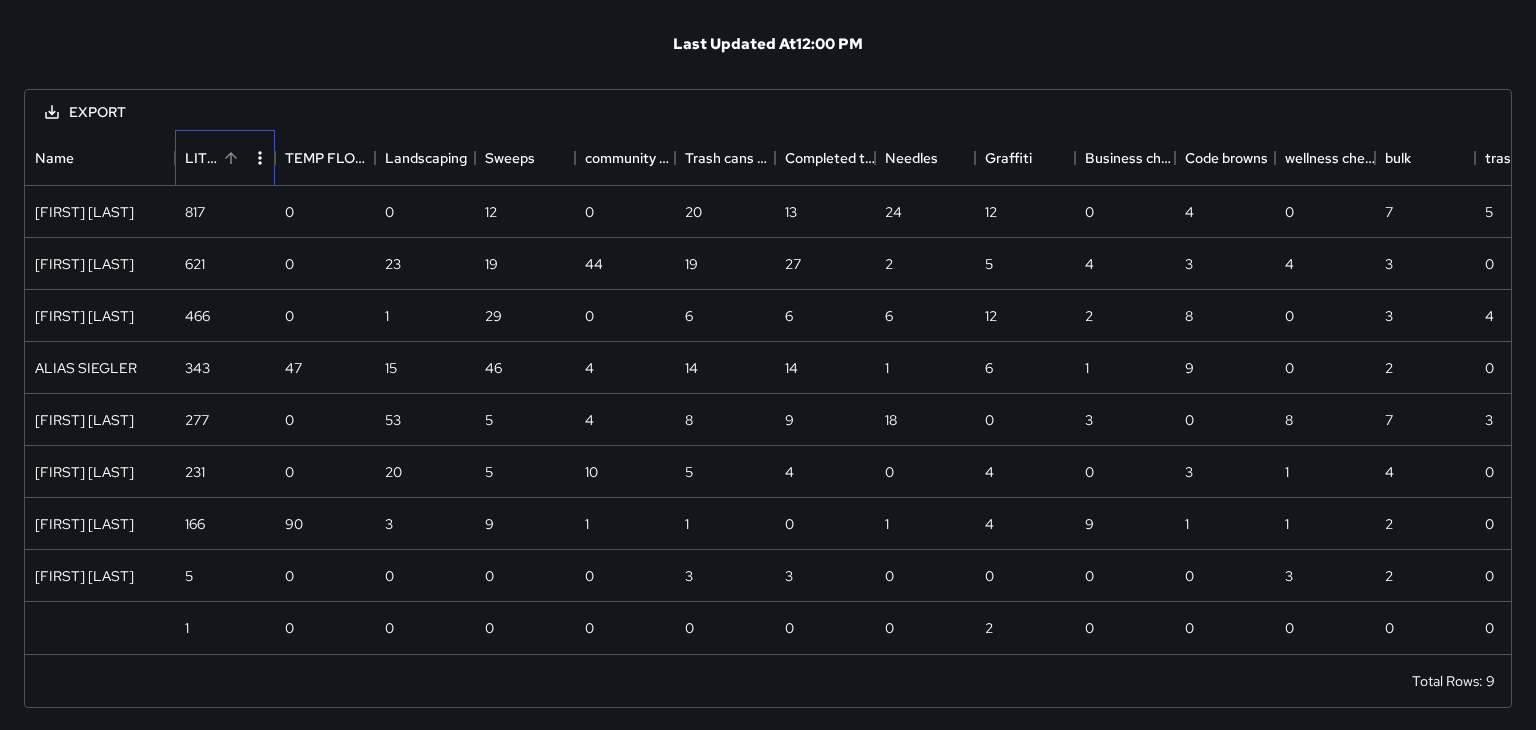 click on "LITTER" at bounding box center (201, 158) 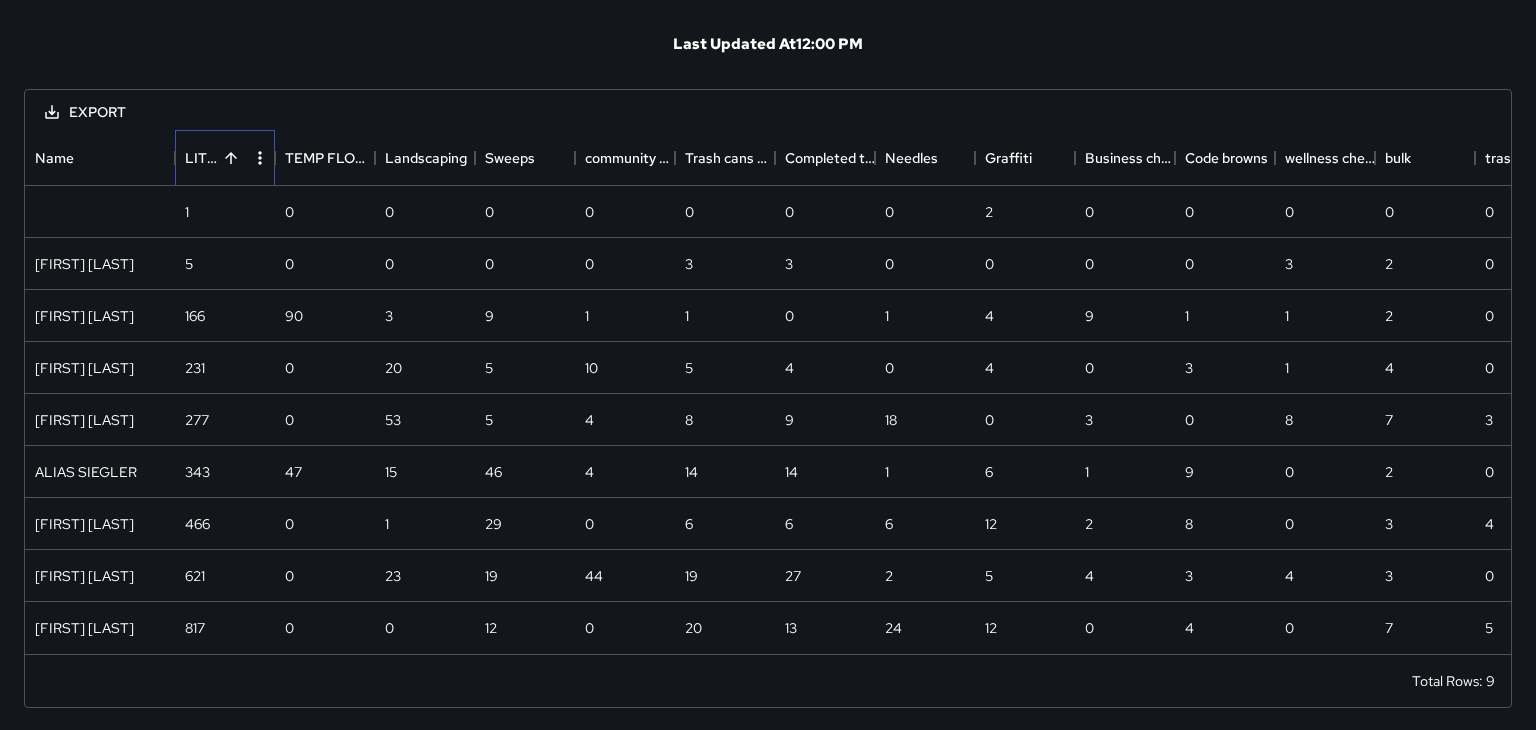 click on "LITTER" at bounding box center (201, 158) 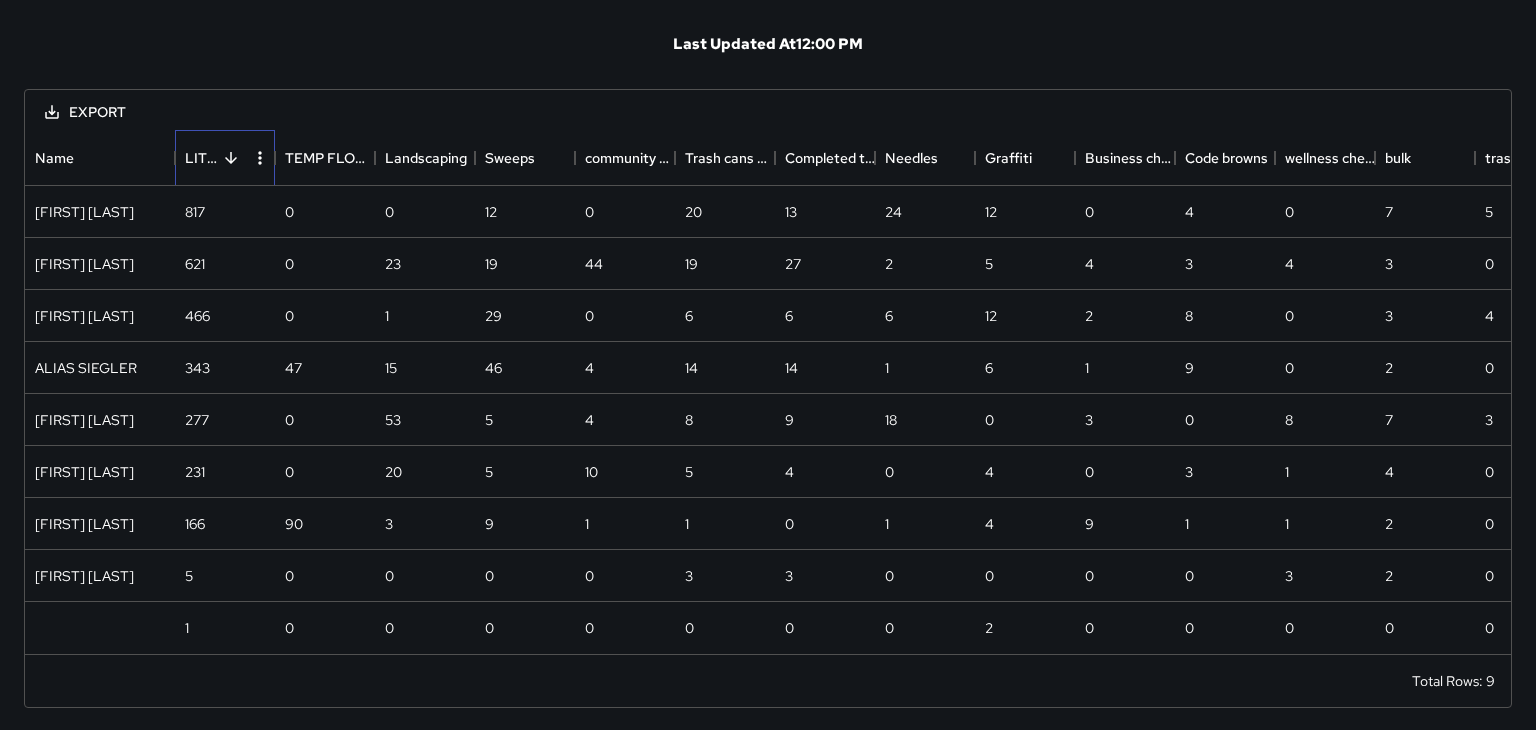 scroll, scrollTop: 142, scrollLeft: 0, axis: vertical 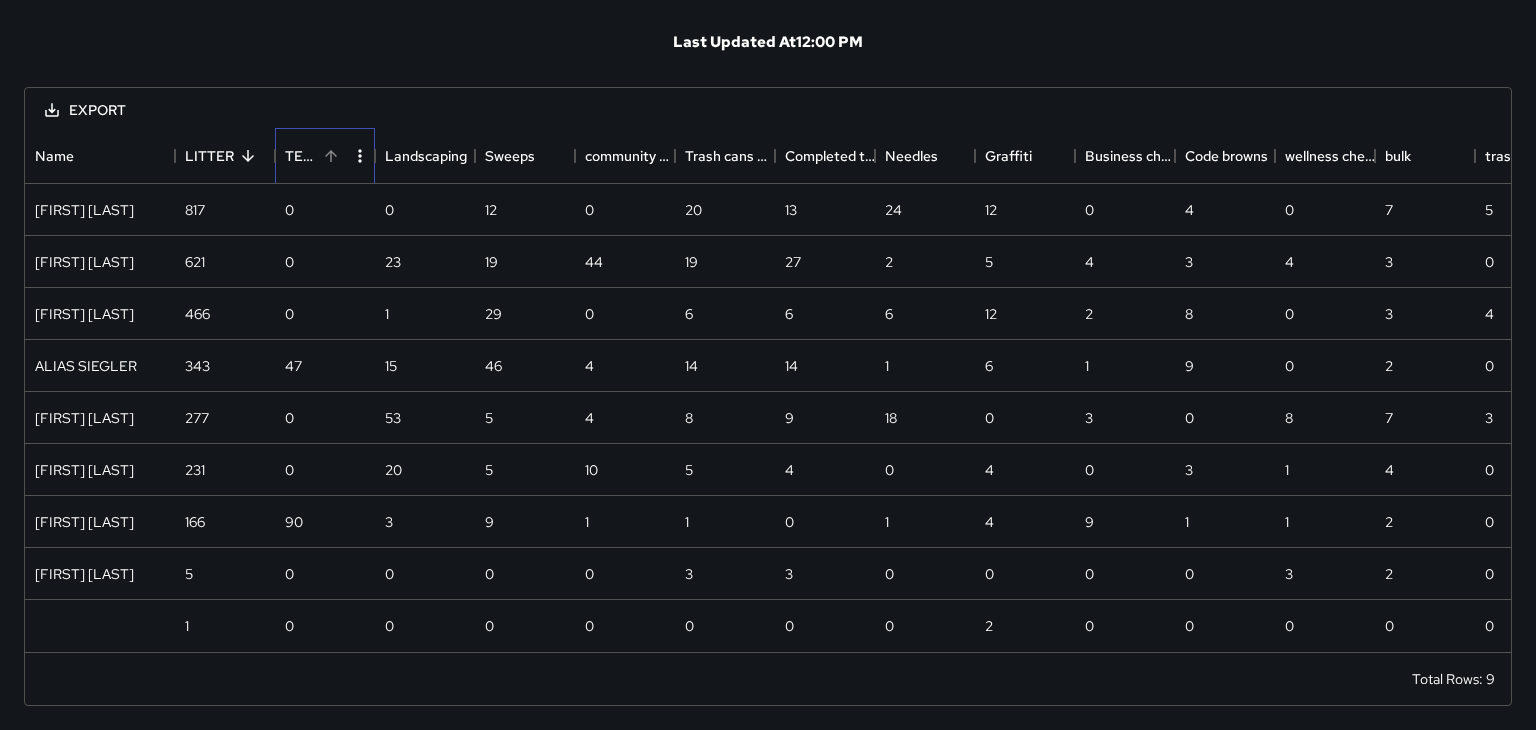 click on "TEMP FLOWER BASKET WATERING  FIX ASSET" at bounding box center (301, 156) 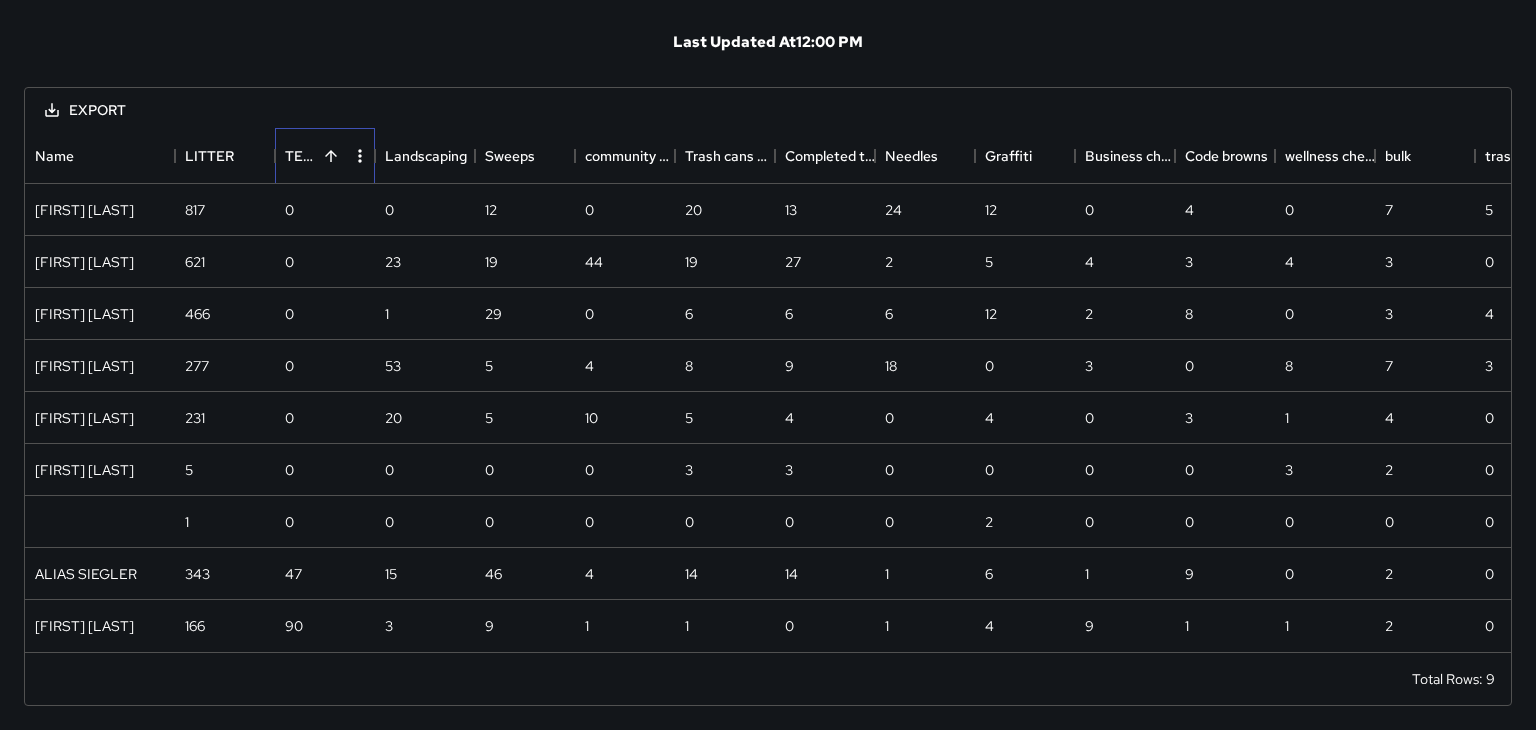 click on "TEMP FLOWER BASKET WATERING  FIX ASSET" at bounding box center [301, 156] 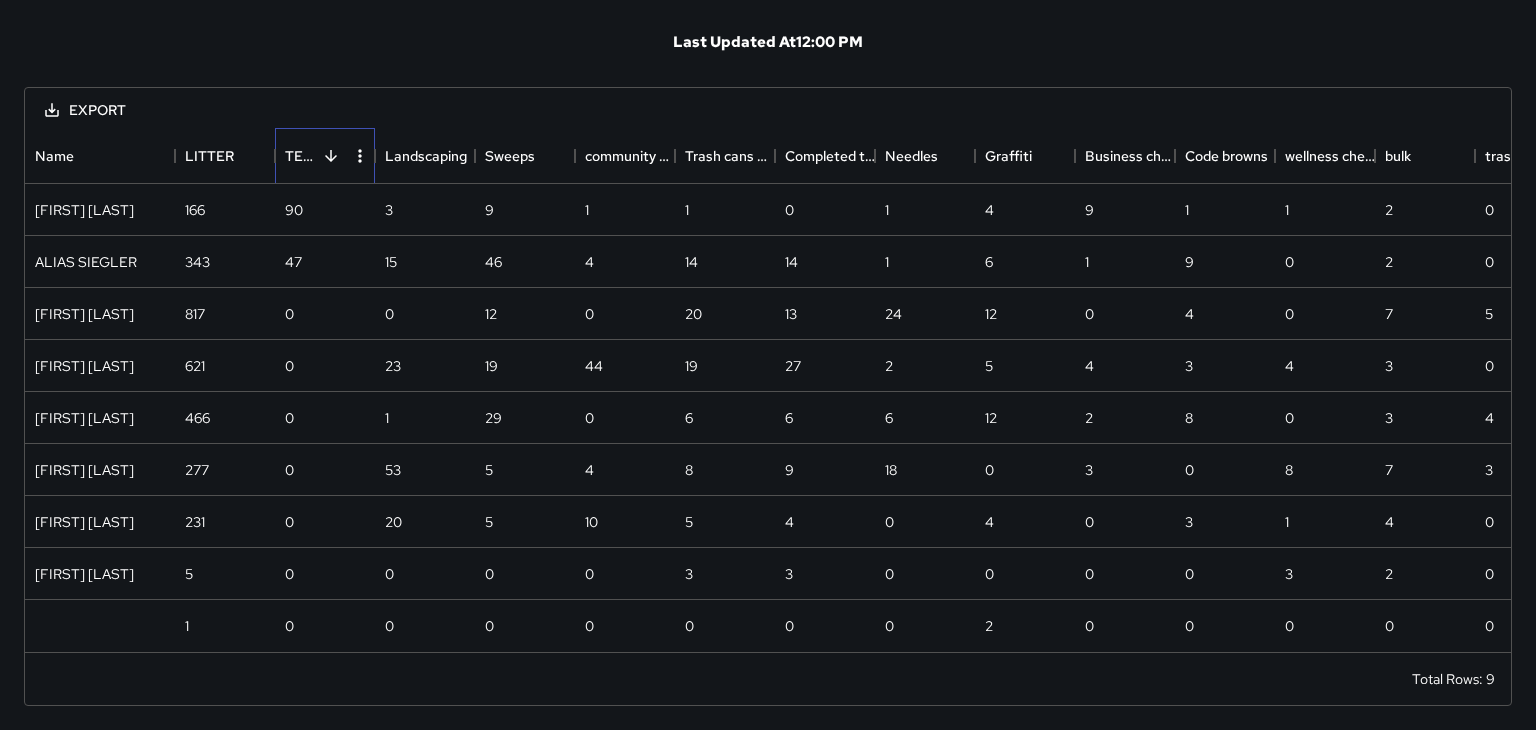 click on "TEMP FLOWER BASKET WATERING  FIX ASSET" at bounding box center (301, 156) 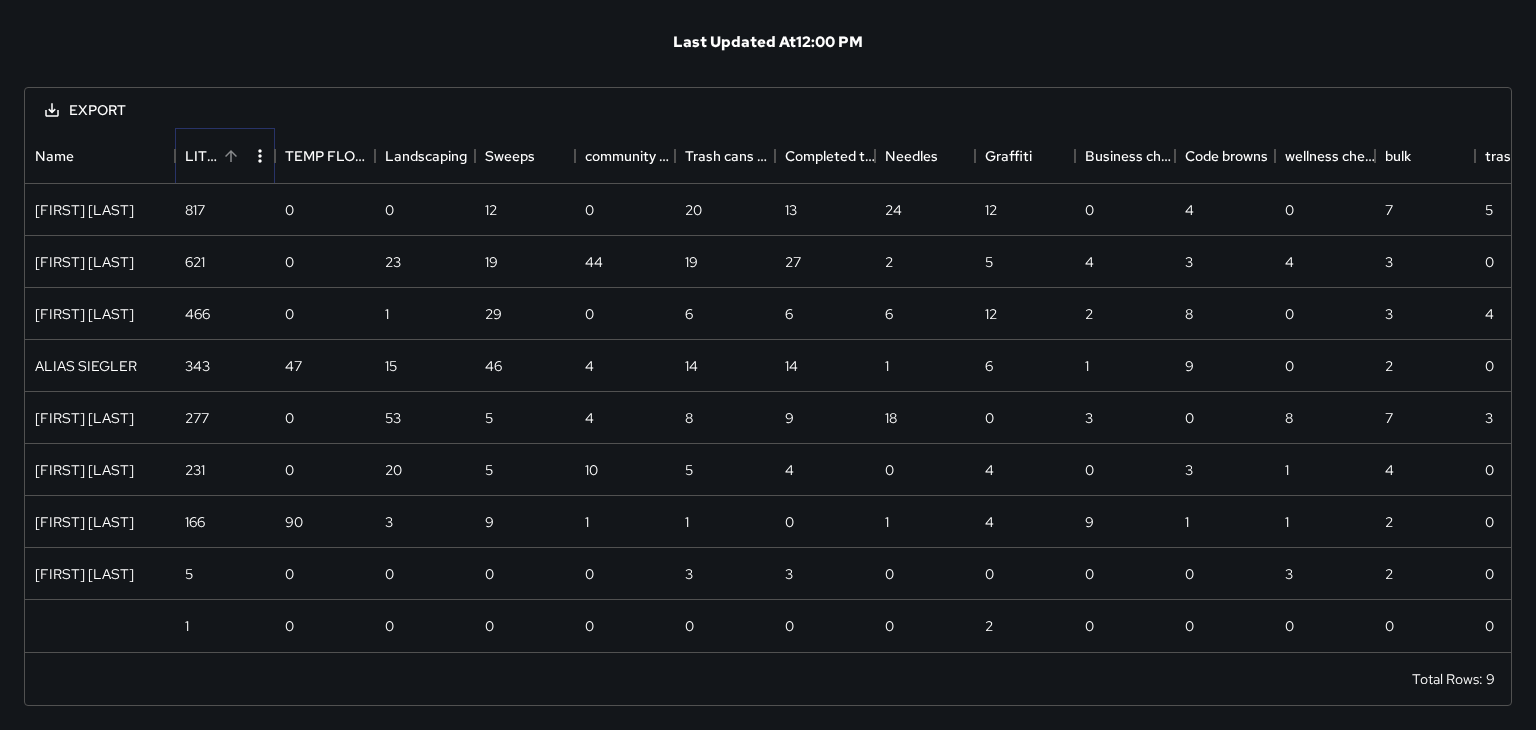 click 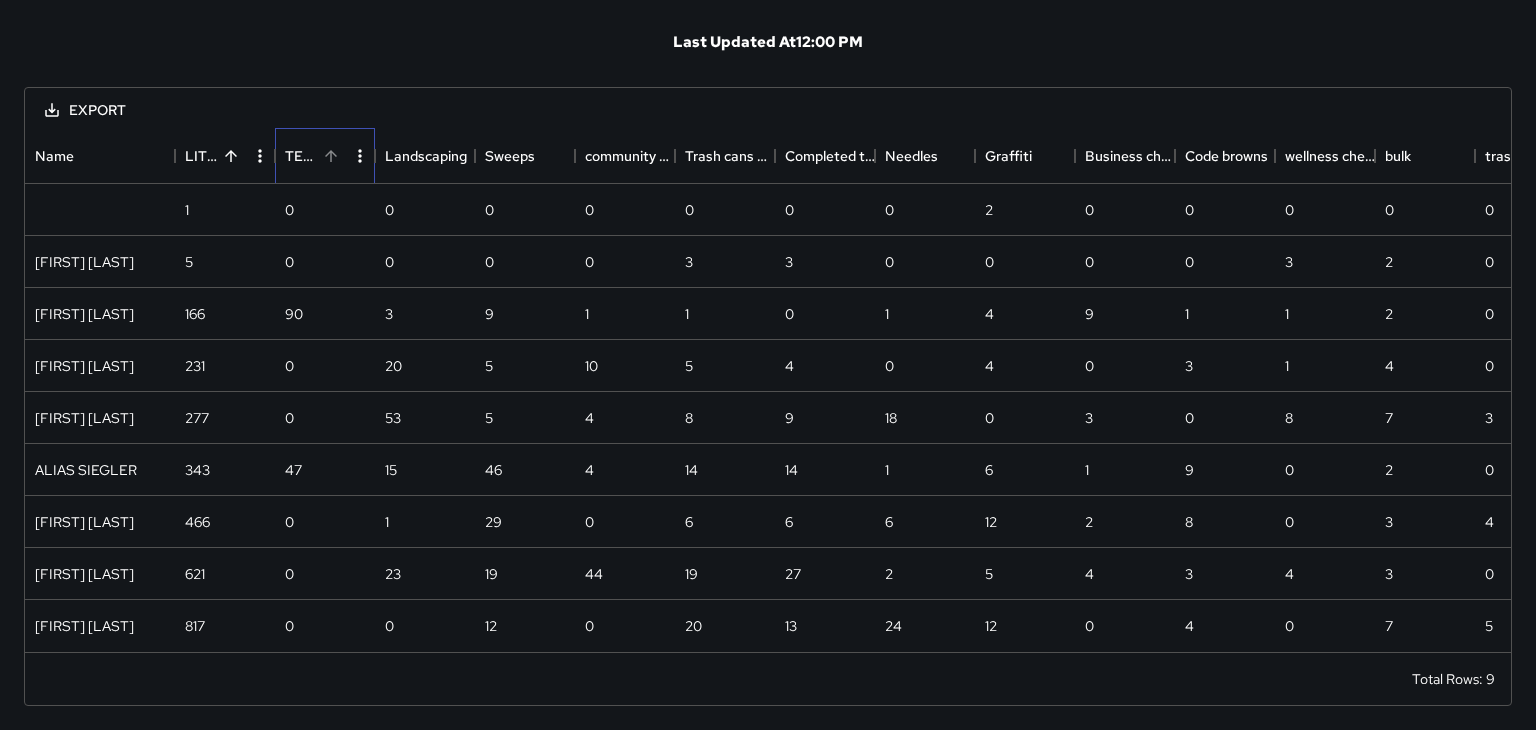 click on "TEMP FLOWER BASKET WATERING  FIX ASSET" at bounding box center (301, 156) 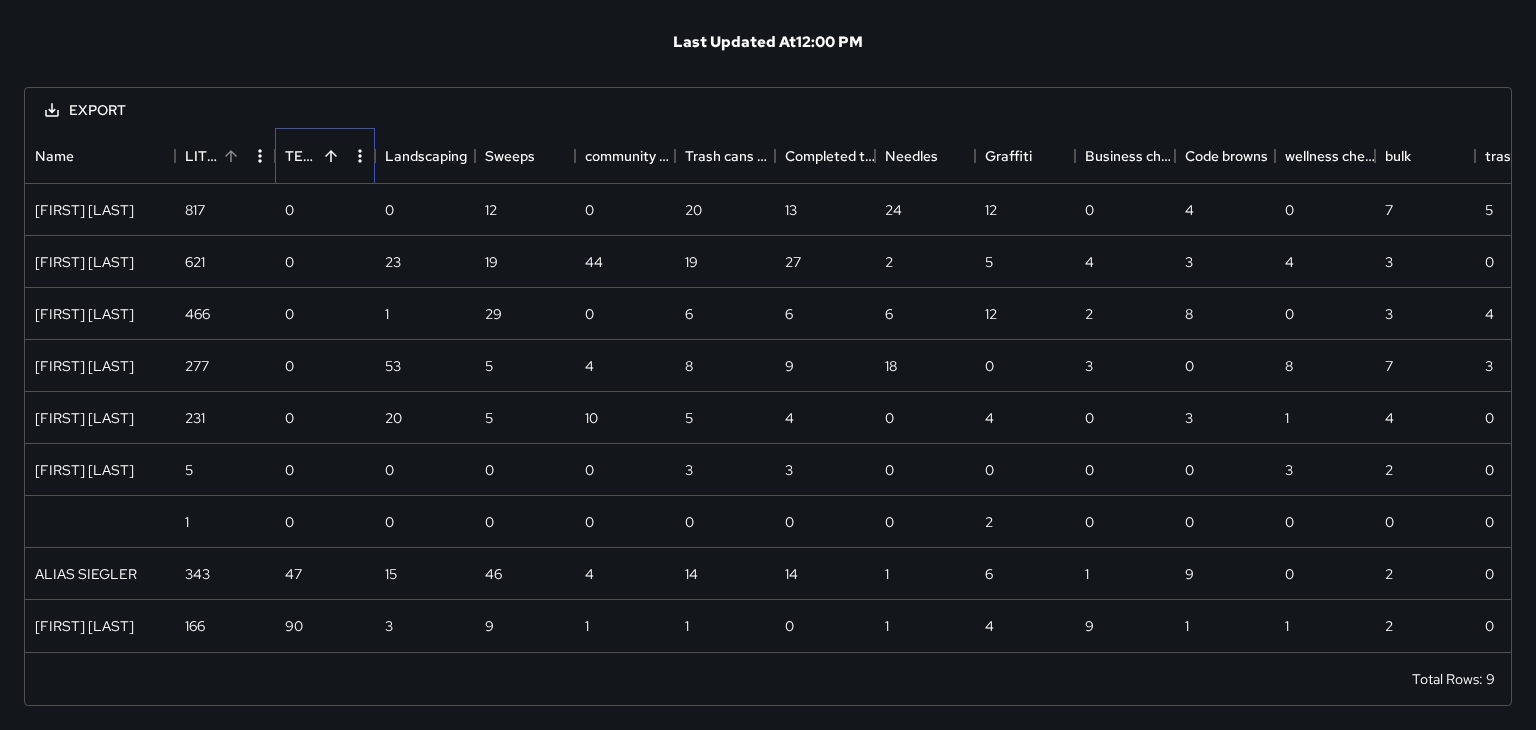 click on "TEMP FLOWER BASKET WATERING  FIX ASSET" at bounding box center [301, 156] 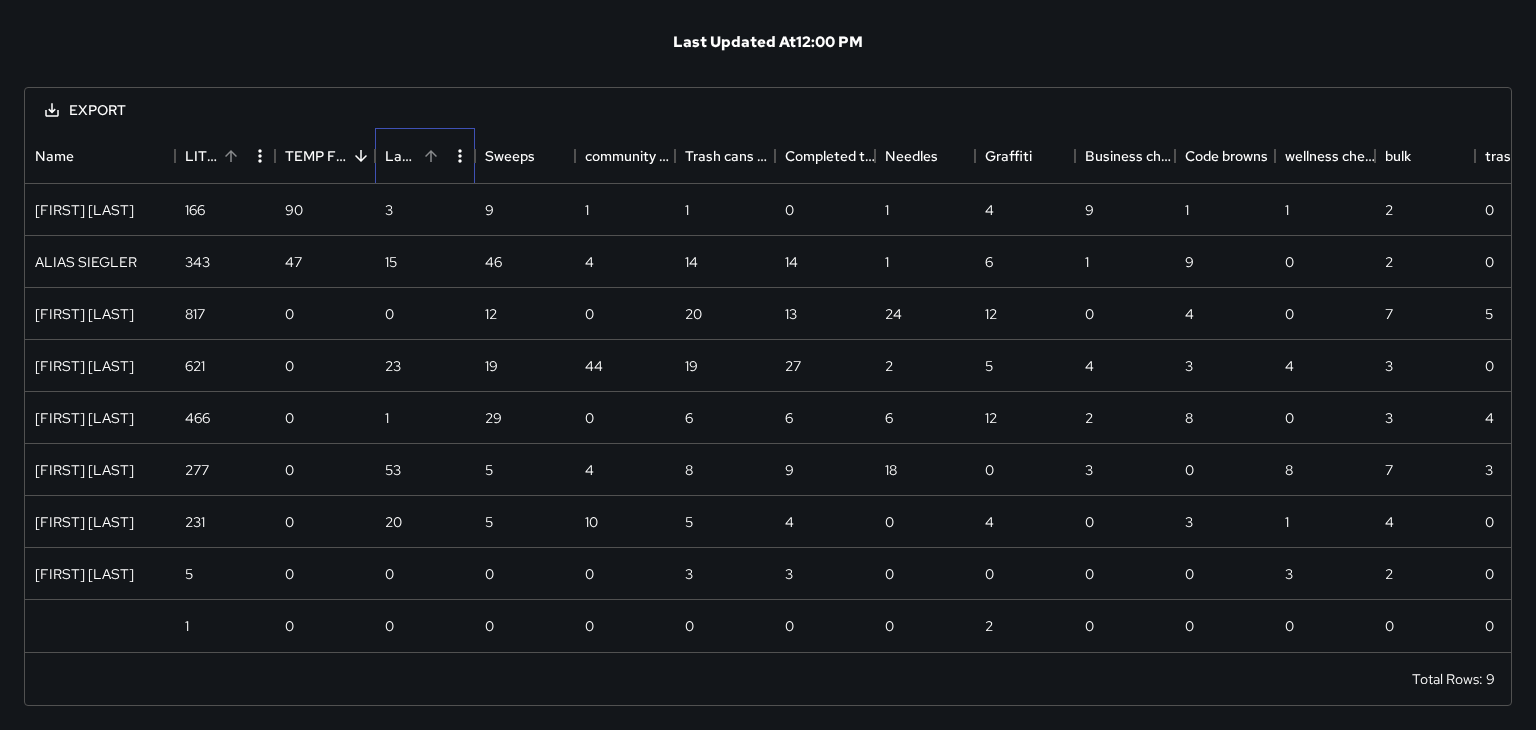 click on "Landscaping" at bounding box center [401, 156] 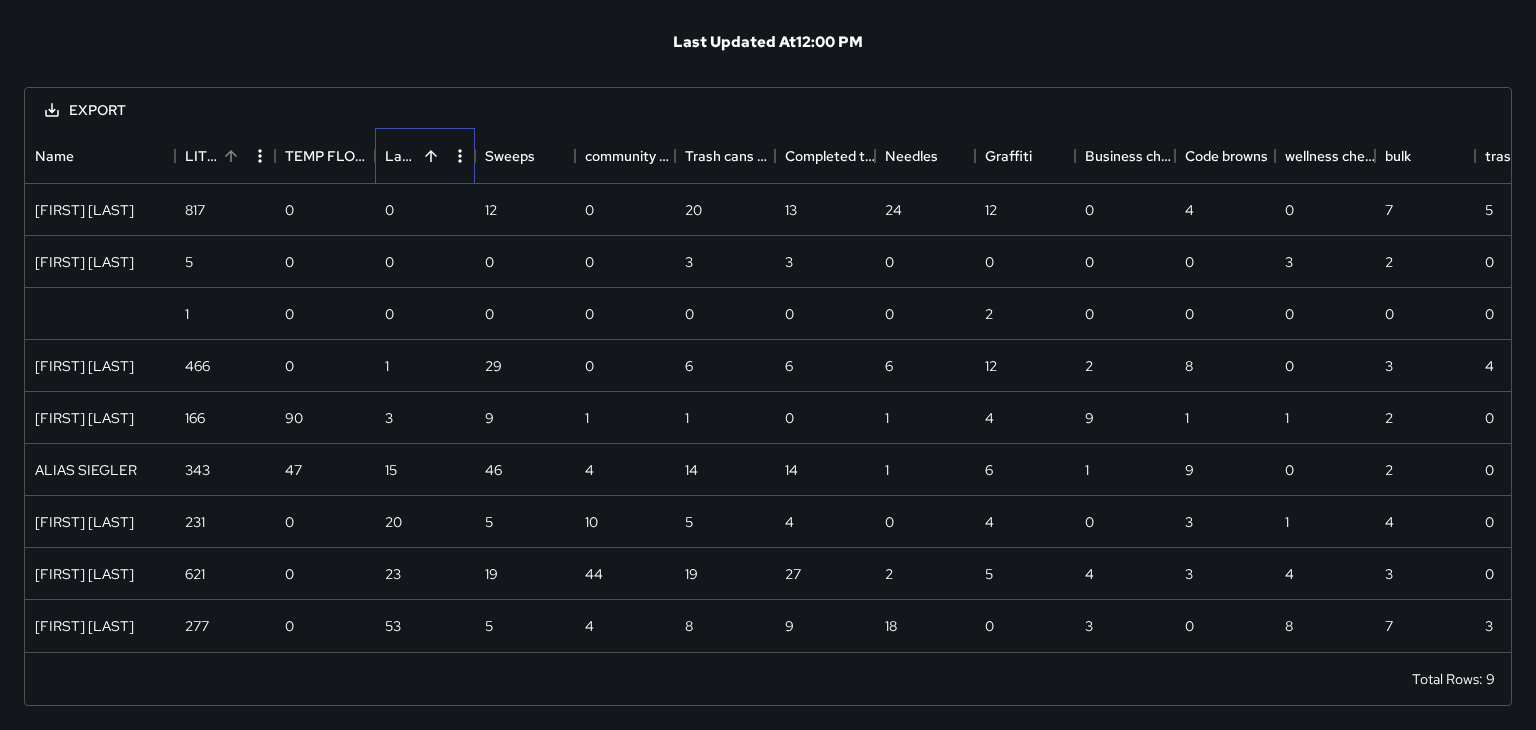 click on "Landscaping" at bounding box center [401, 156] 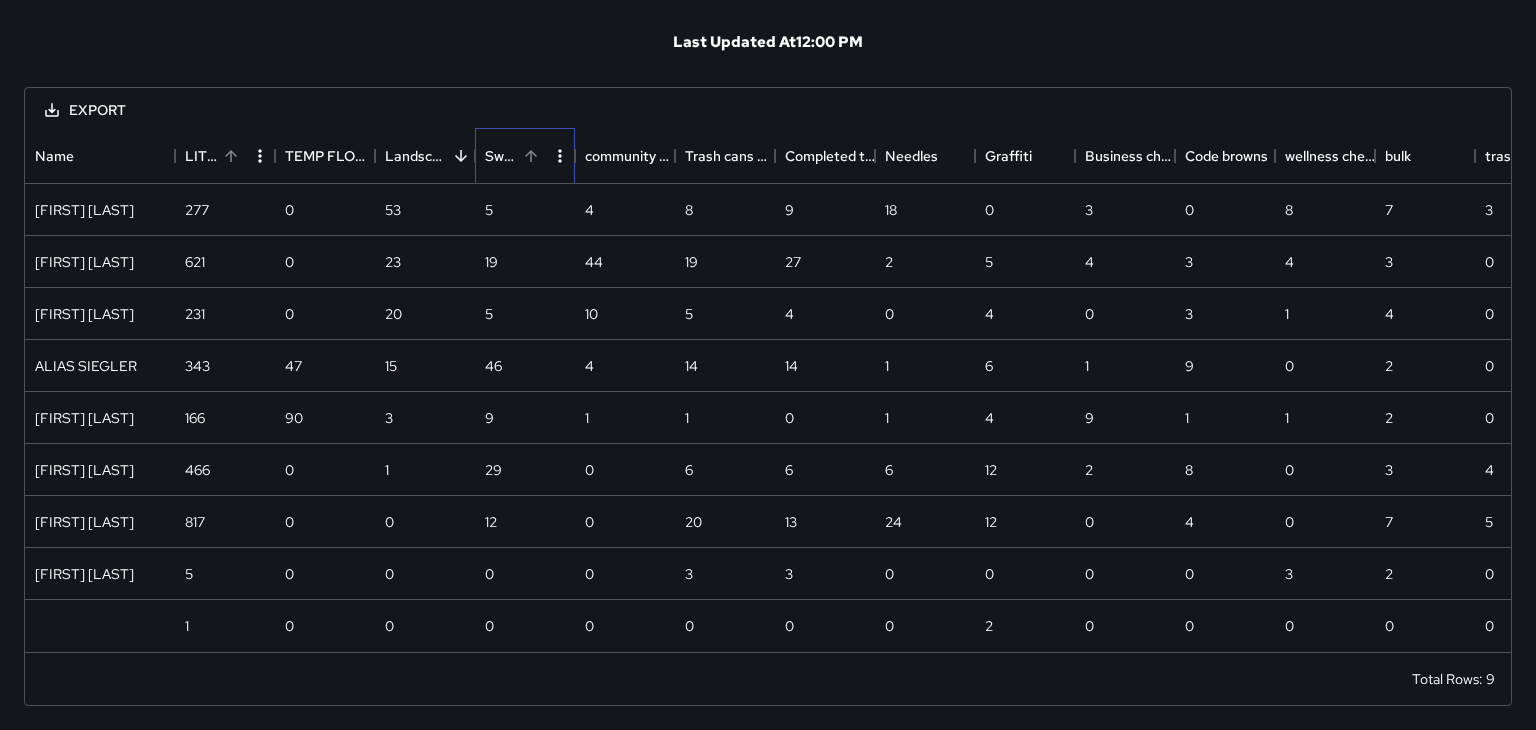 click on "Sweeps" at bounding box center [501, 156] 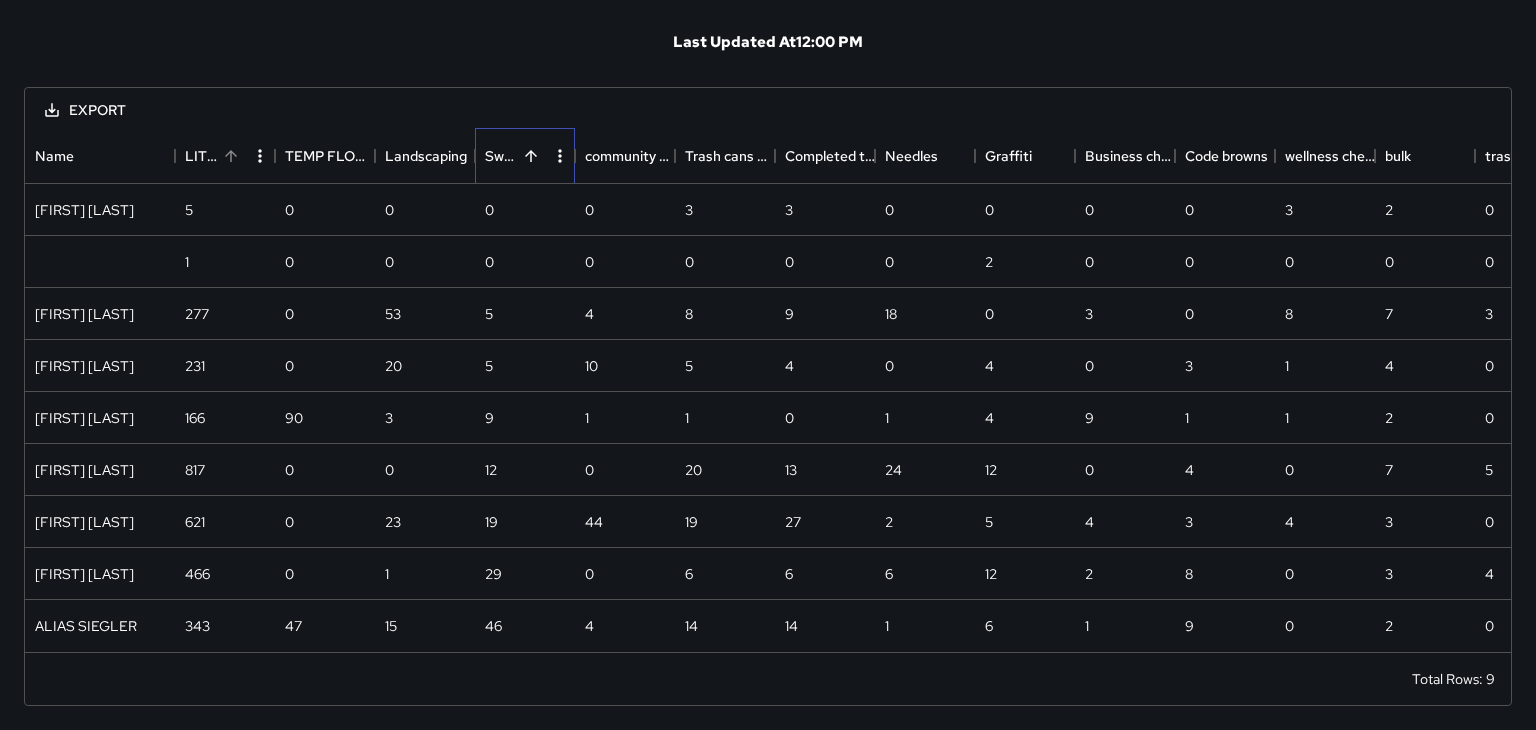 click on "Sweeps" at bounding box center [501, 156] 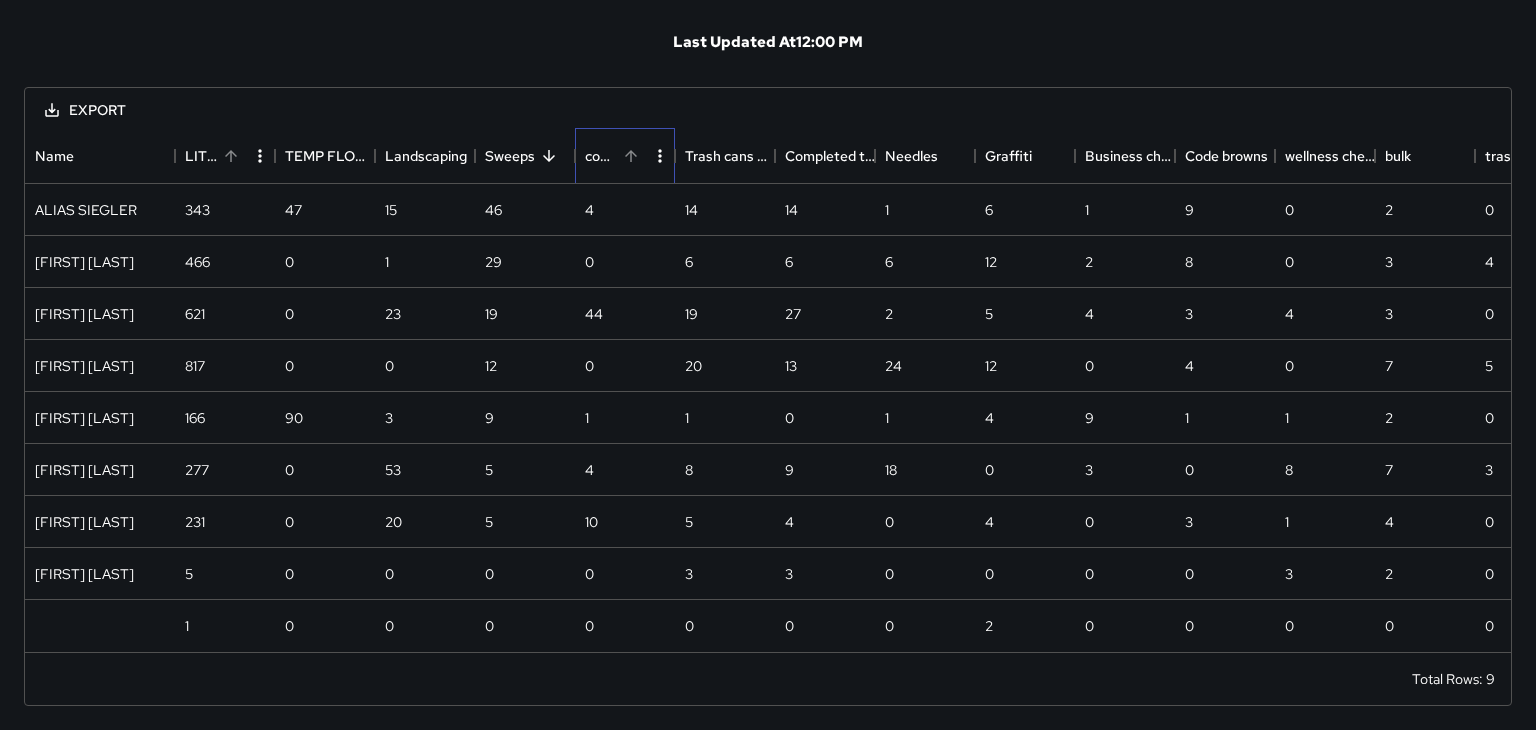 click on "community engagement" at bounding box center (601, 156) 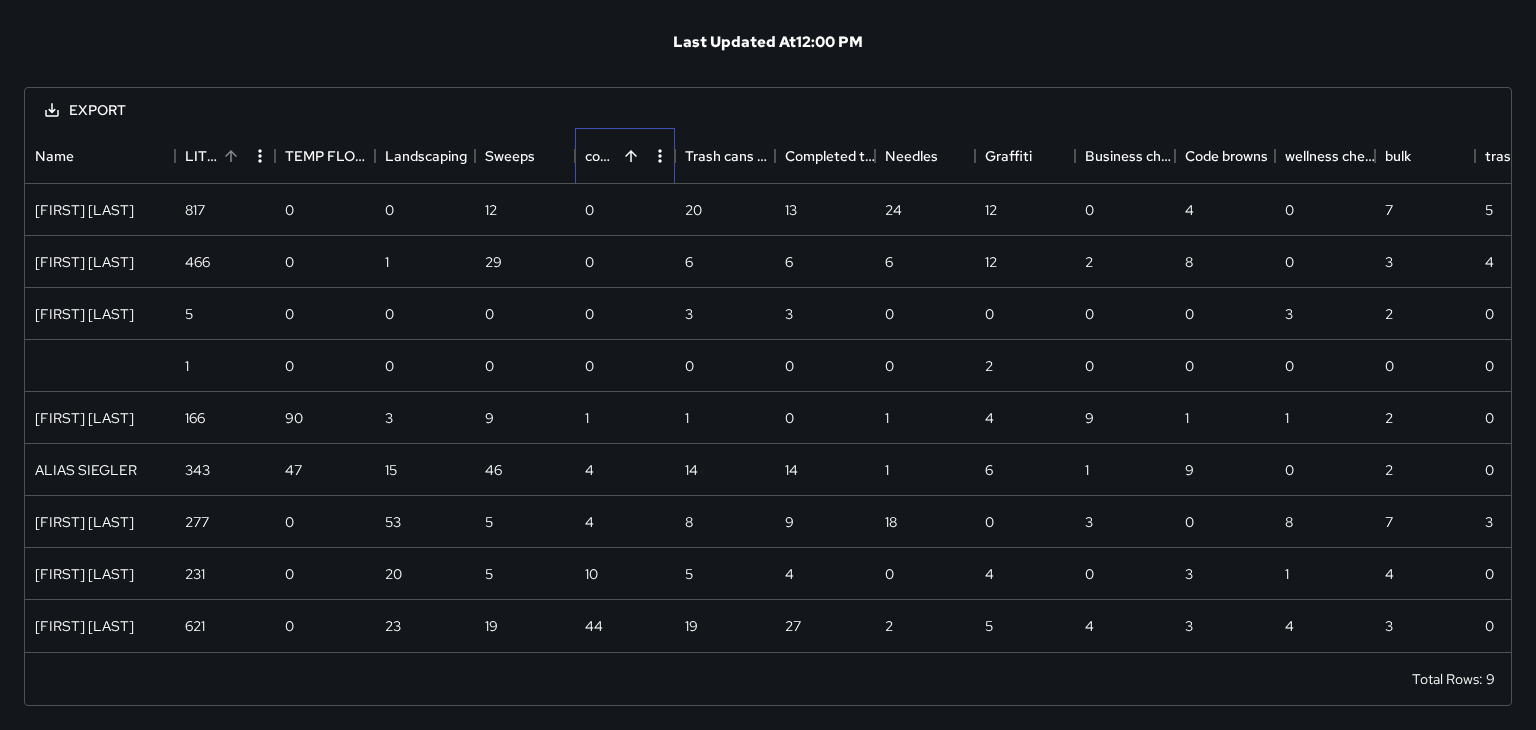 click on "community engagement" at bounding box center (601, 156) 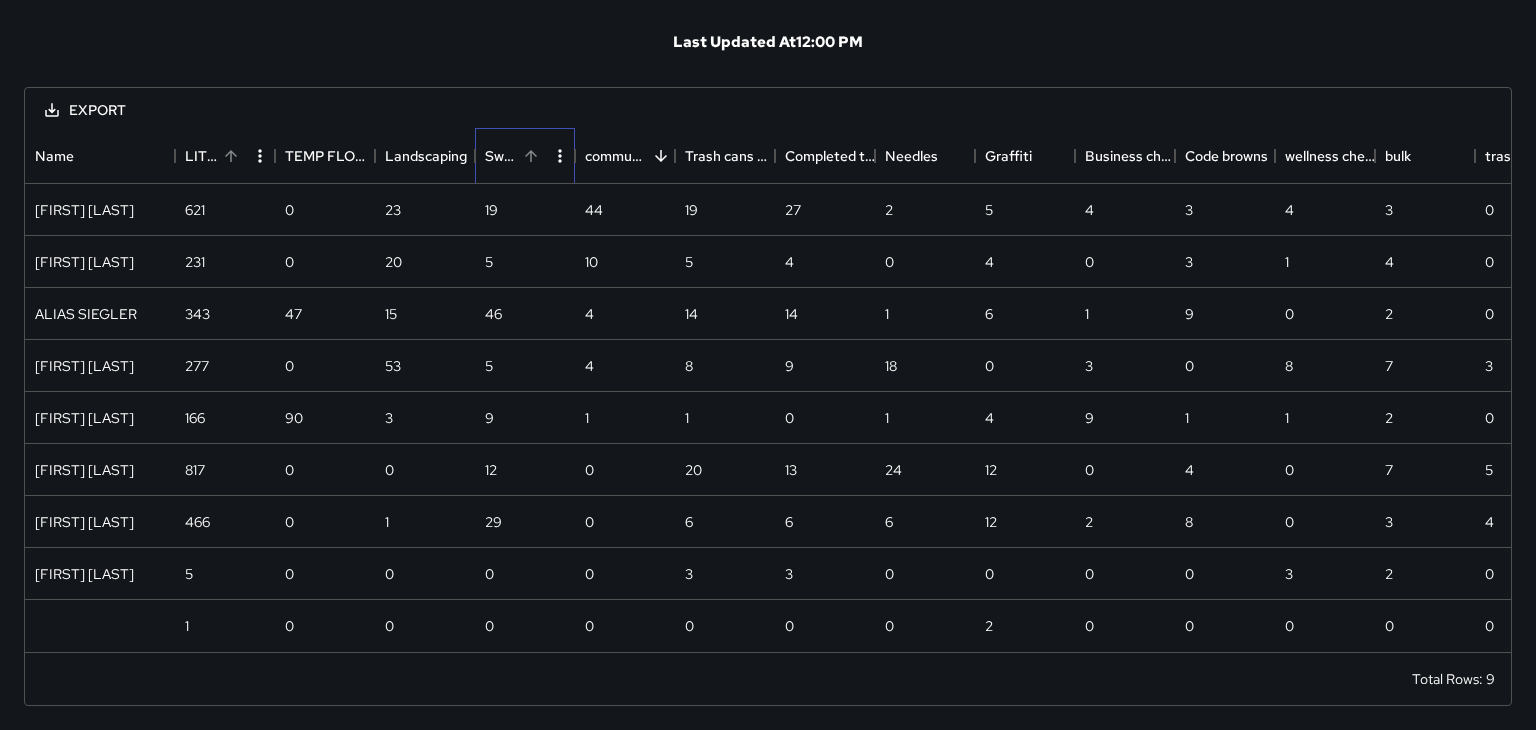 click on "Sweeps" at bounding box center (501, 156) 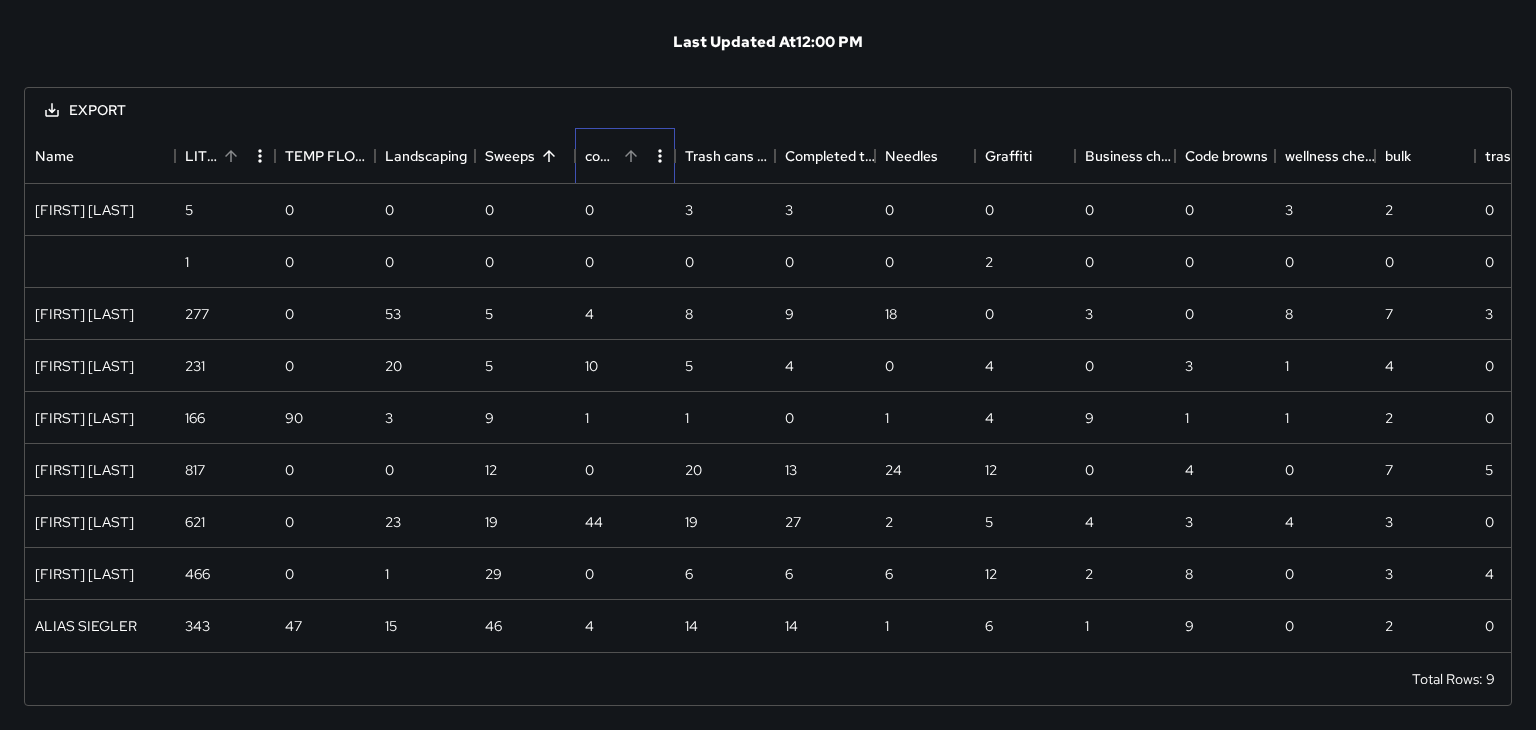 click on "community engagement" at bounding box center [601, 156] 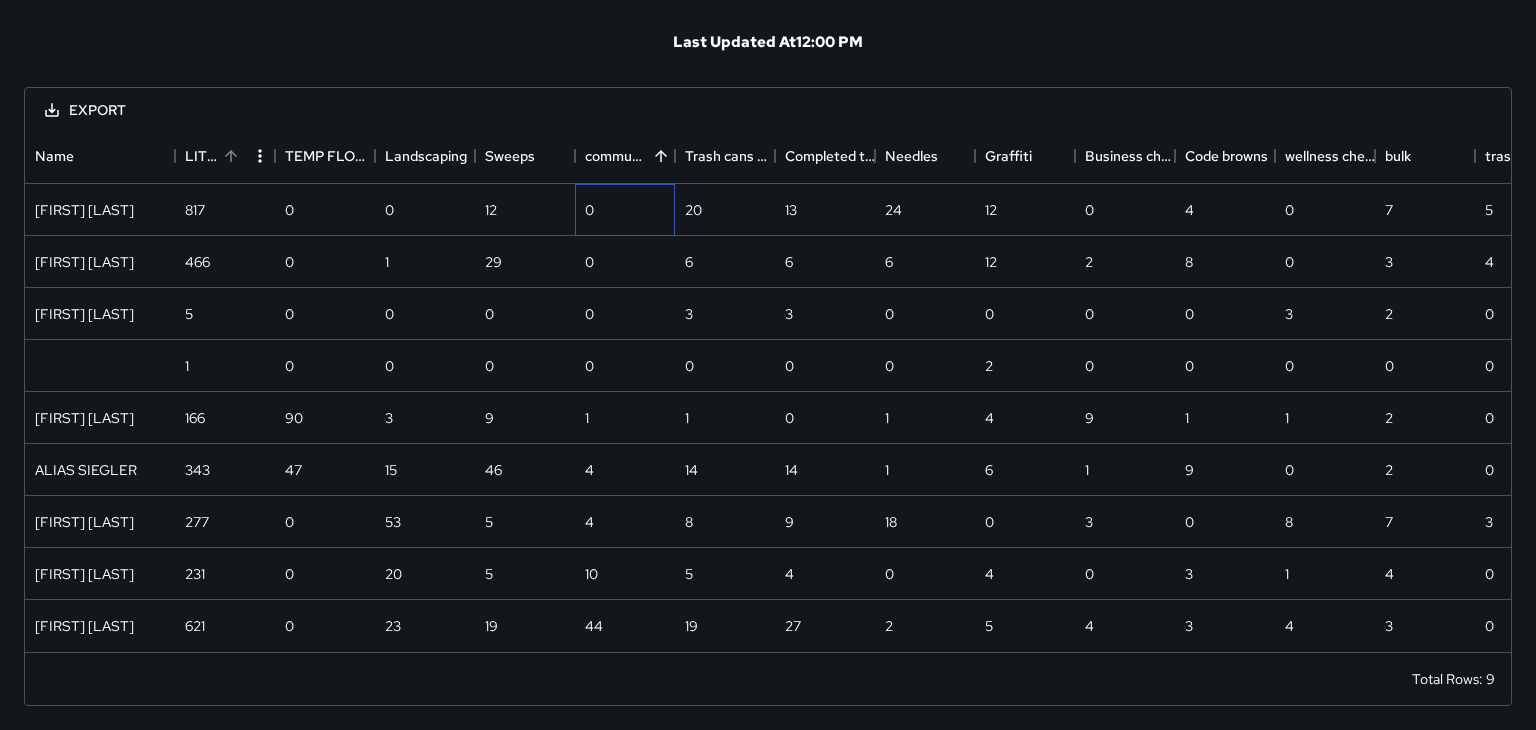 click on "0" at bounding box center (625, 210) 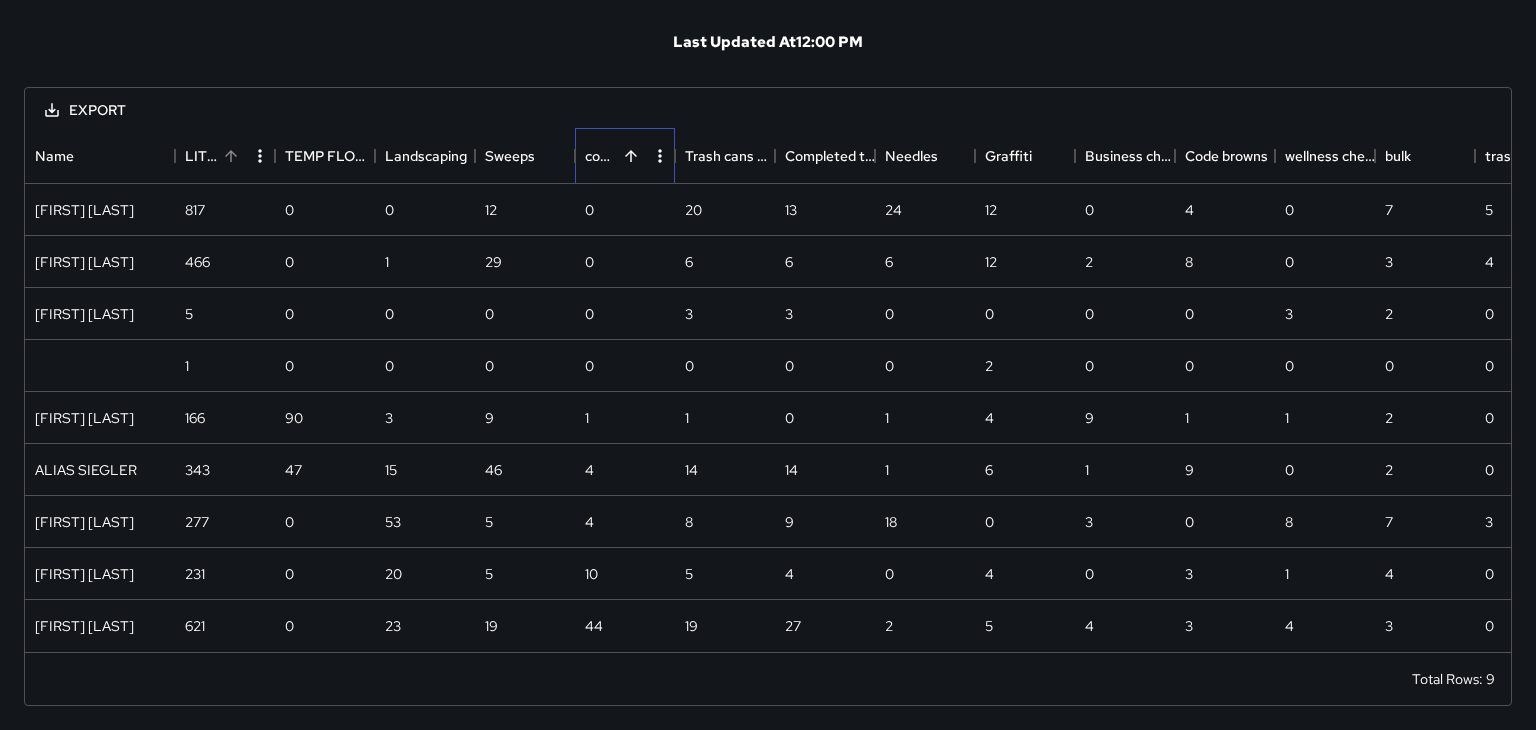 click on "community engagement" at bounding box center (601, 156) 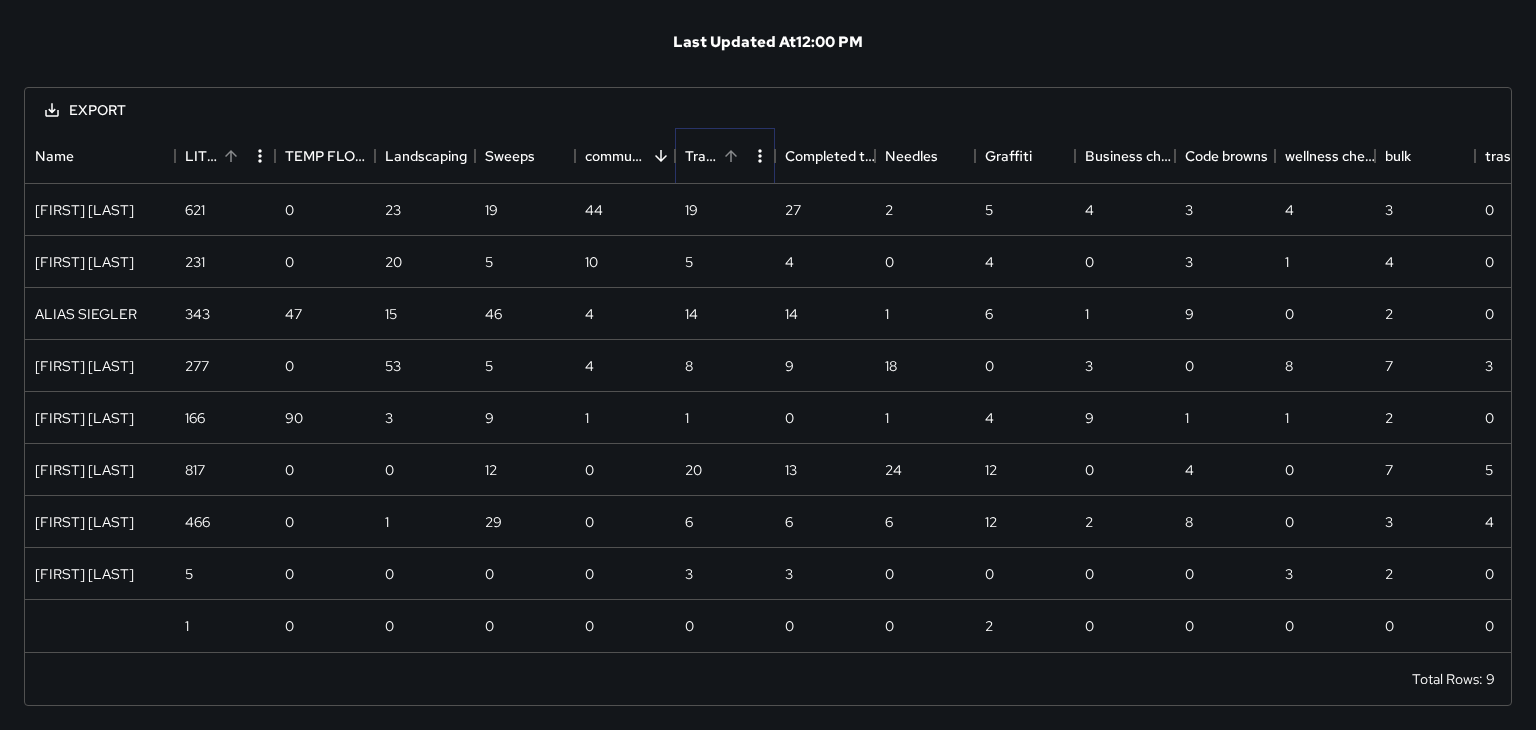click 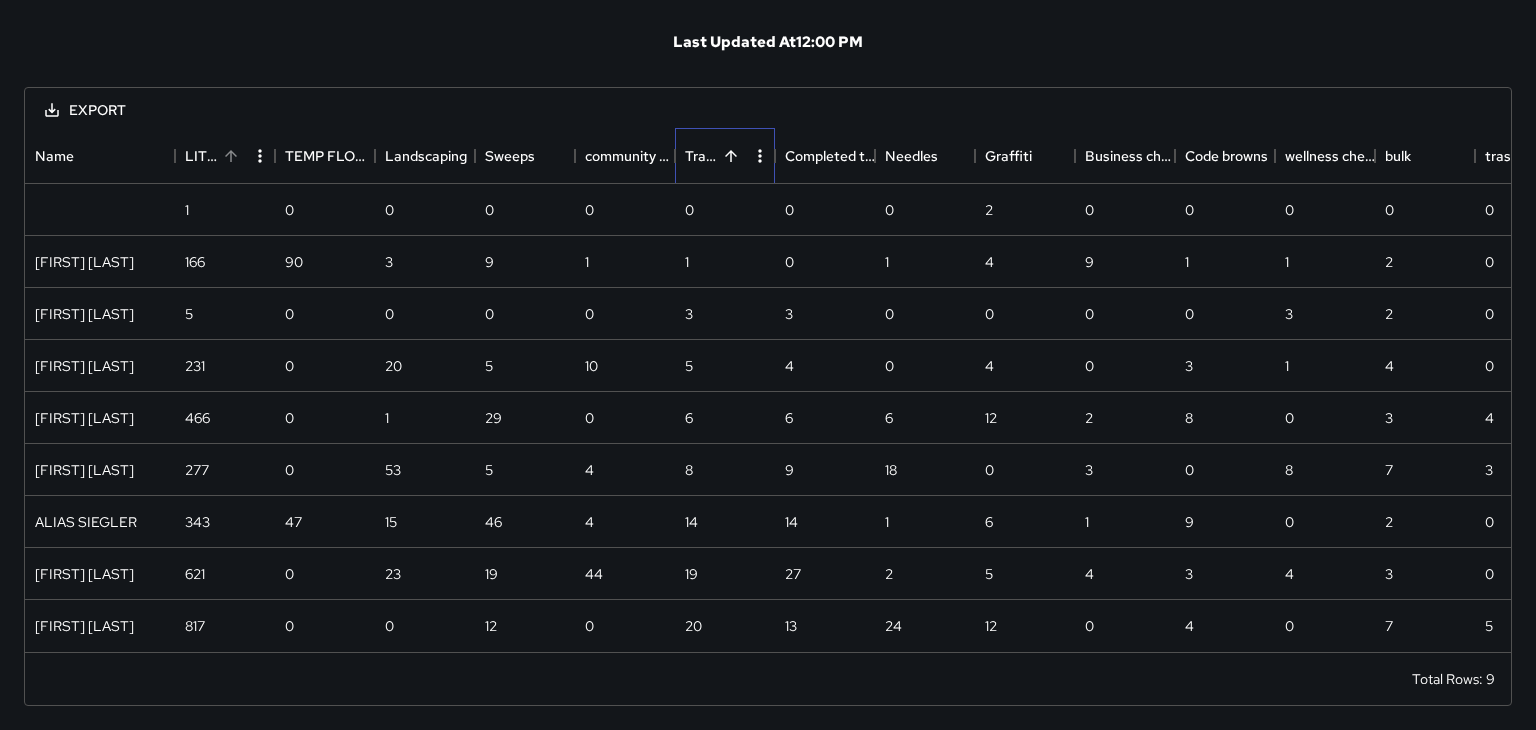 click on "Trash cans wipe downs" at bounding box center (701, 156) 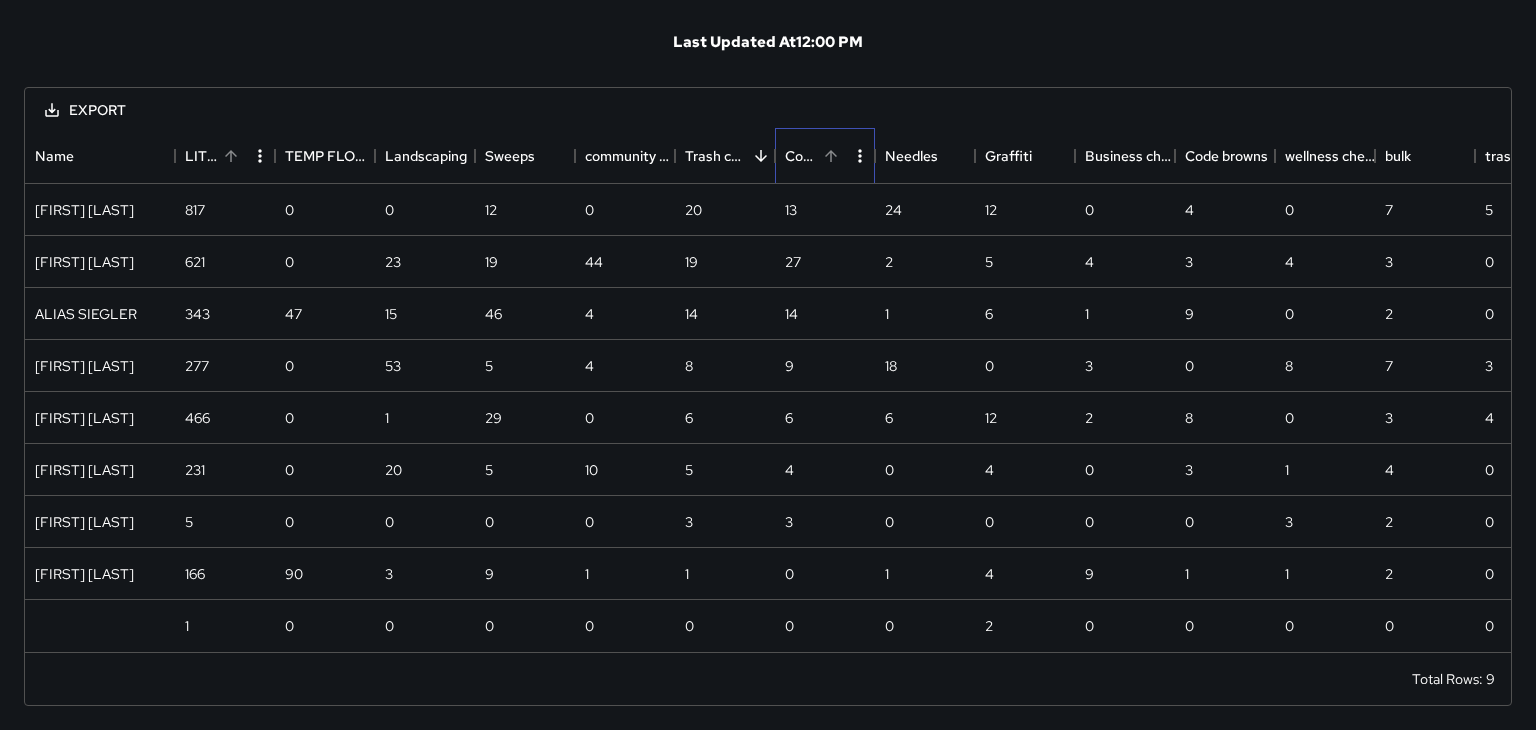click at bounding box center (831, 156) 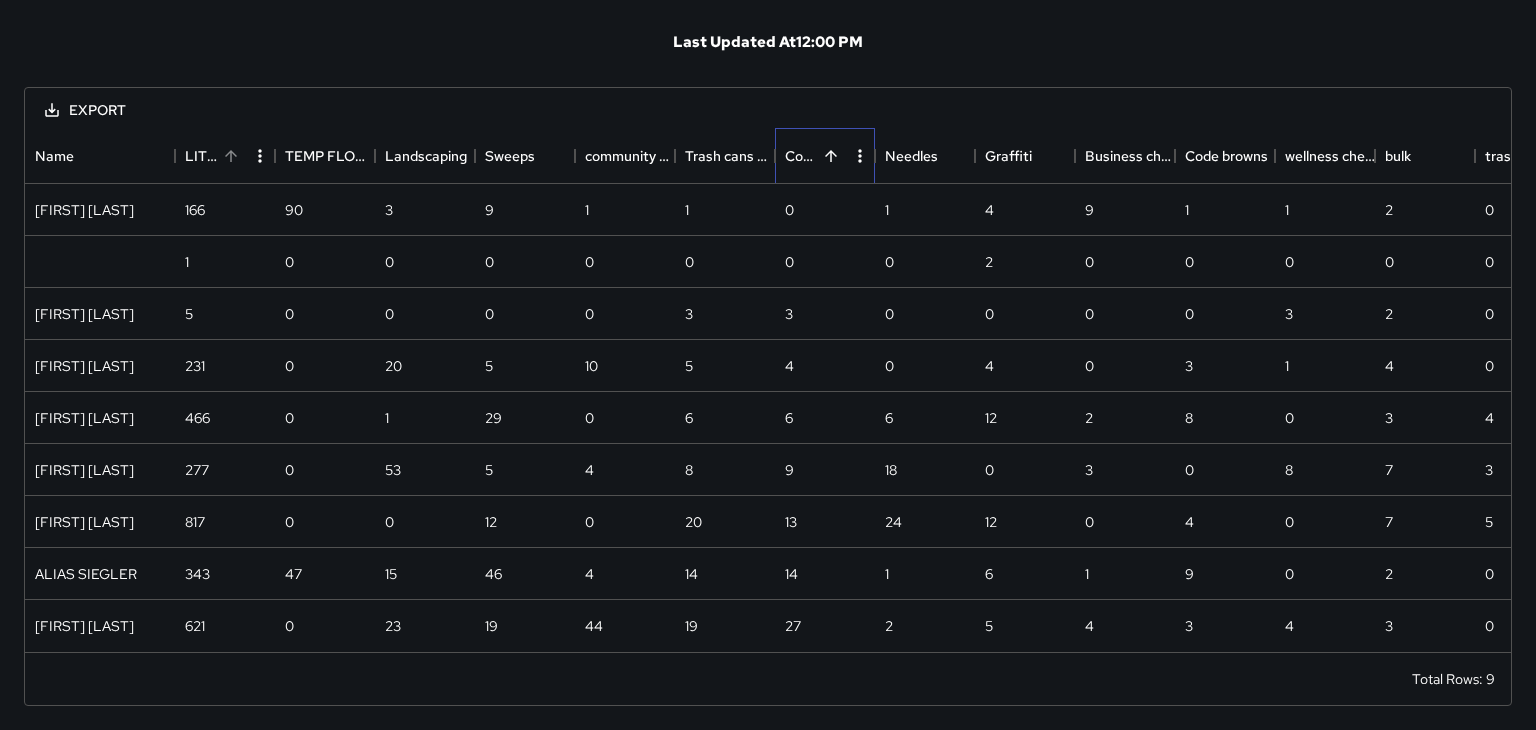 click at bounding box center (831, 156) 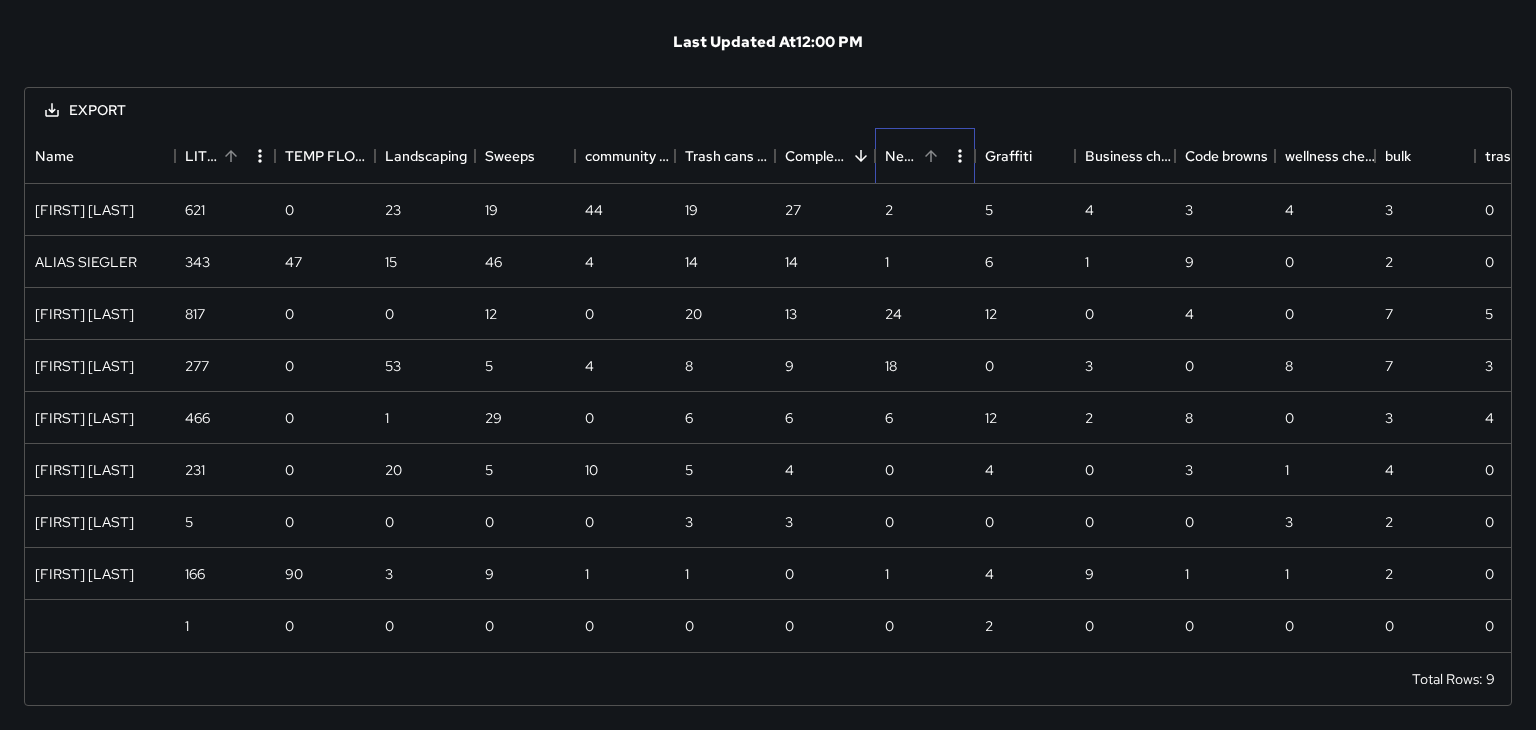 click on "Needles" at bounding box center [915, 156] 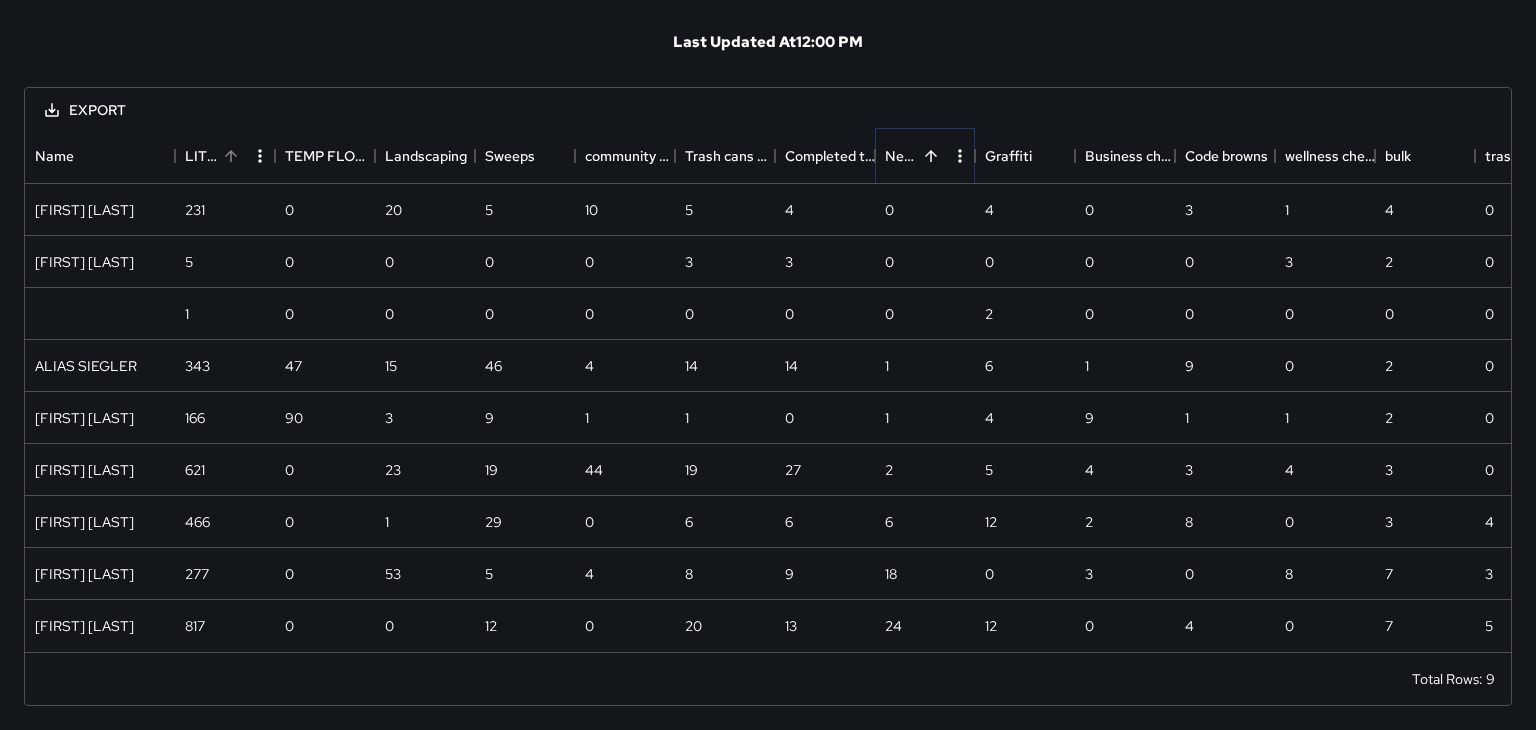 click at bounding box center [931, 156] 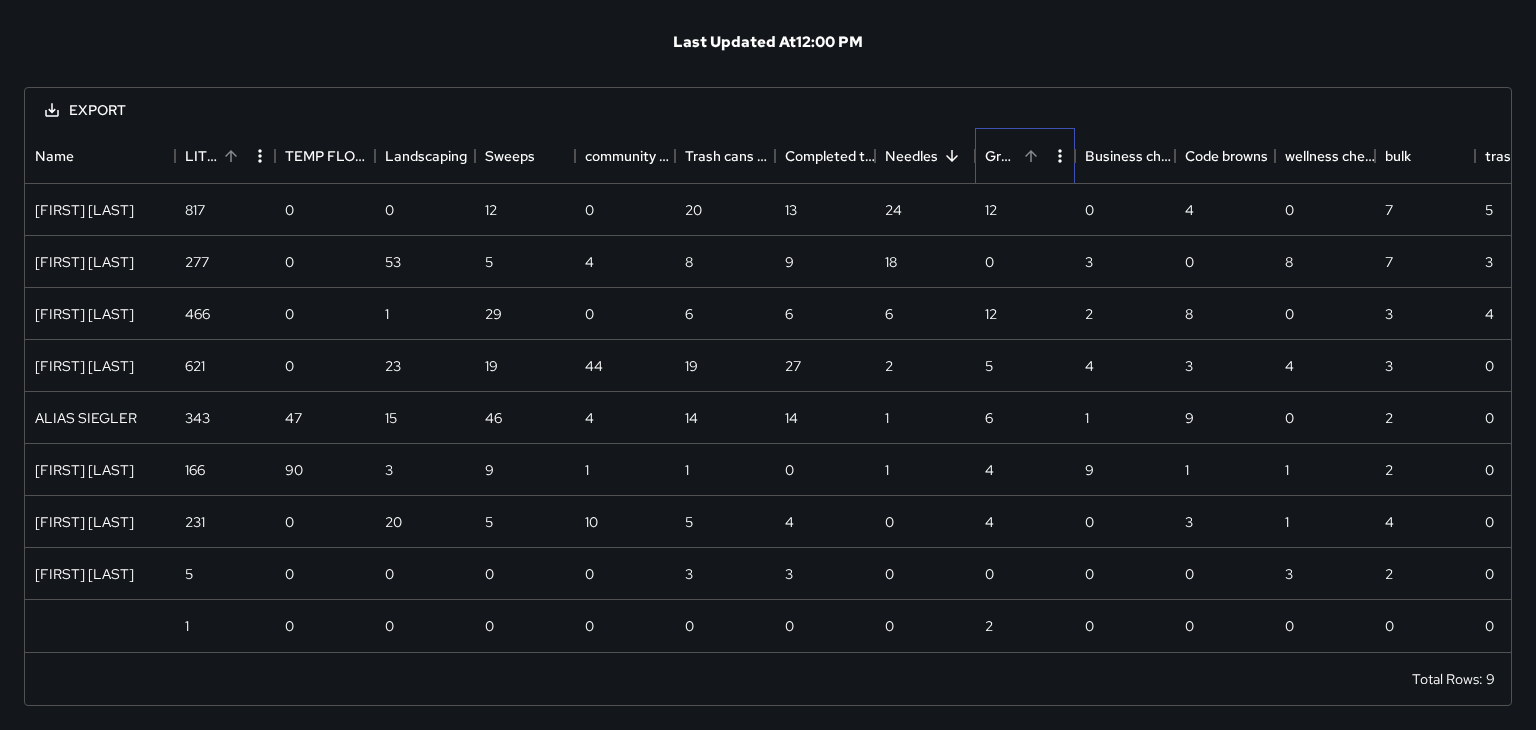 click on "Graffiti" at bounding box center [1001, 156] 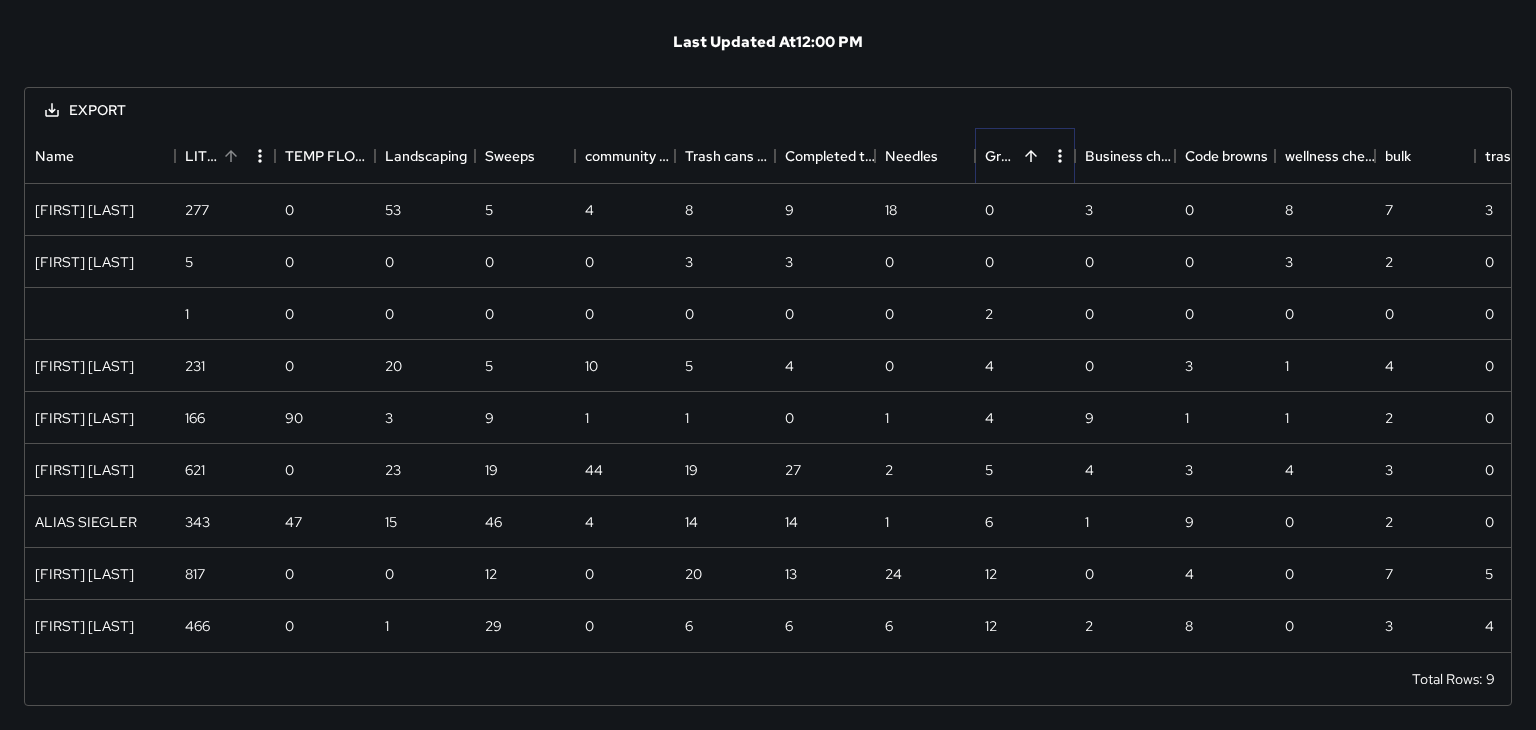 click at bounding box center [1031, 156] 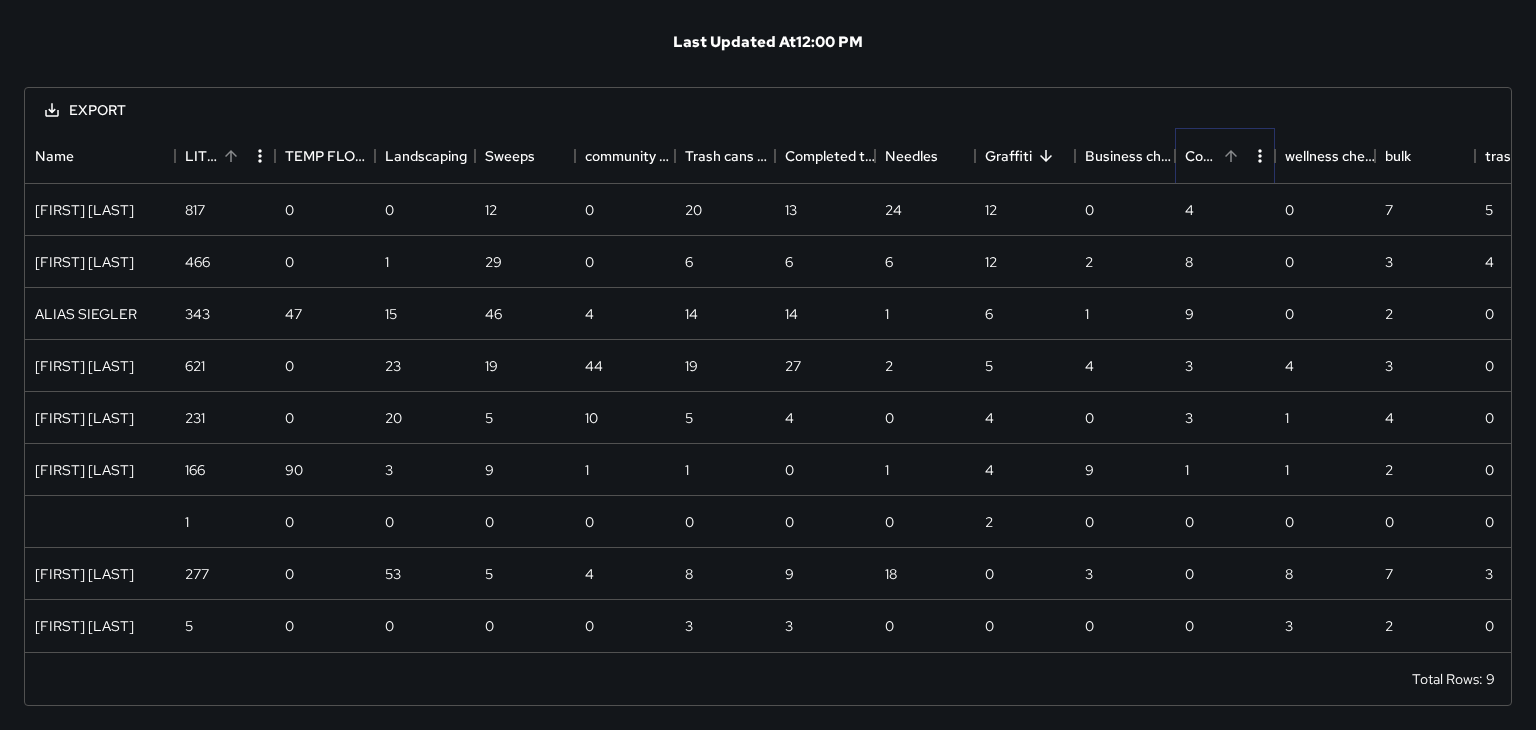 click 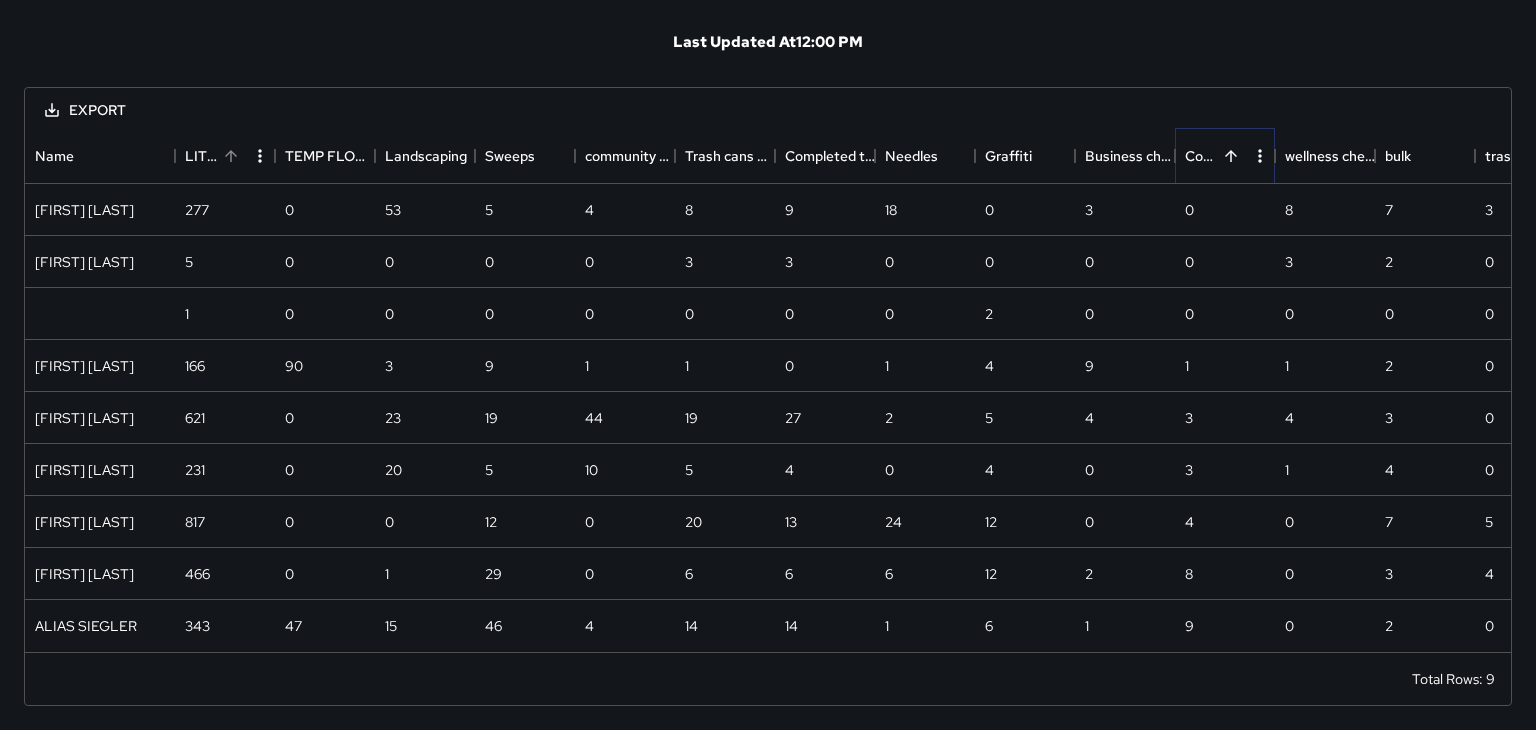 click at bounding box center [1231, 156] 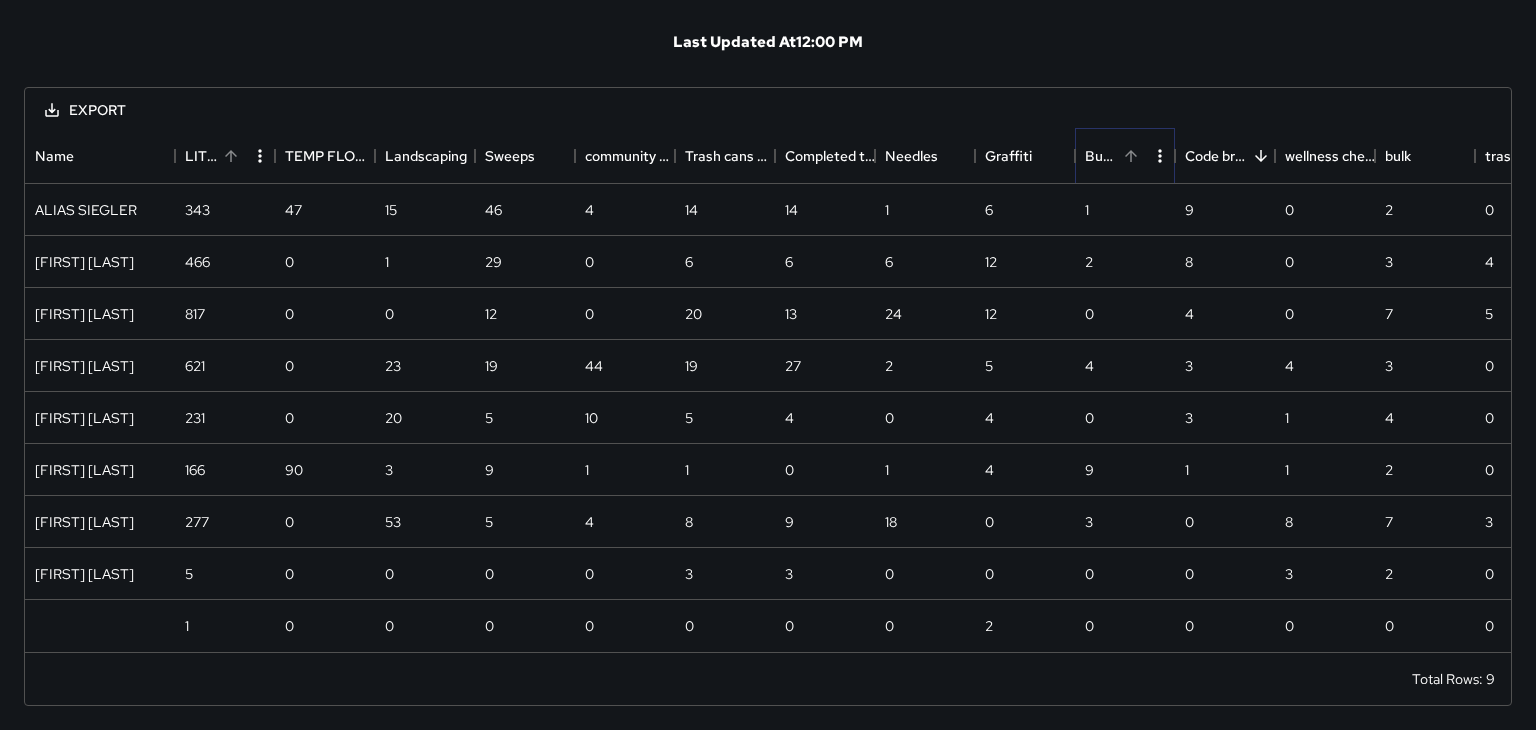 click 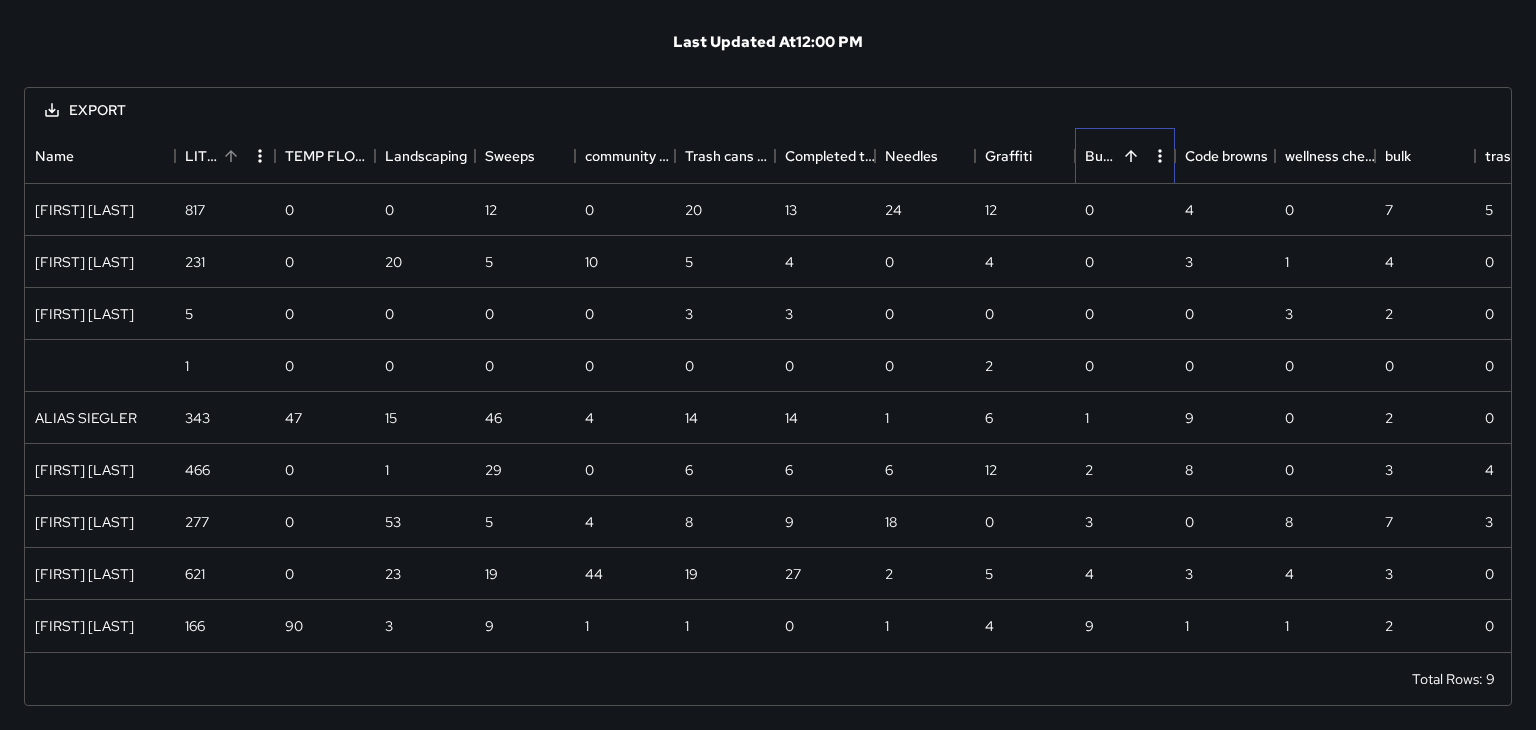 click on "Business check" at bounding box center [1101, 156] 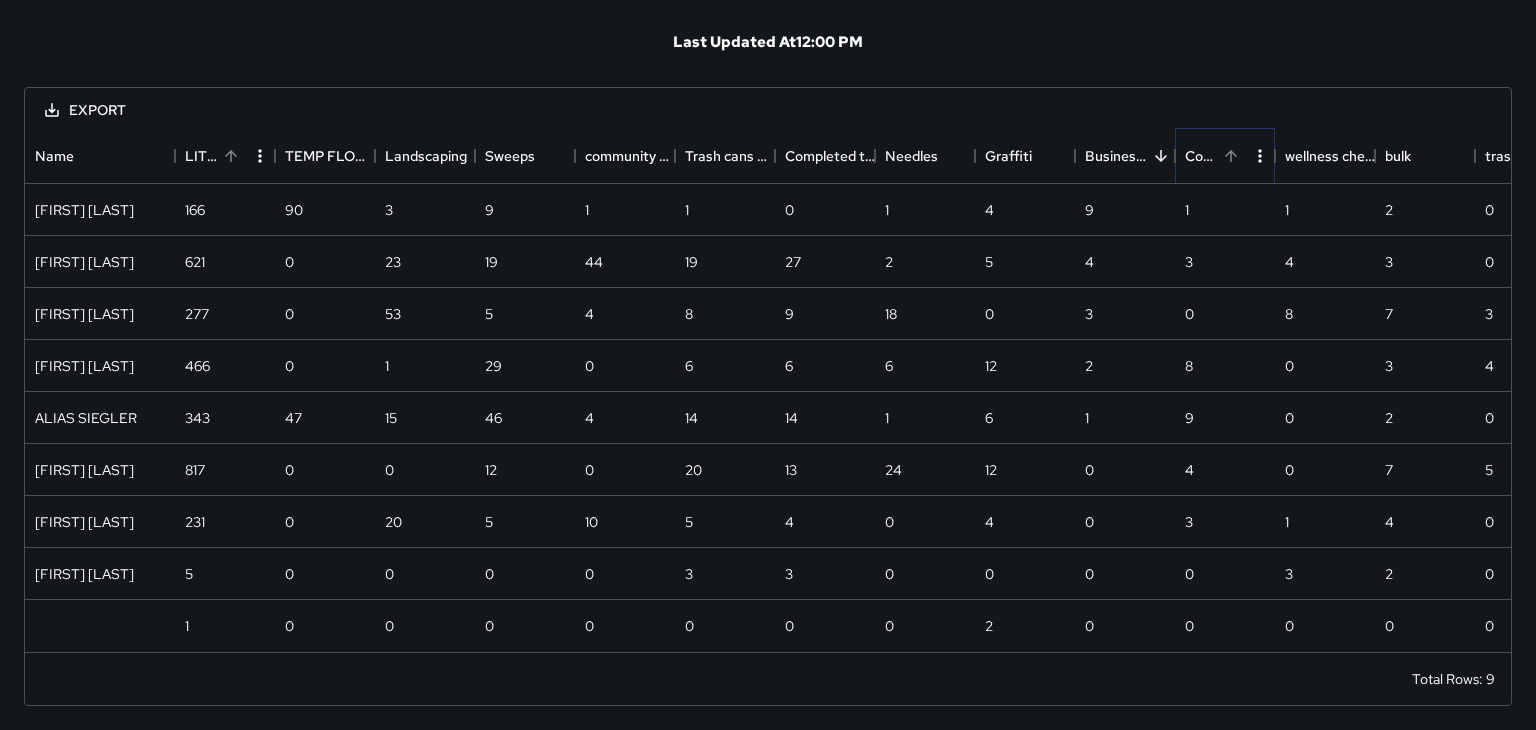 click 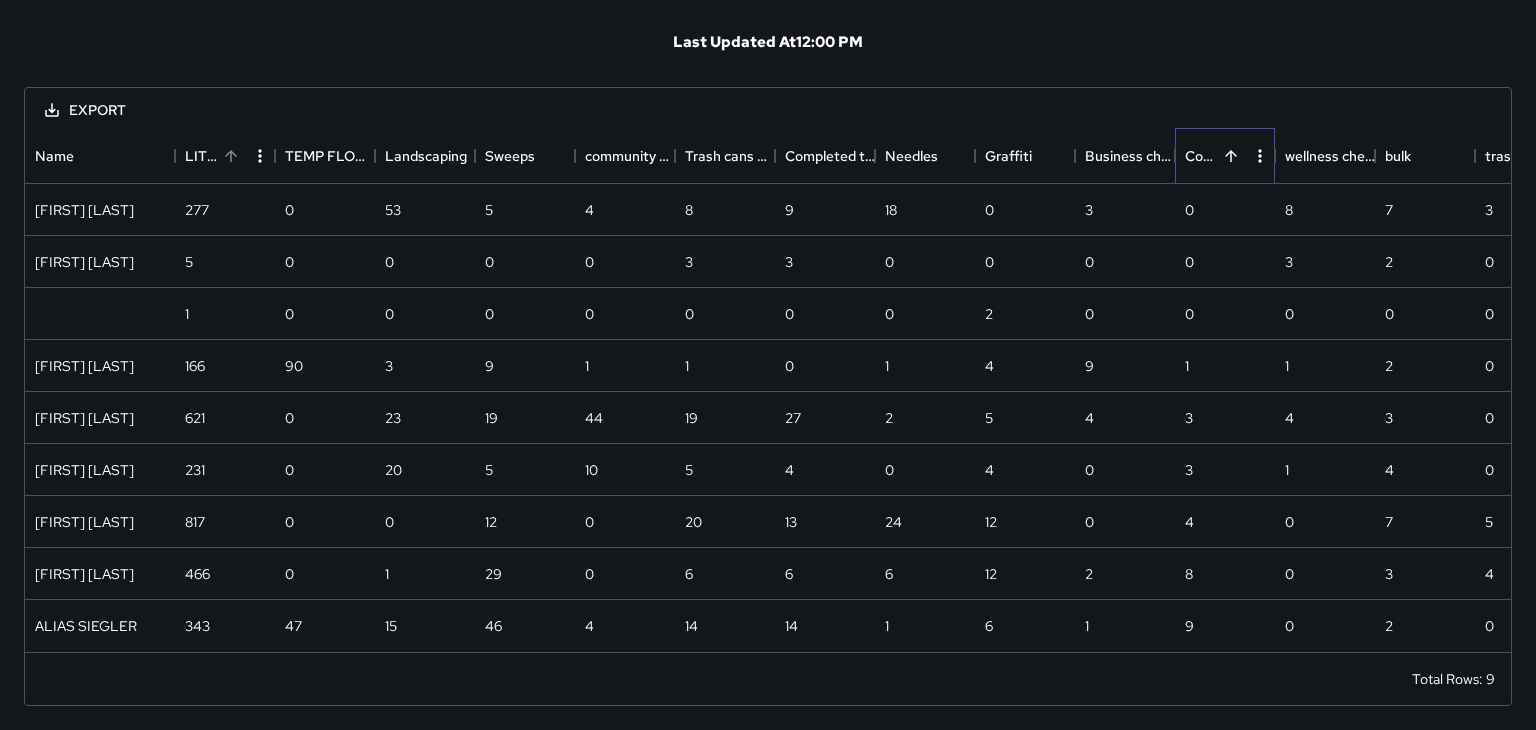 click on "Code browns" at bounding box center [1201, 156] 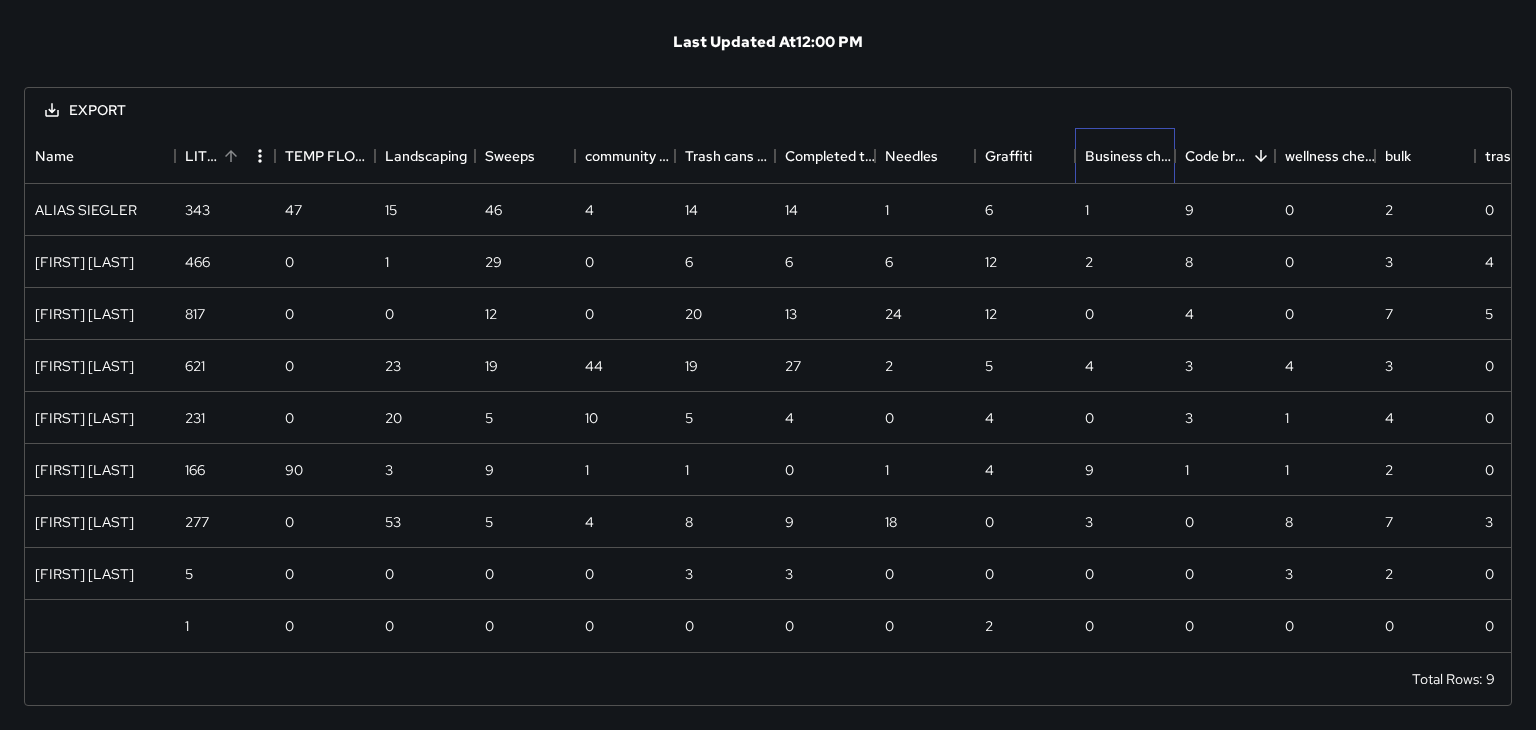 click at bounding box center [1175, 156] 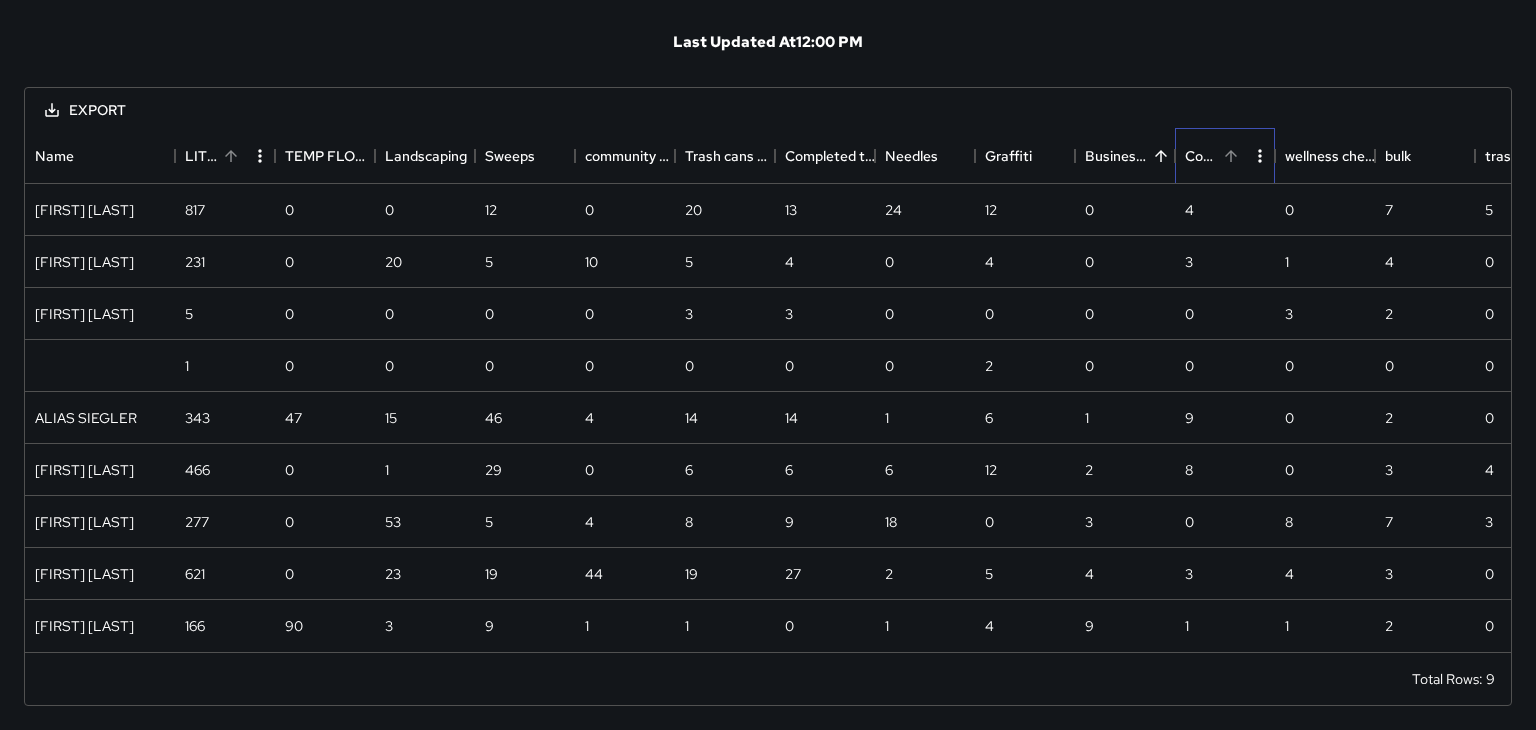 click on "Code browns" at bounding box center (1201, 156) 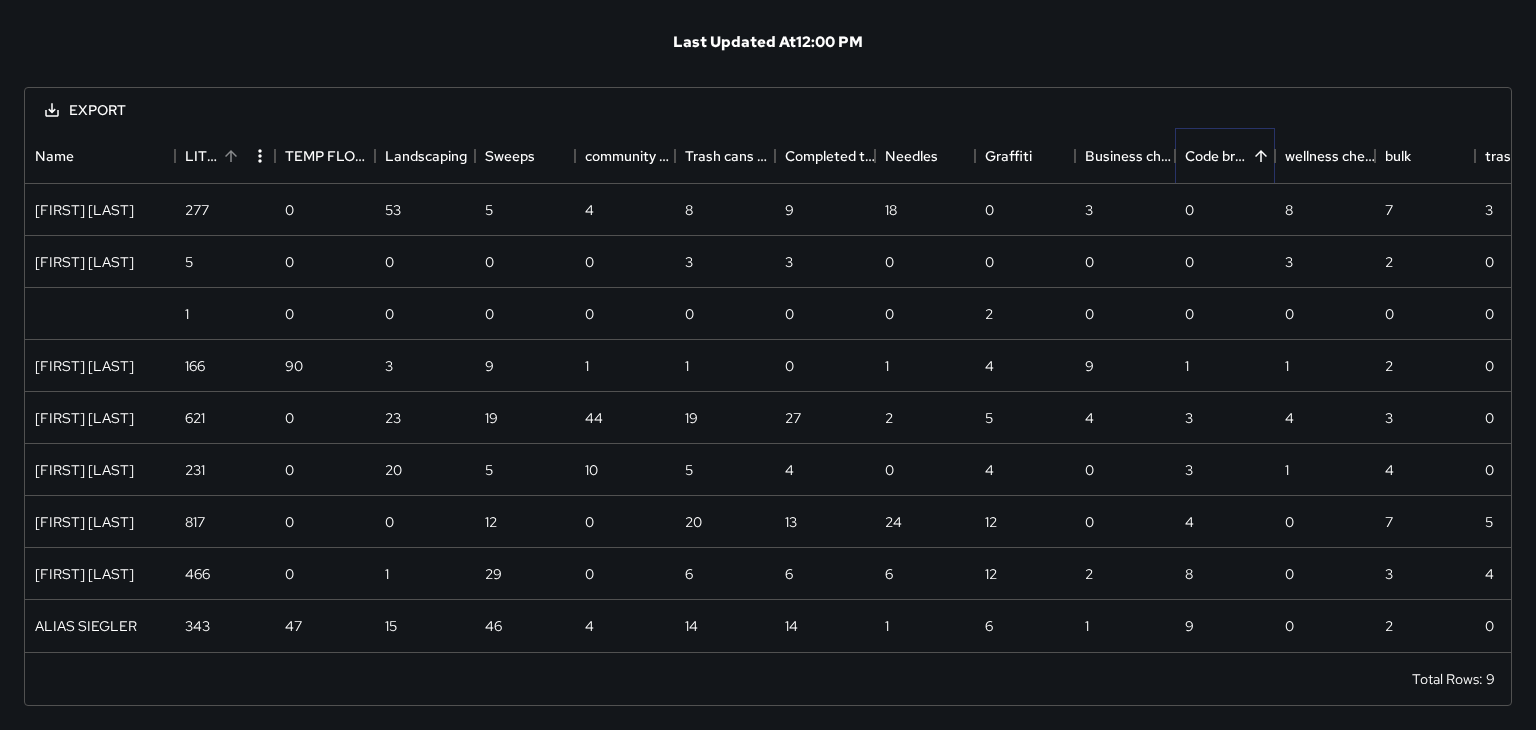 click at bounding box center (1261, 156) 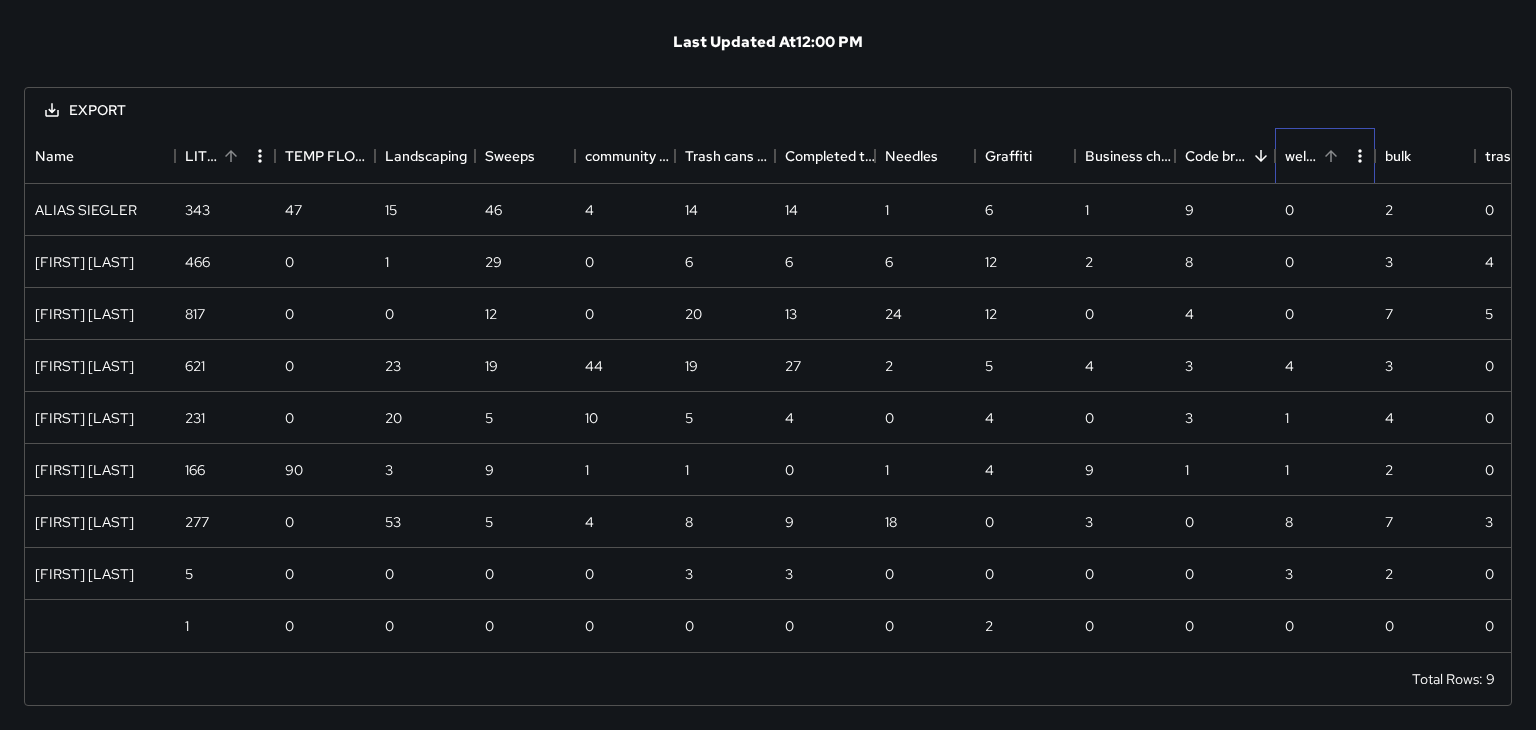 click on "wellness check" at bounding box center (1301, 156) 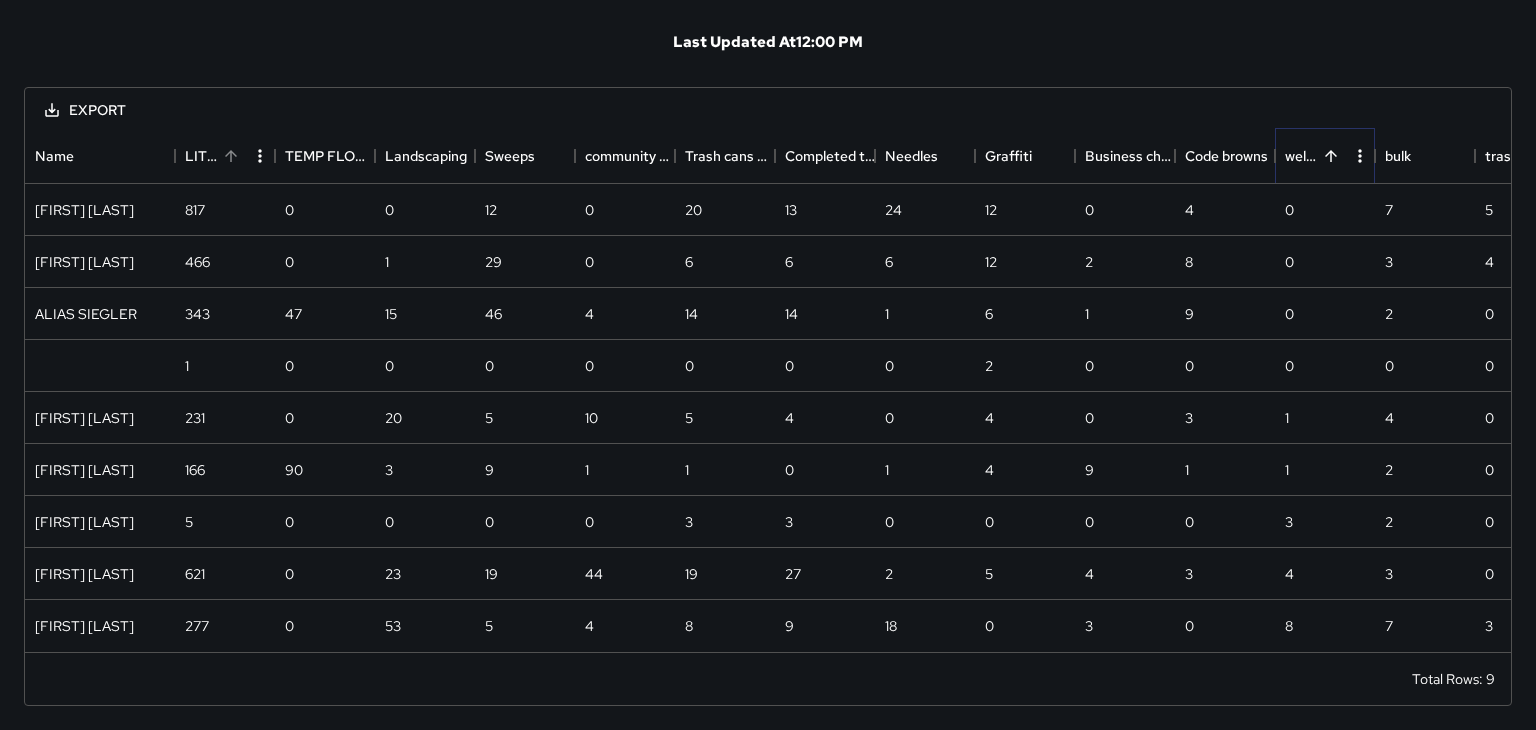 click 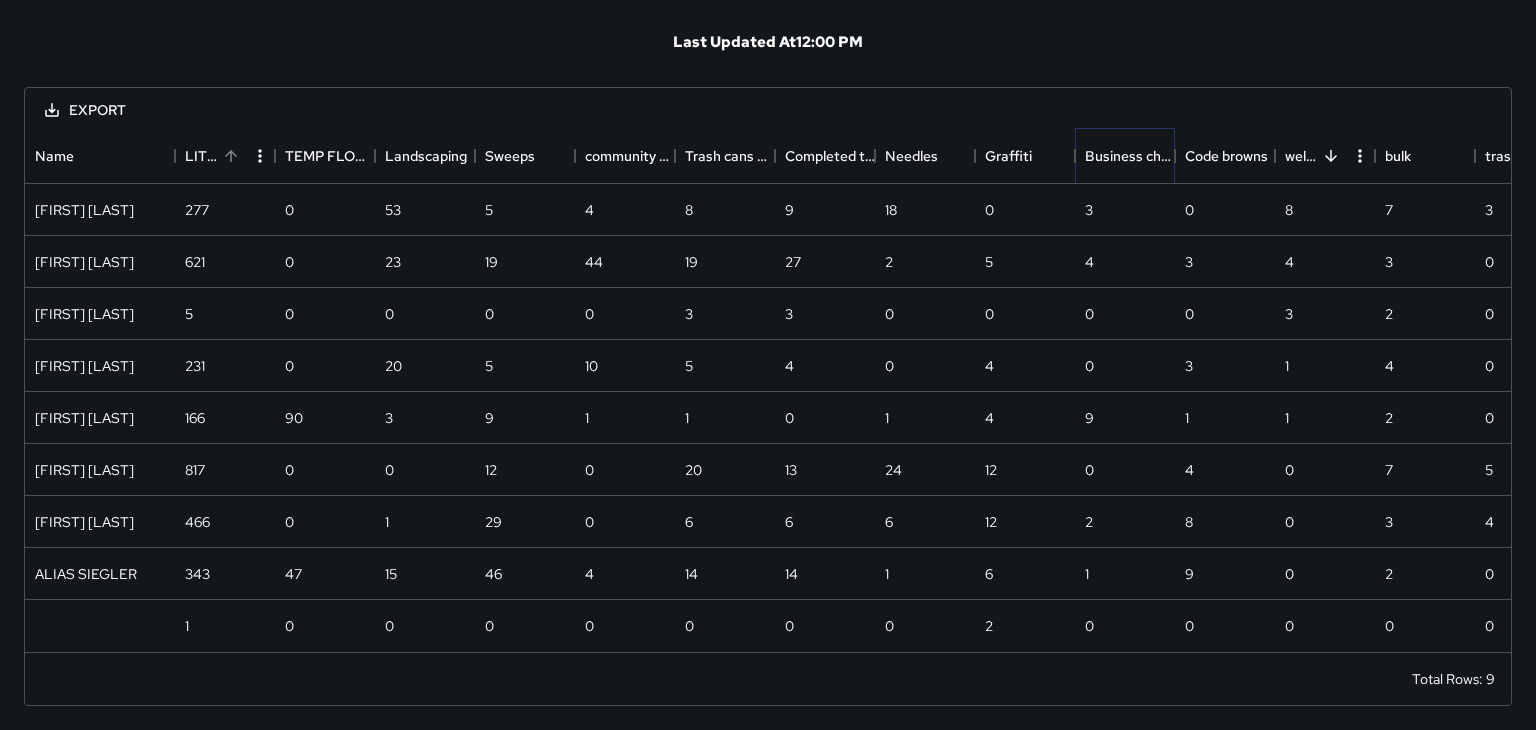 click at bounding box center [1189, 156] 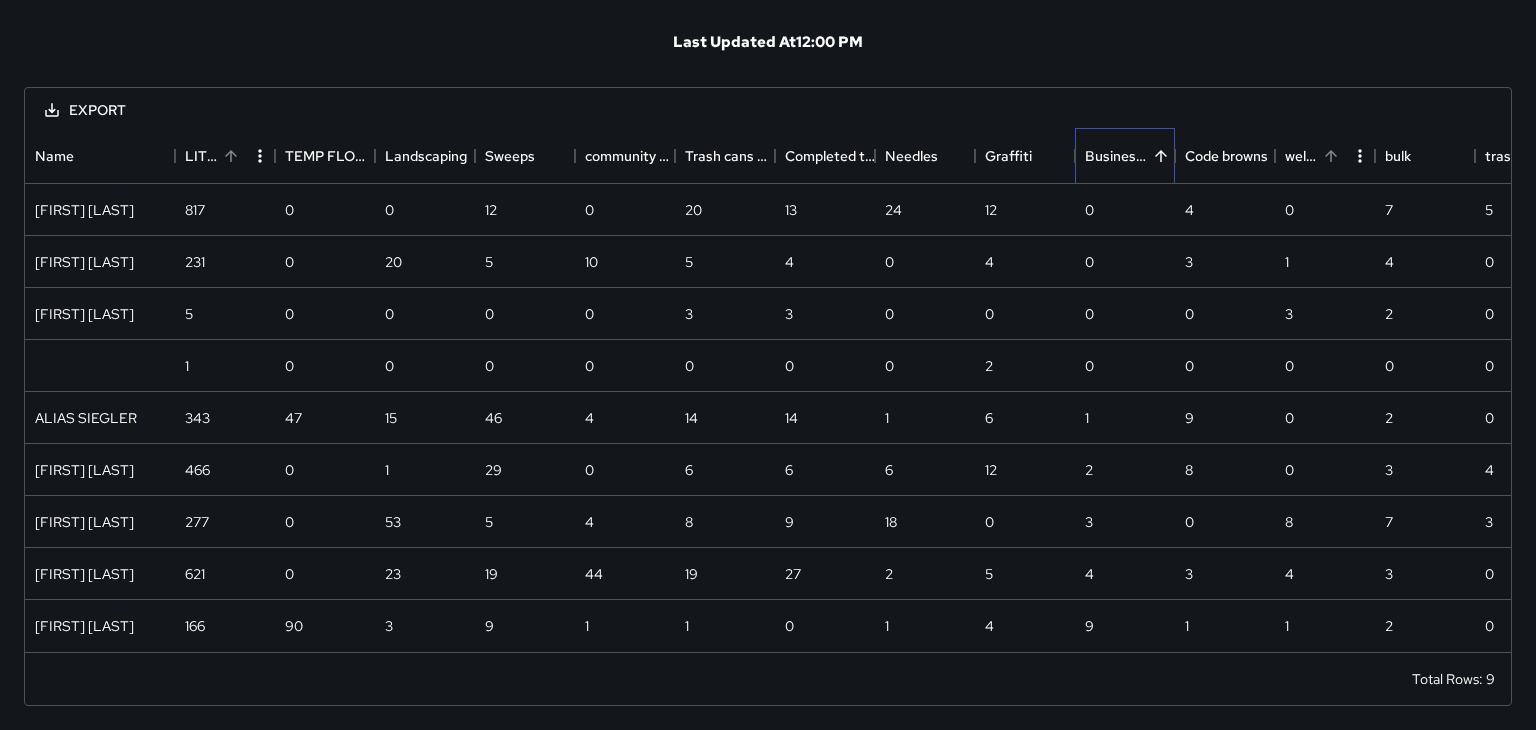 click on "Business check" at bounding box center [1116, 156] 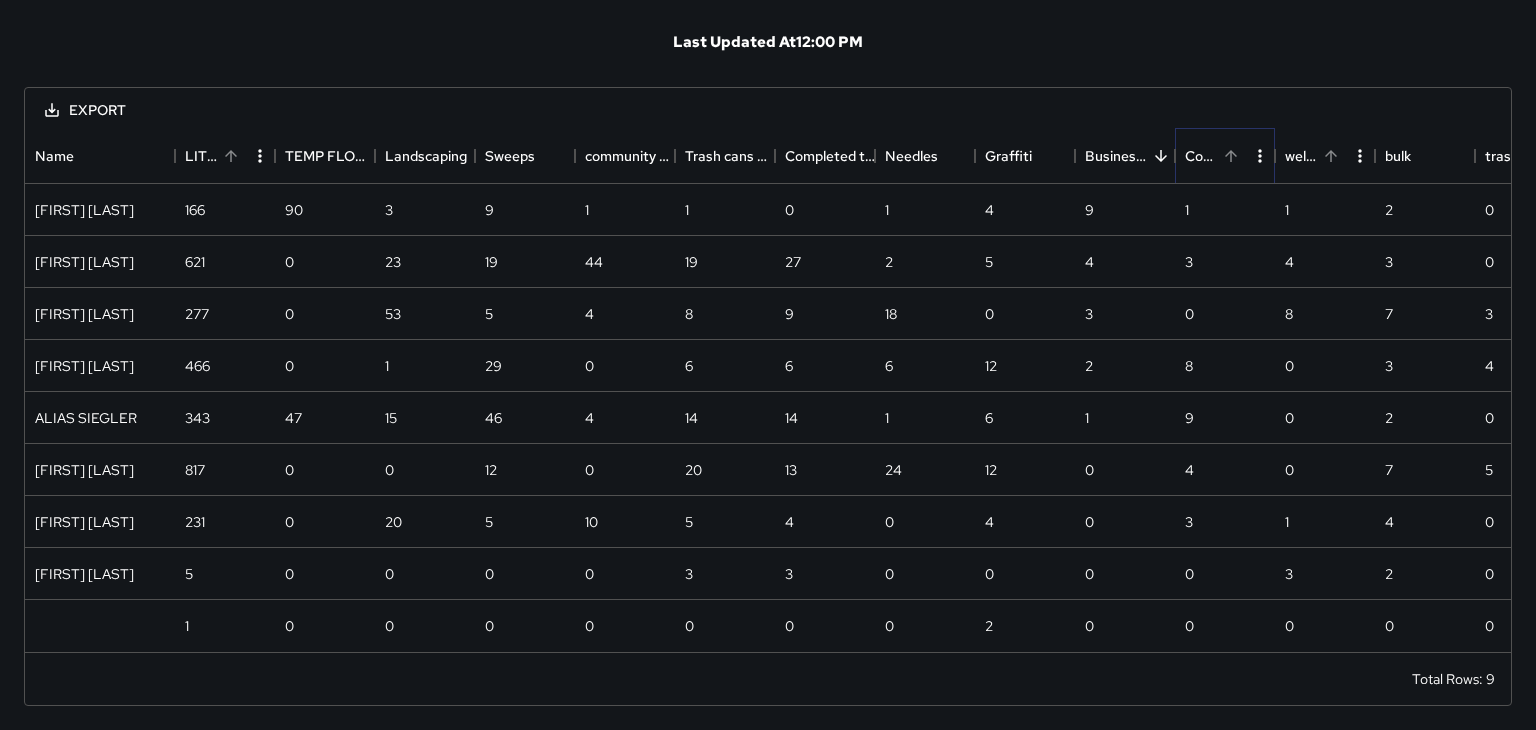 click at bounding box center [1231, 156] 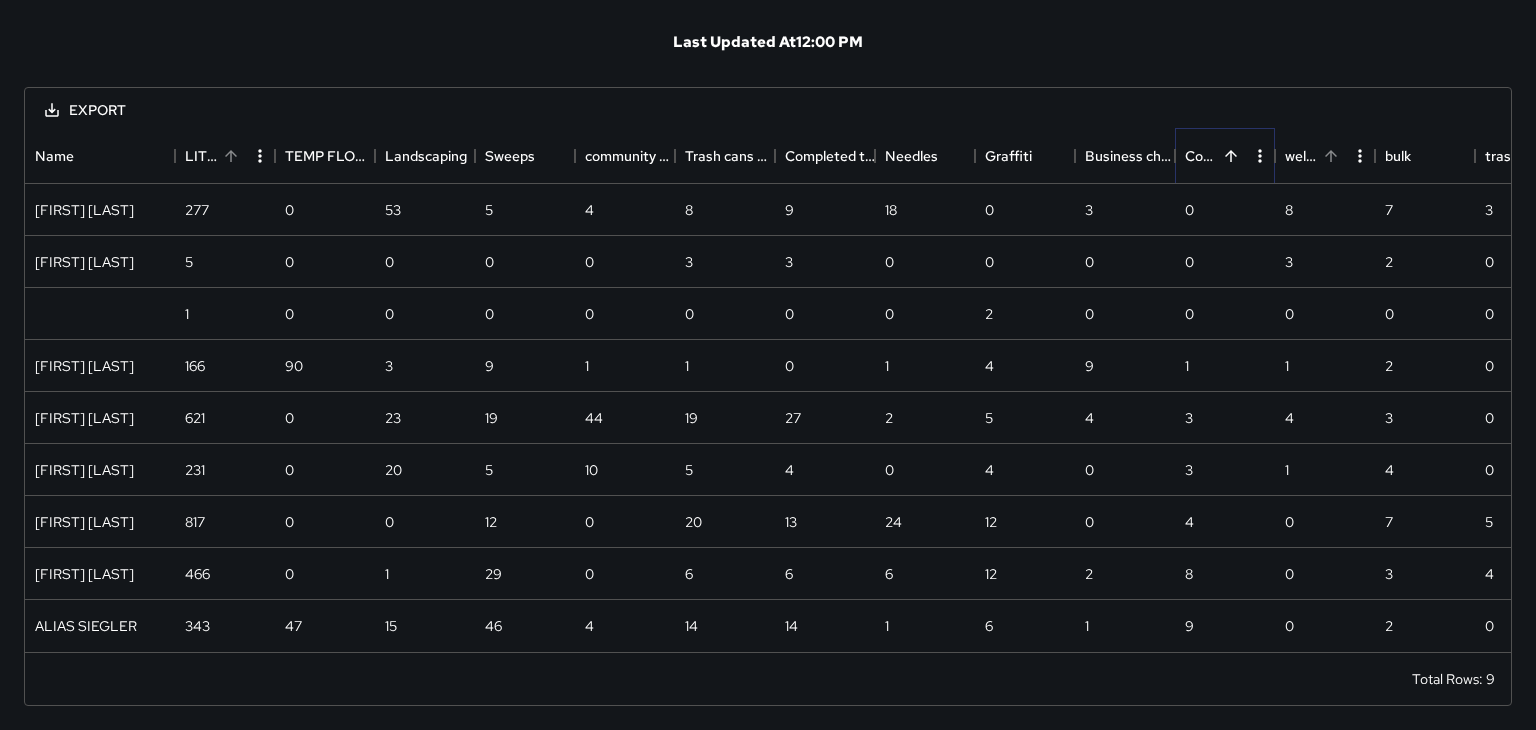click at bounding box center (1231, 156) 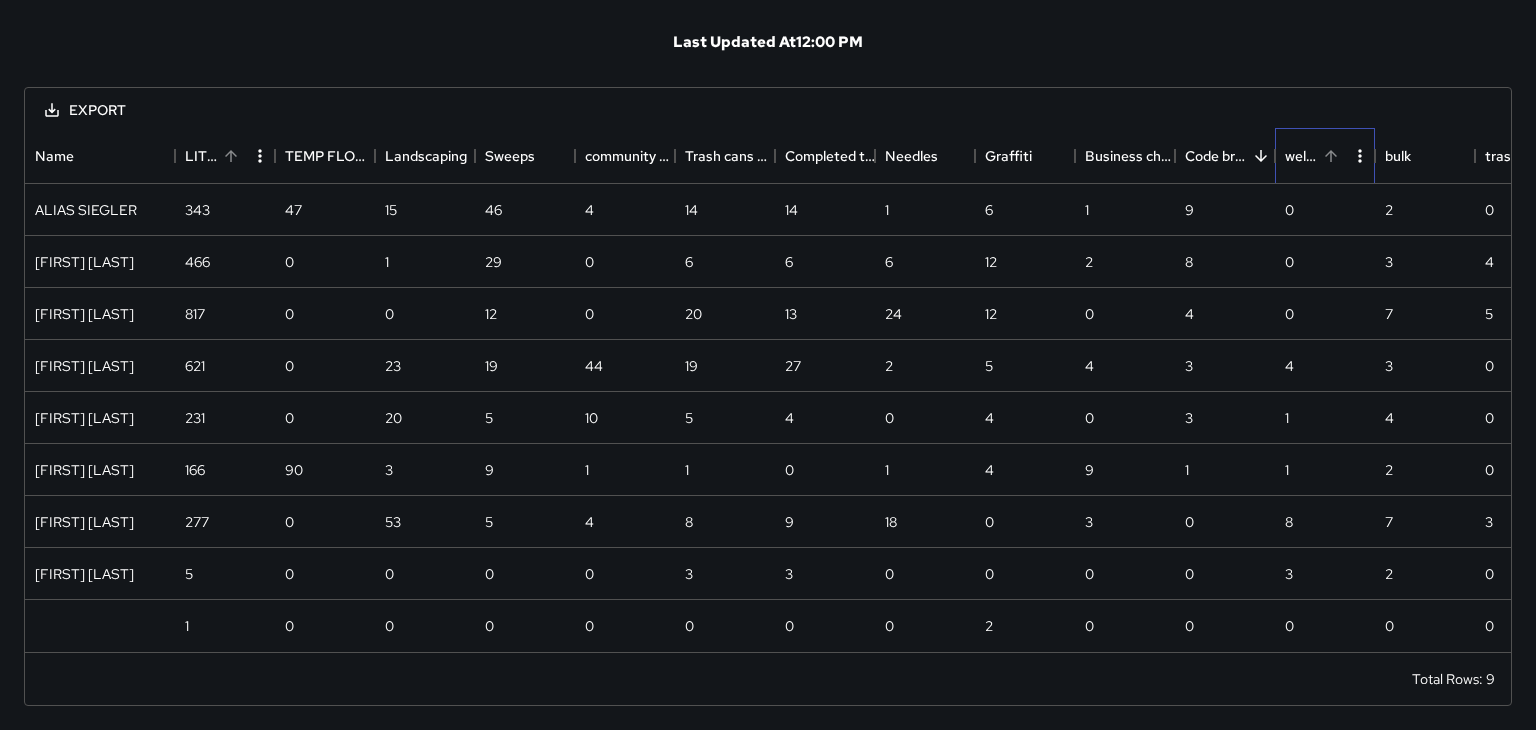 click on "wellness check" at bounding box center (1301, 156) 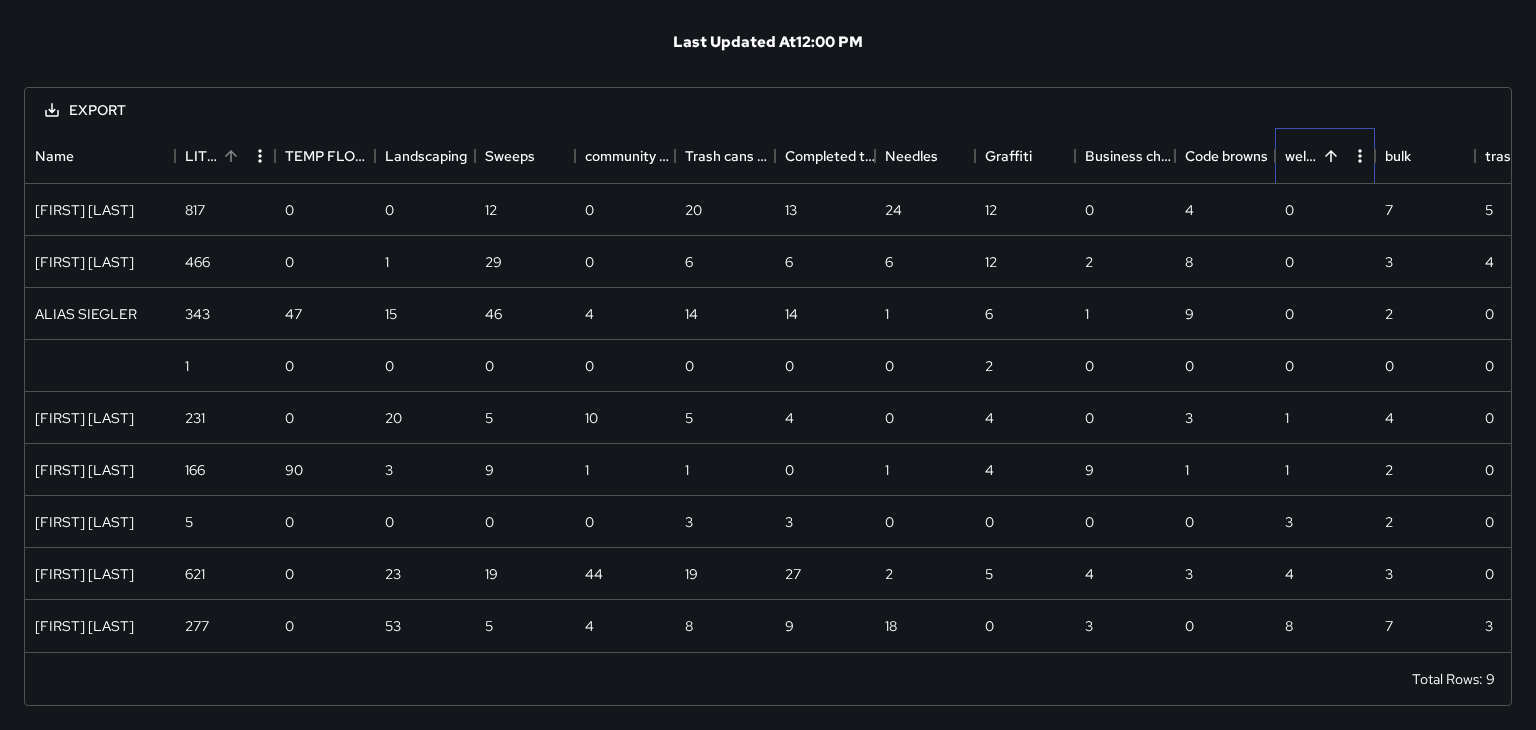 click on "wellness check" at bounding box center (1301, 156) 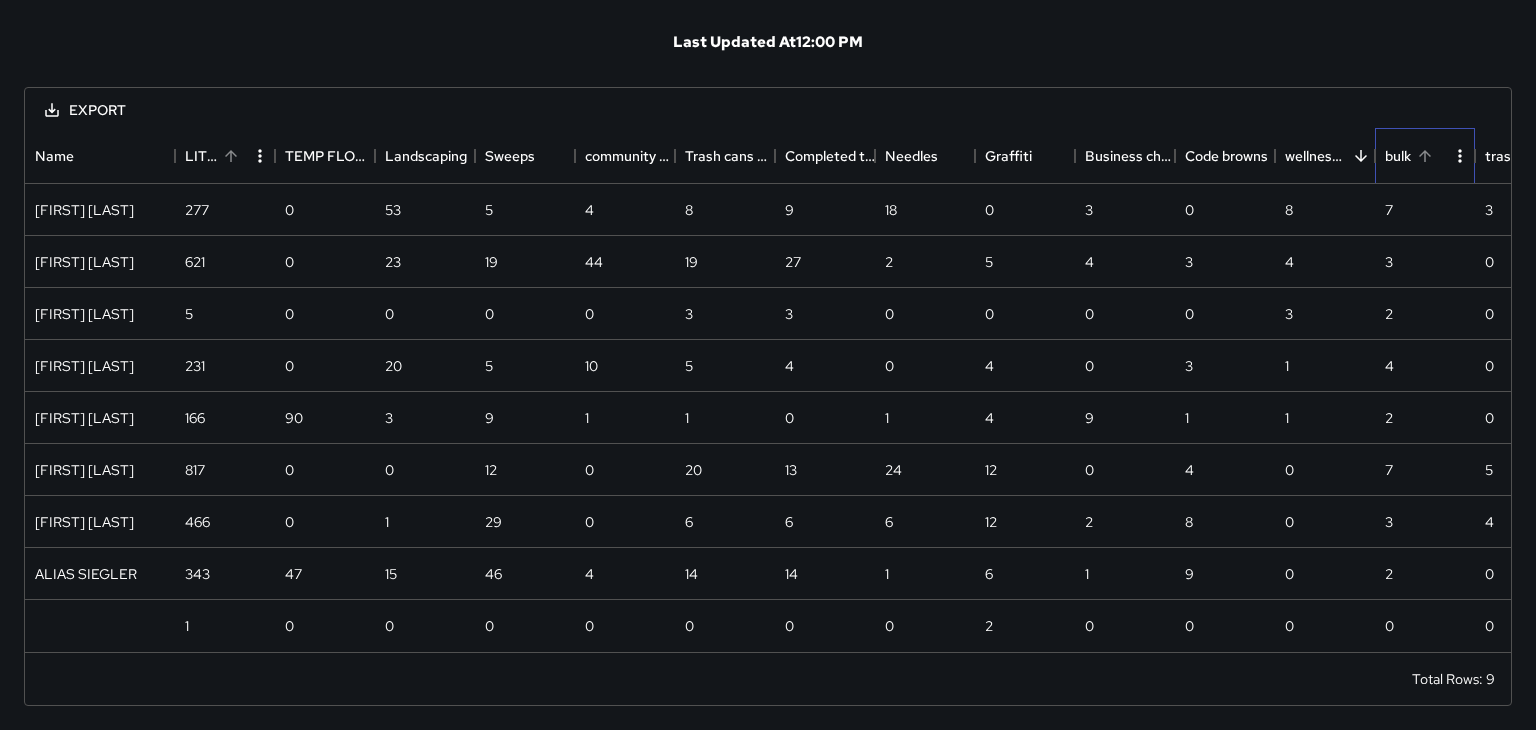 click on "bulk" at bounding box center [1398, 156] 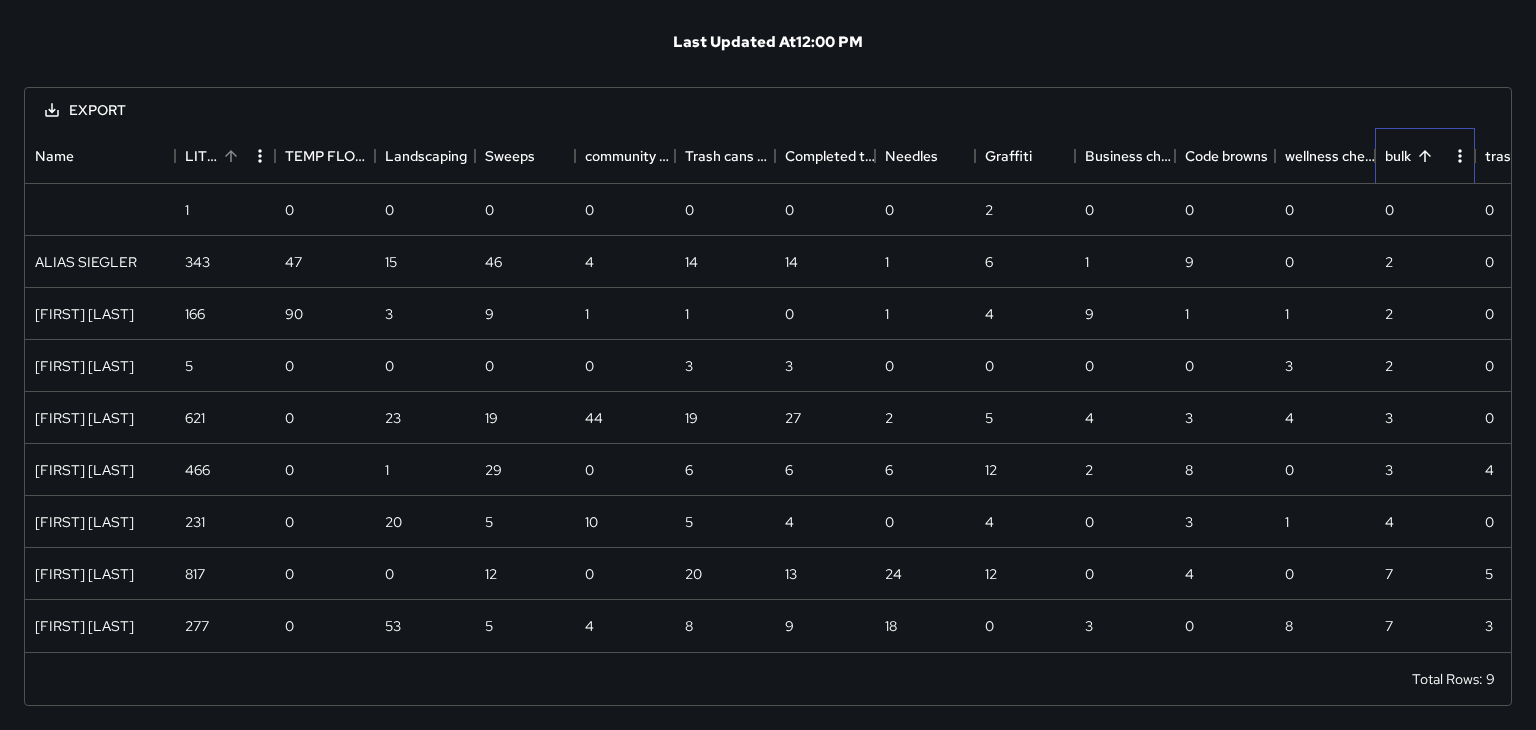 click on "bulk" at bounding box center [1398, 156] 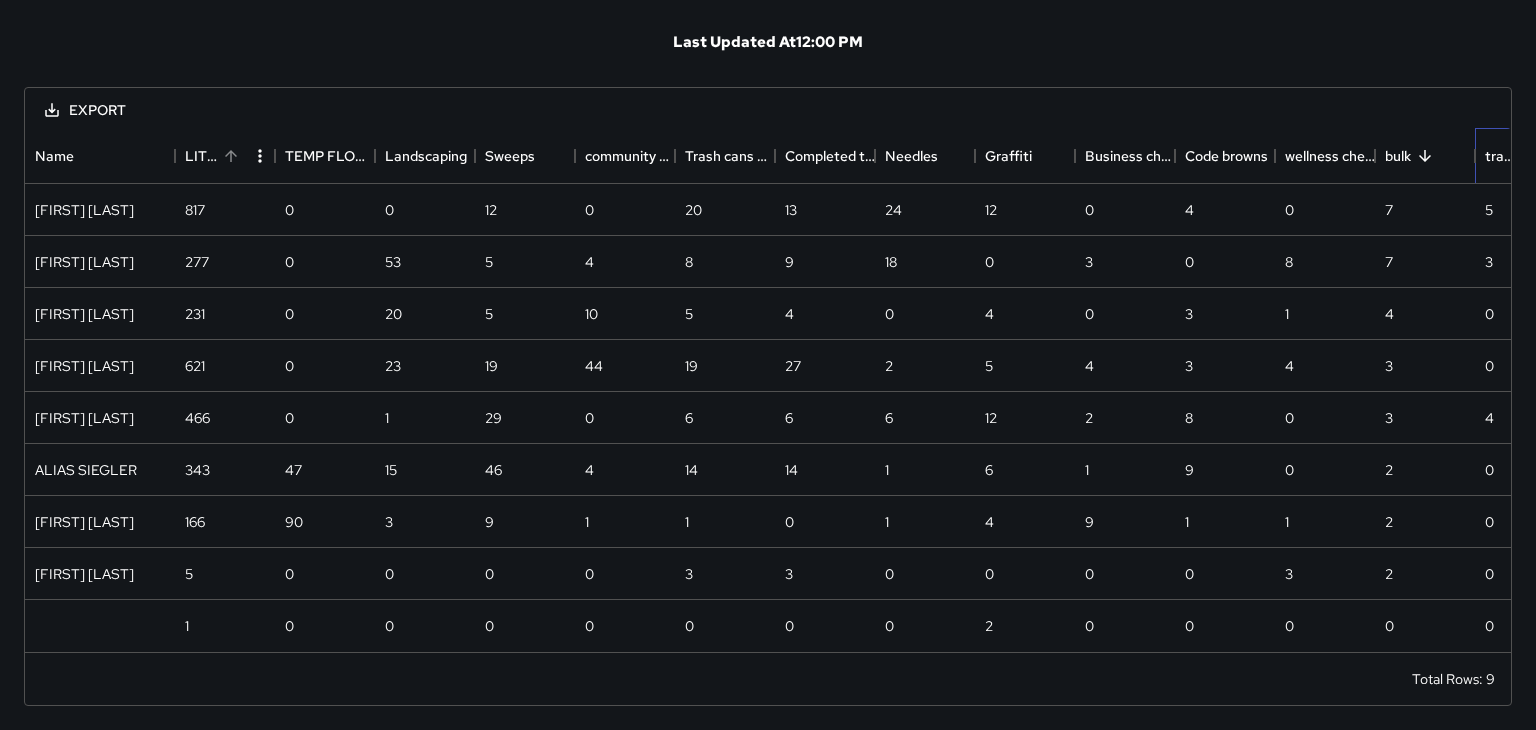 click on "trash can top off" at bounding box center (1501, 156) 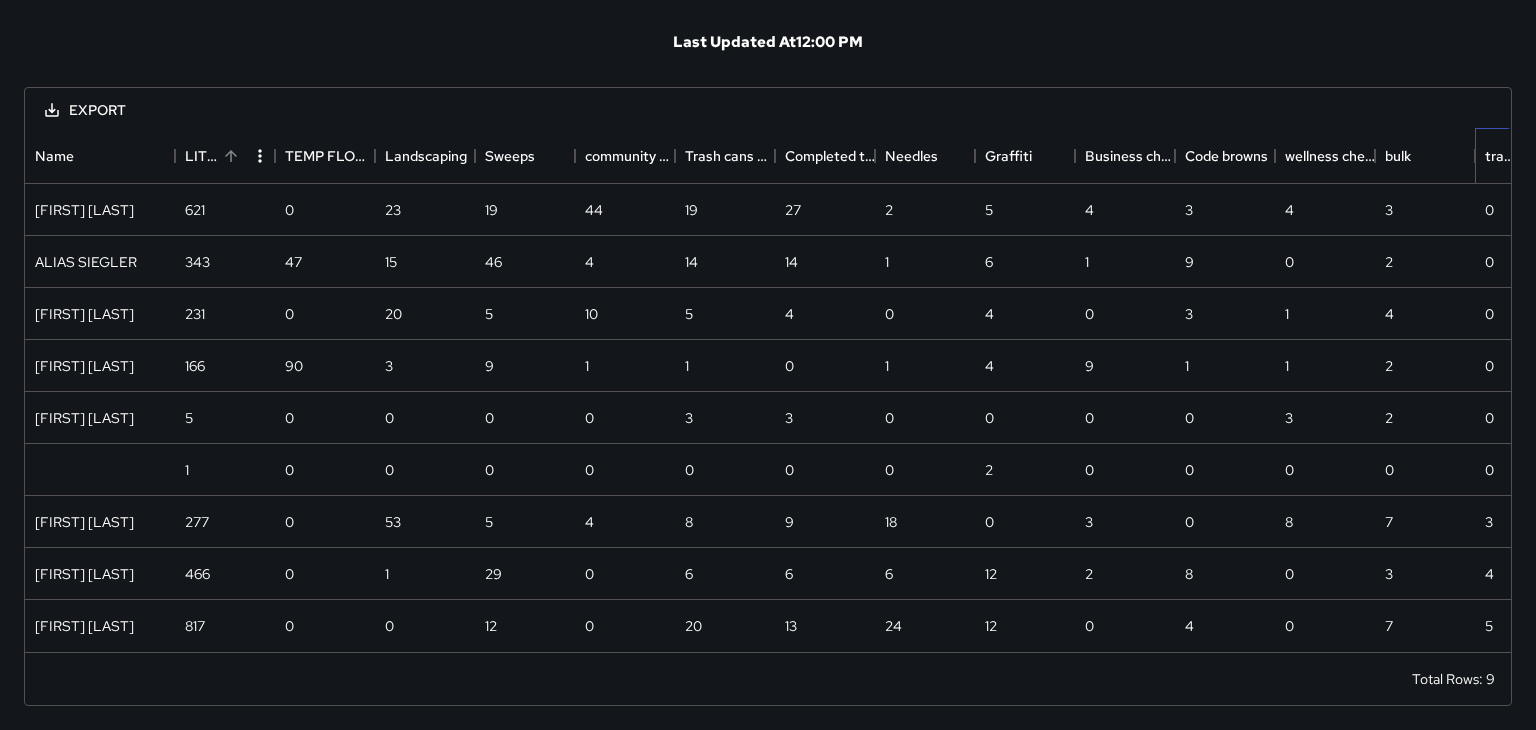 click on "trash can top off" at bounding box center (1501, 156) 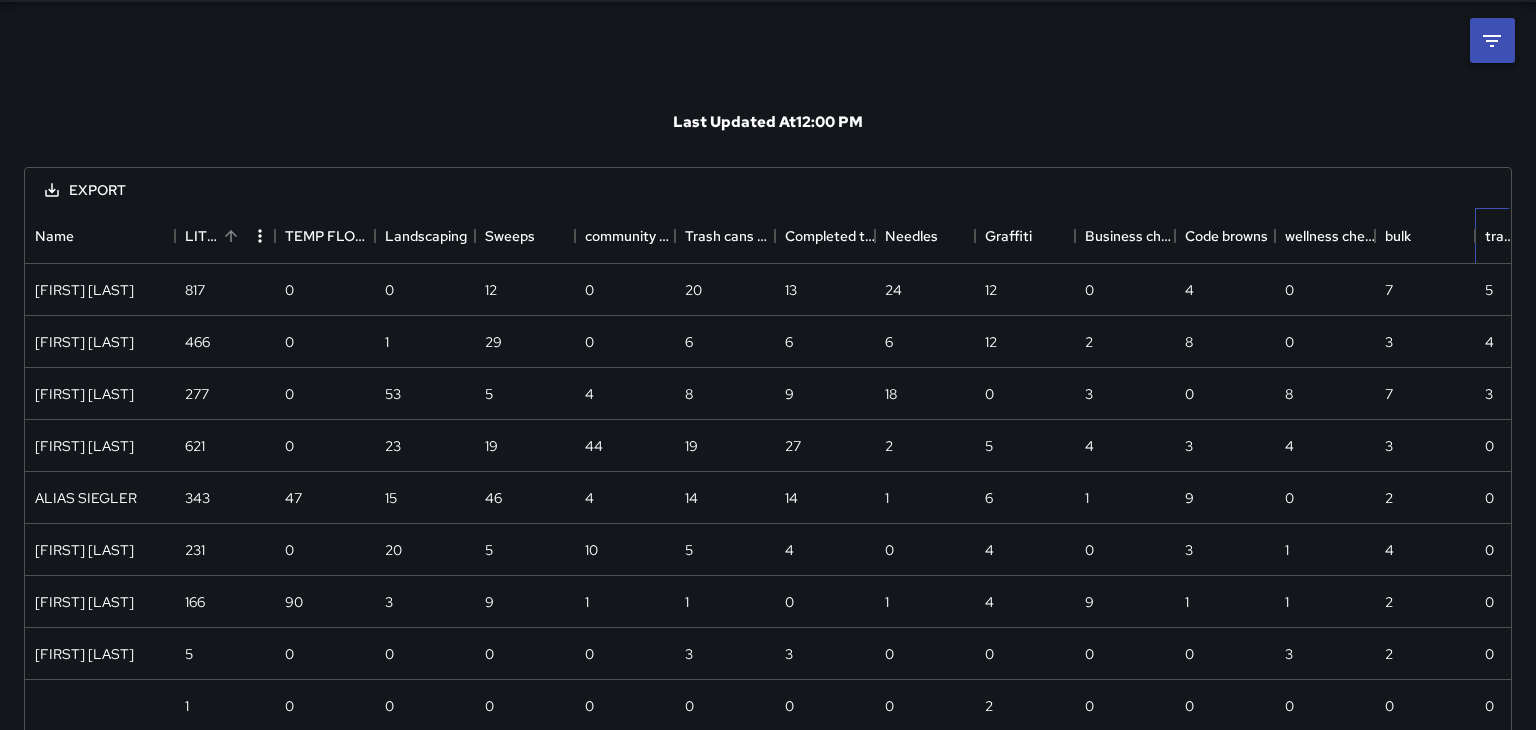 scroll, scrollTop: 0, scrollLeft: 0, axis: both 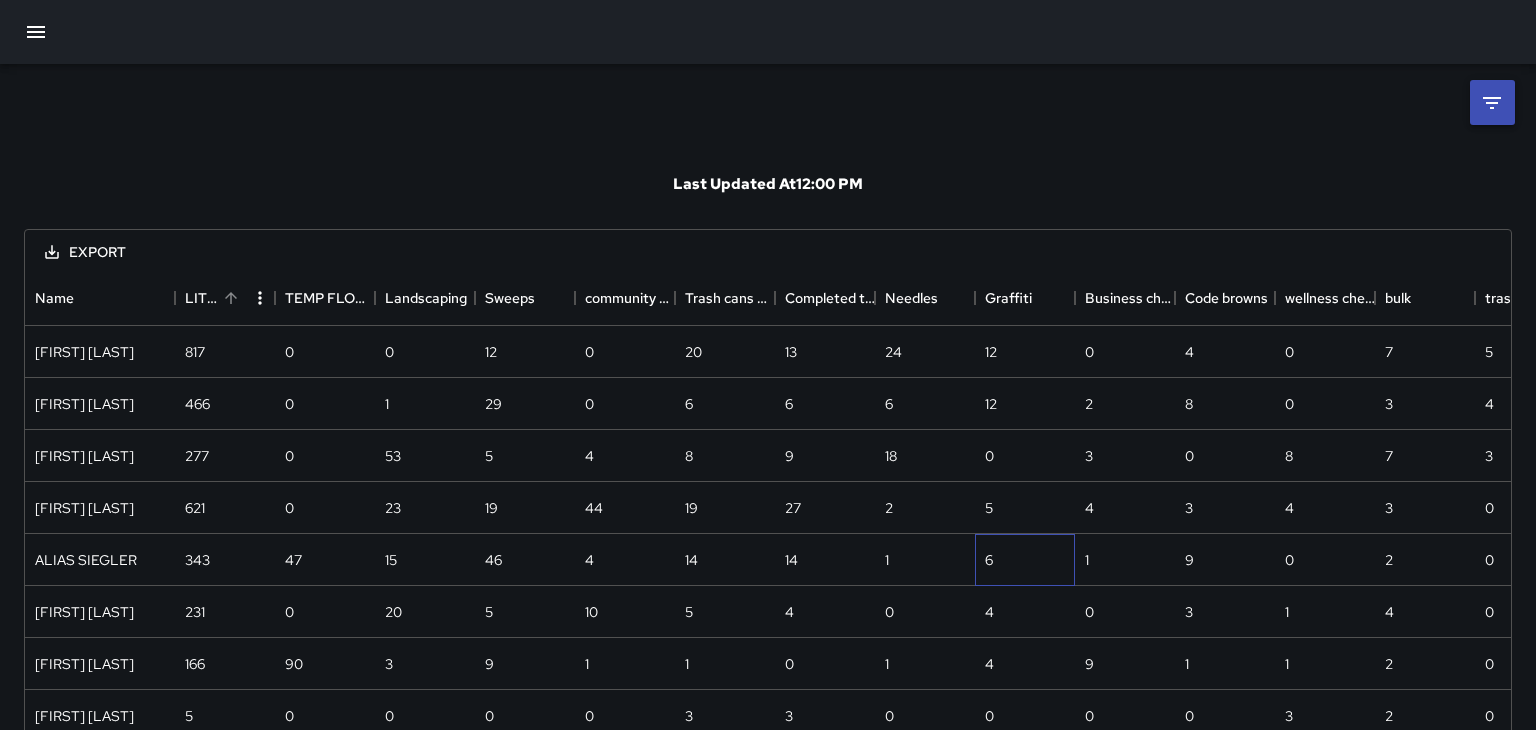 click on "6" at bounding box center (1025, 560) 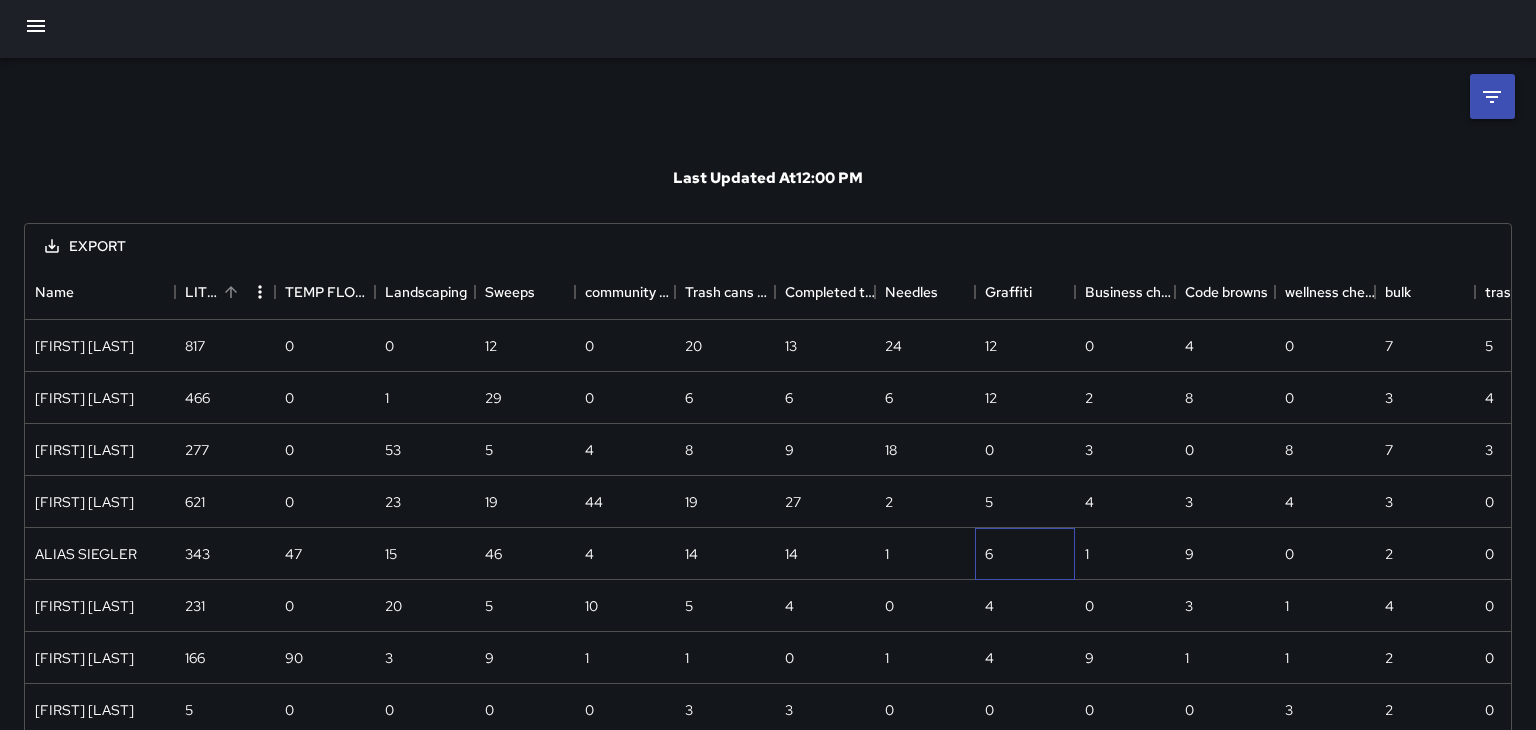 scroll, scrollTop: 12, scrollLeft: 0, axis: vertical 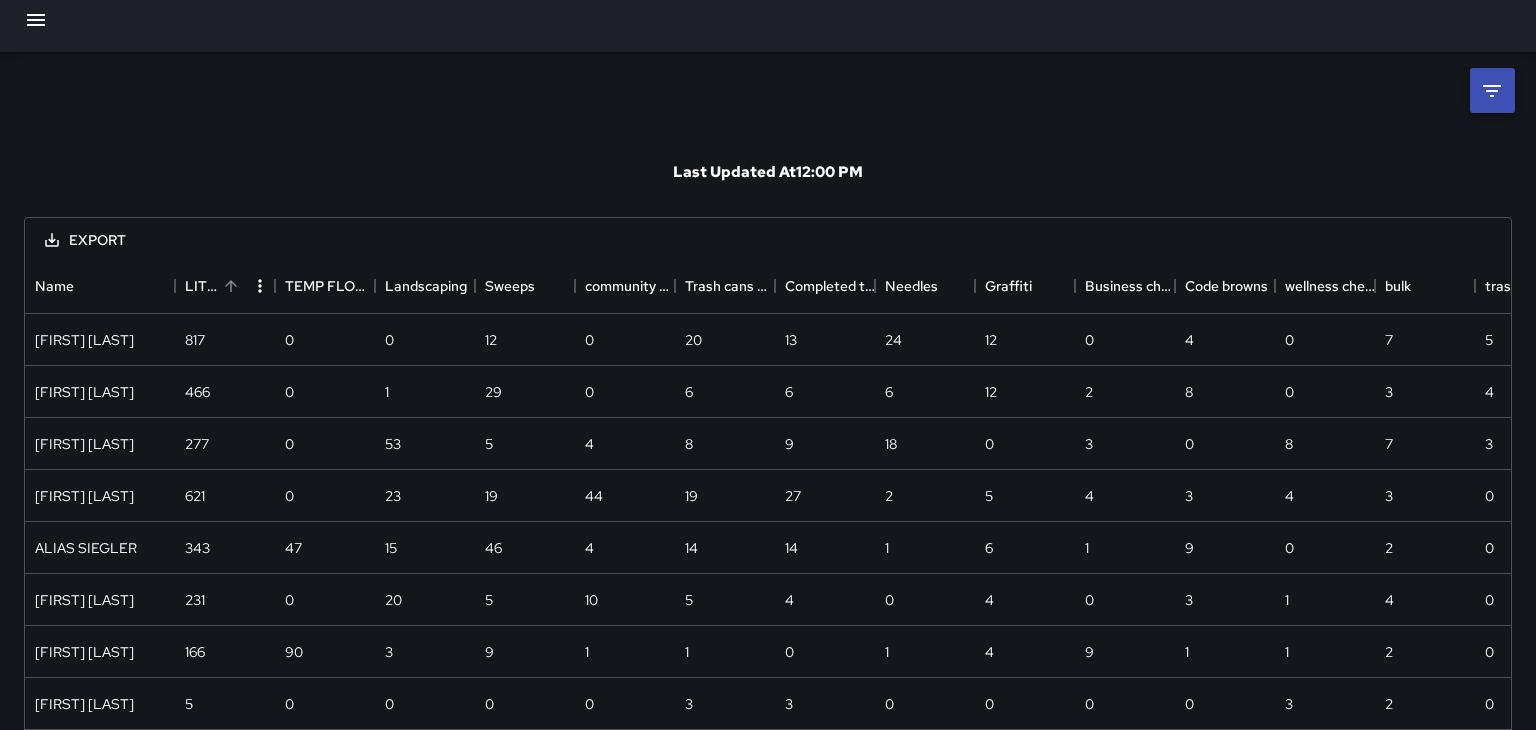 click 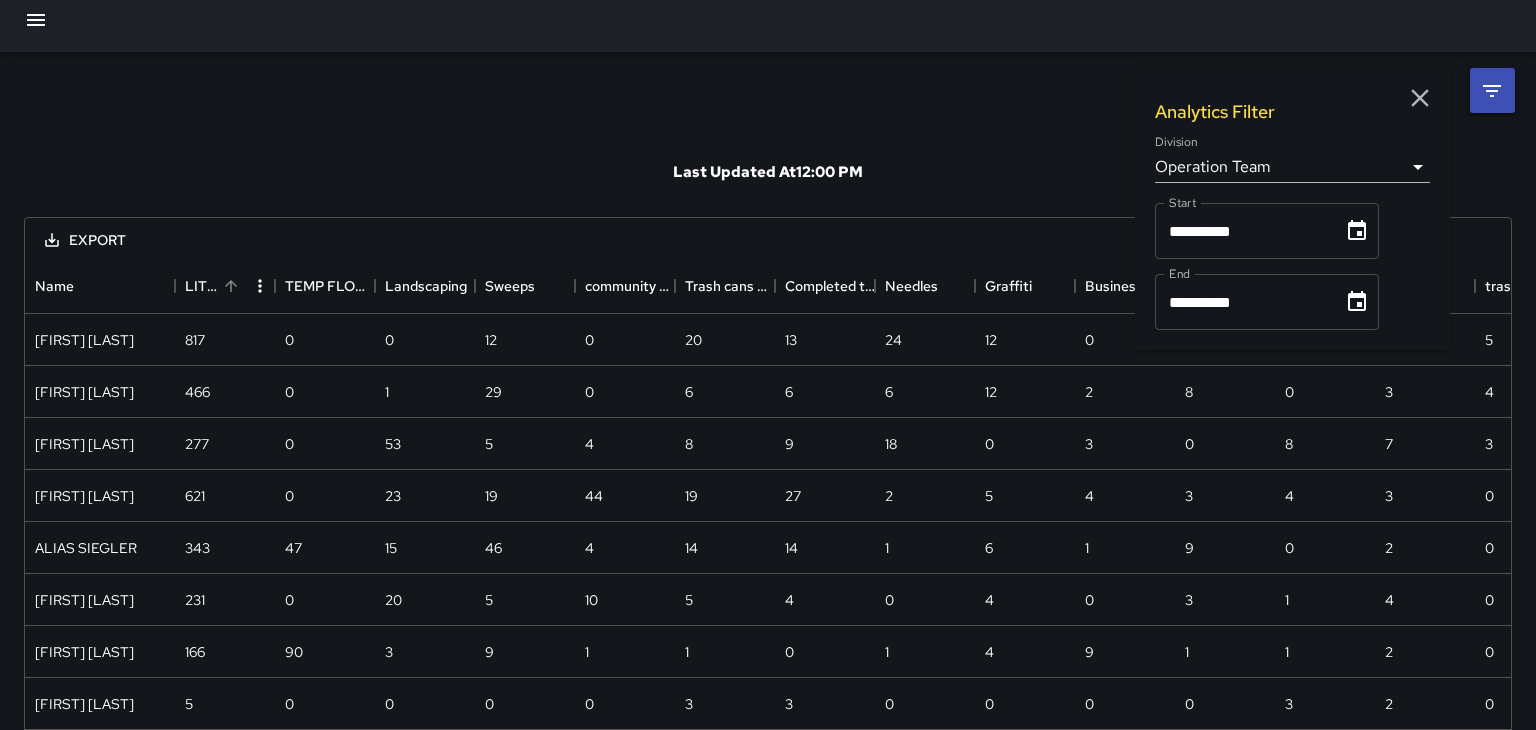 click 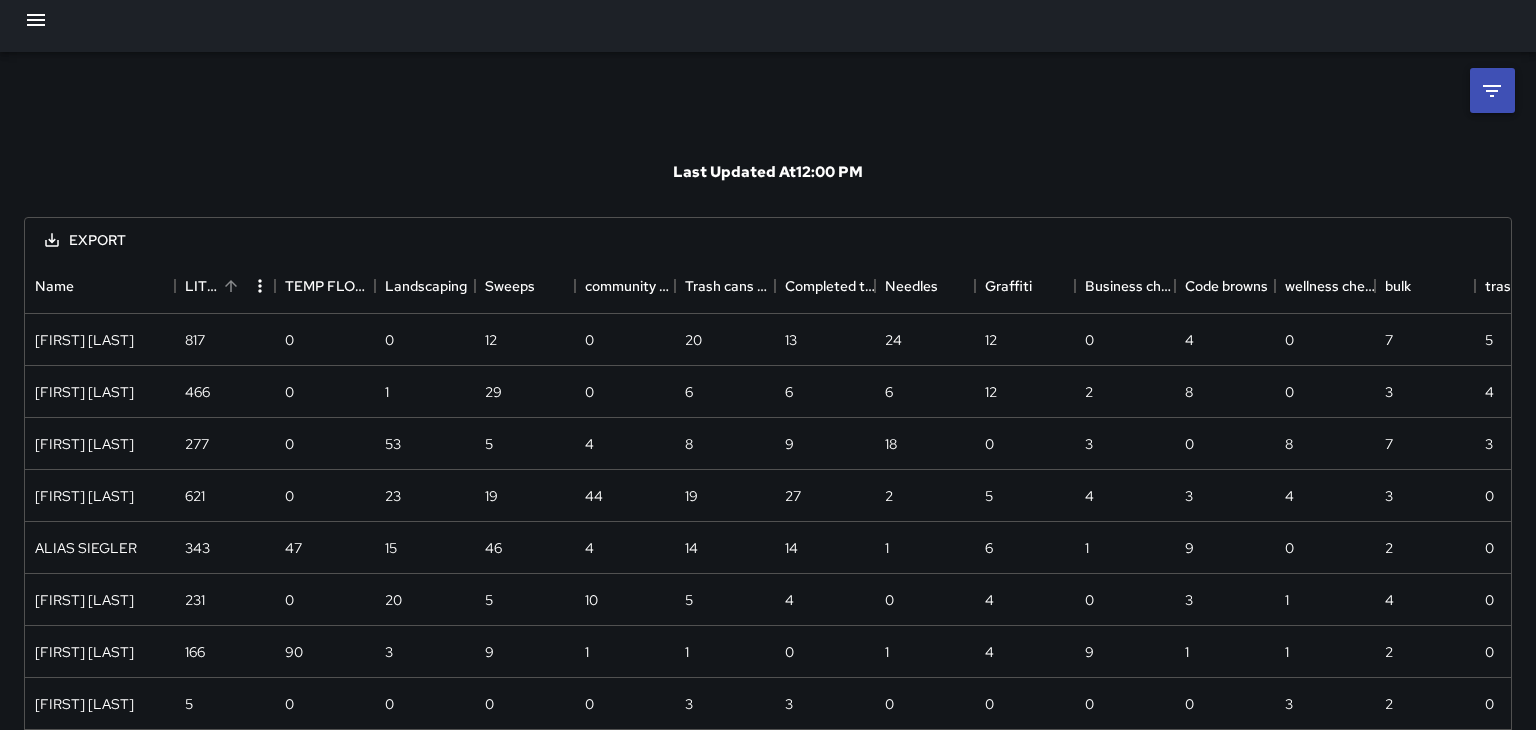 click 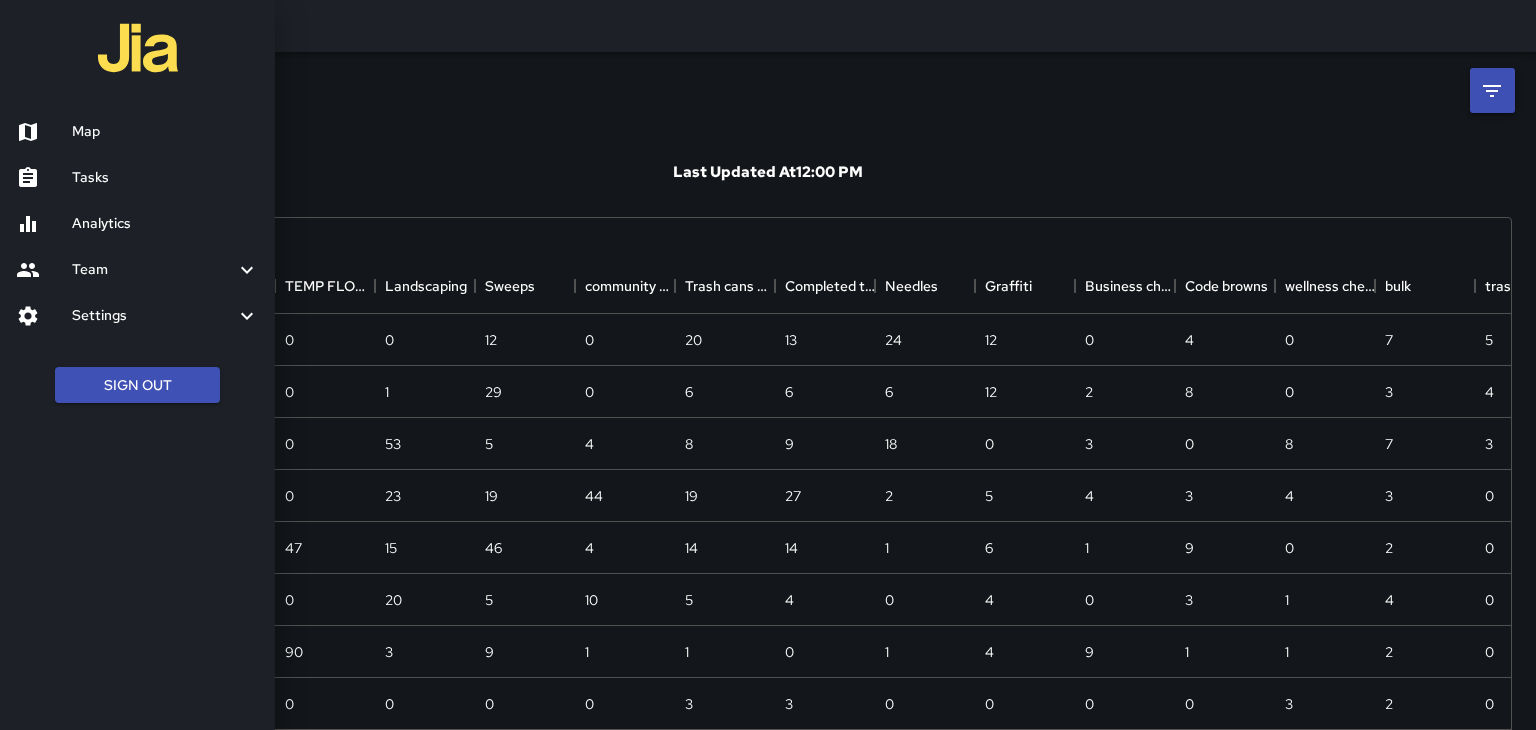 click on "Map" at bounding box center (165, 132) 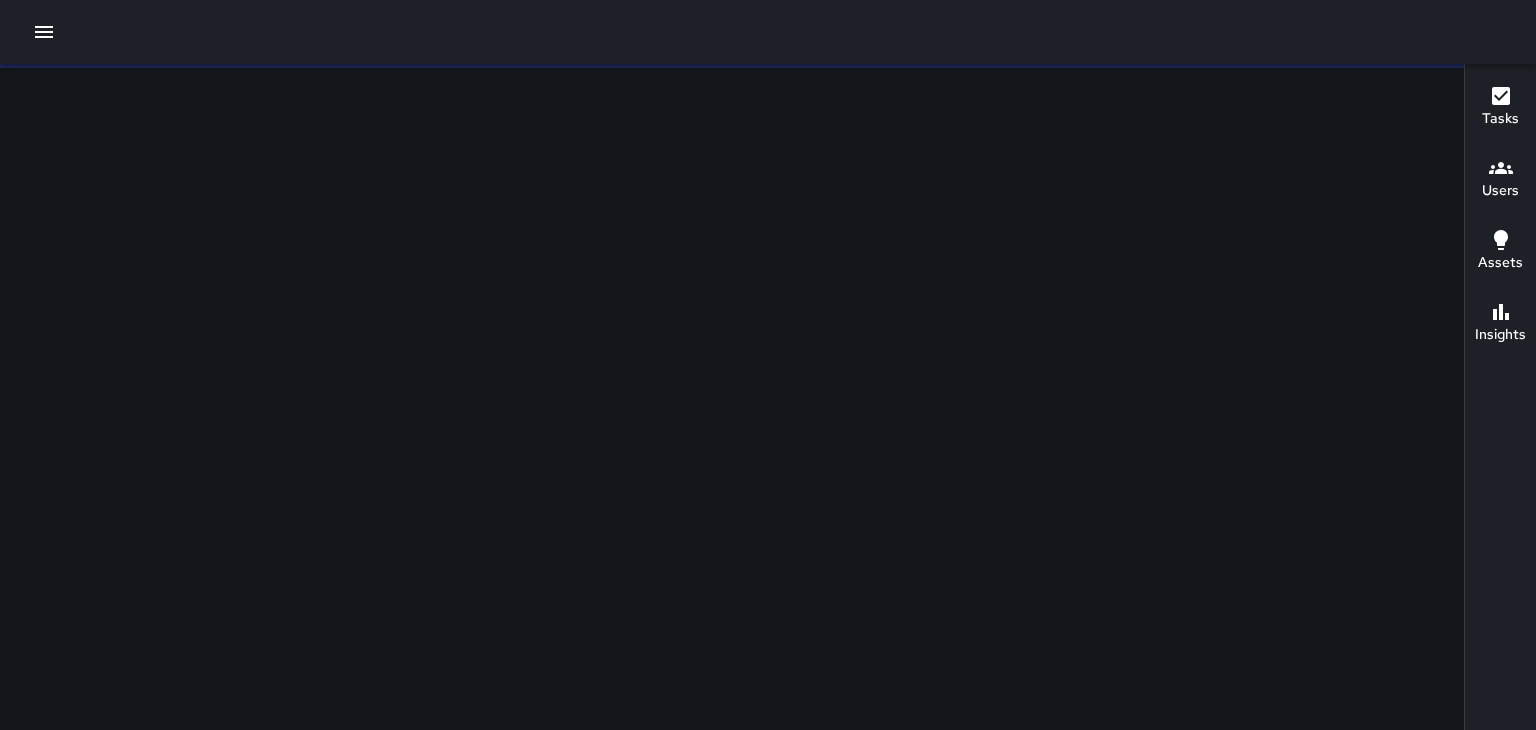 scroll, scrollTop: 0, scrollLeft: 0, axis: both 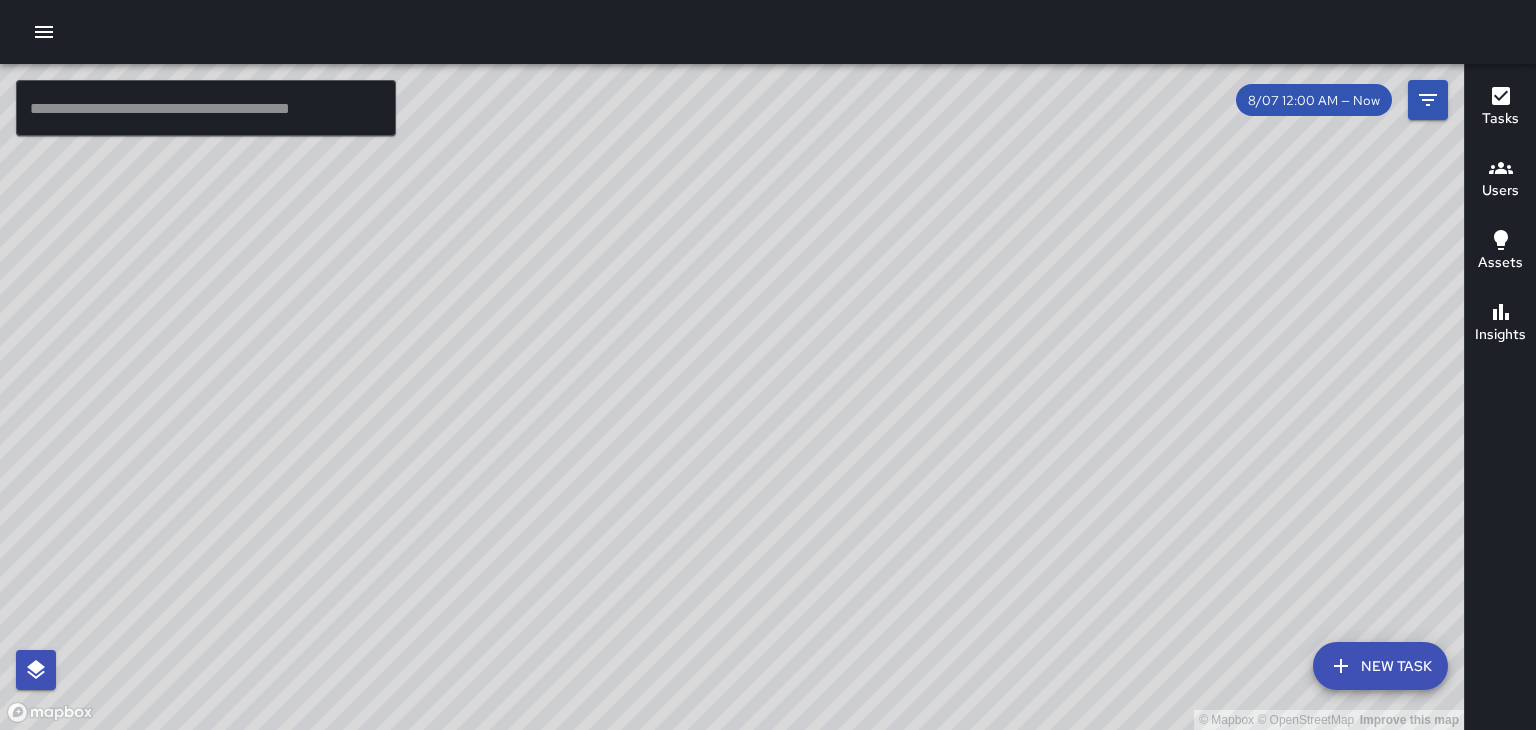 click on "Users" at bounding box center (1500, 191) 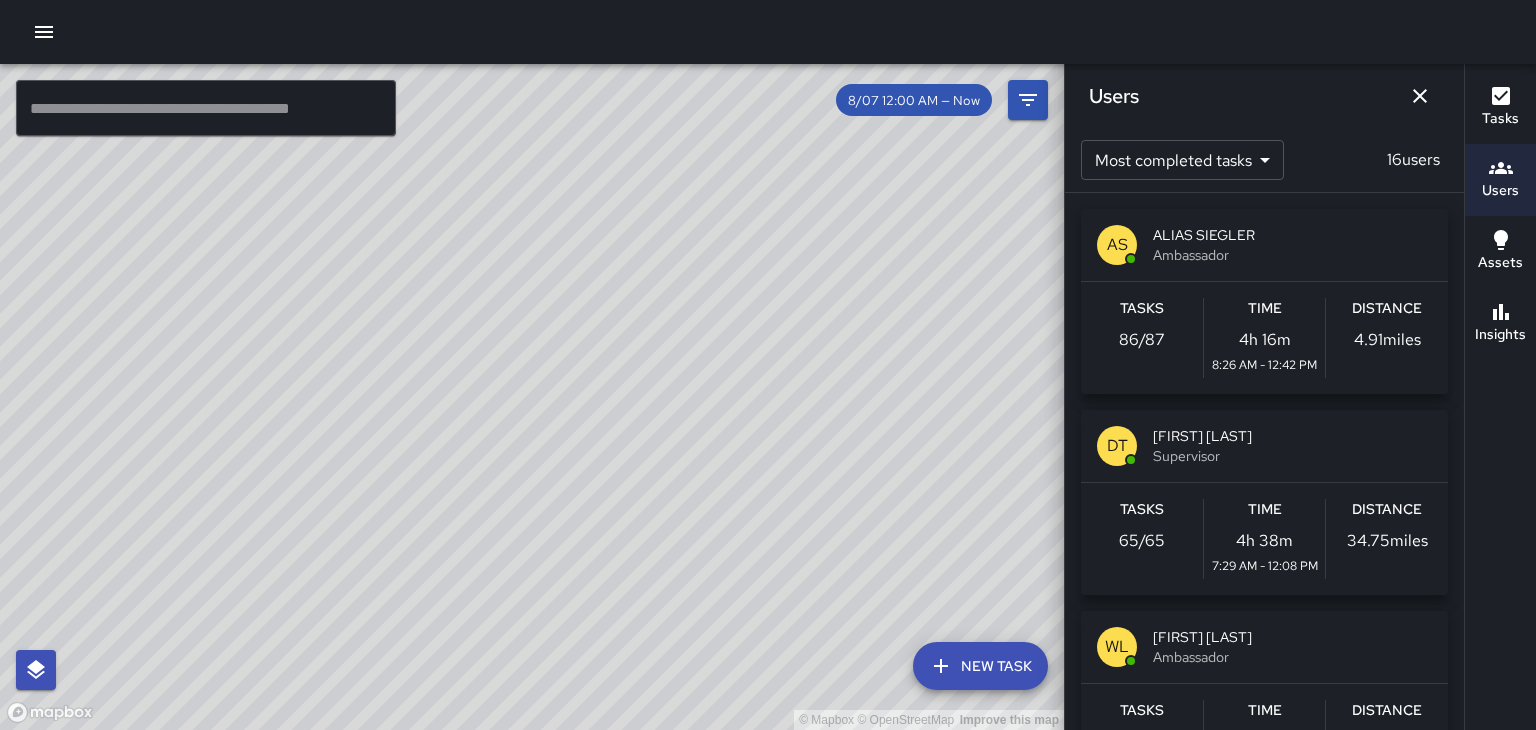 click 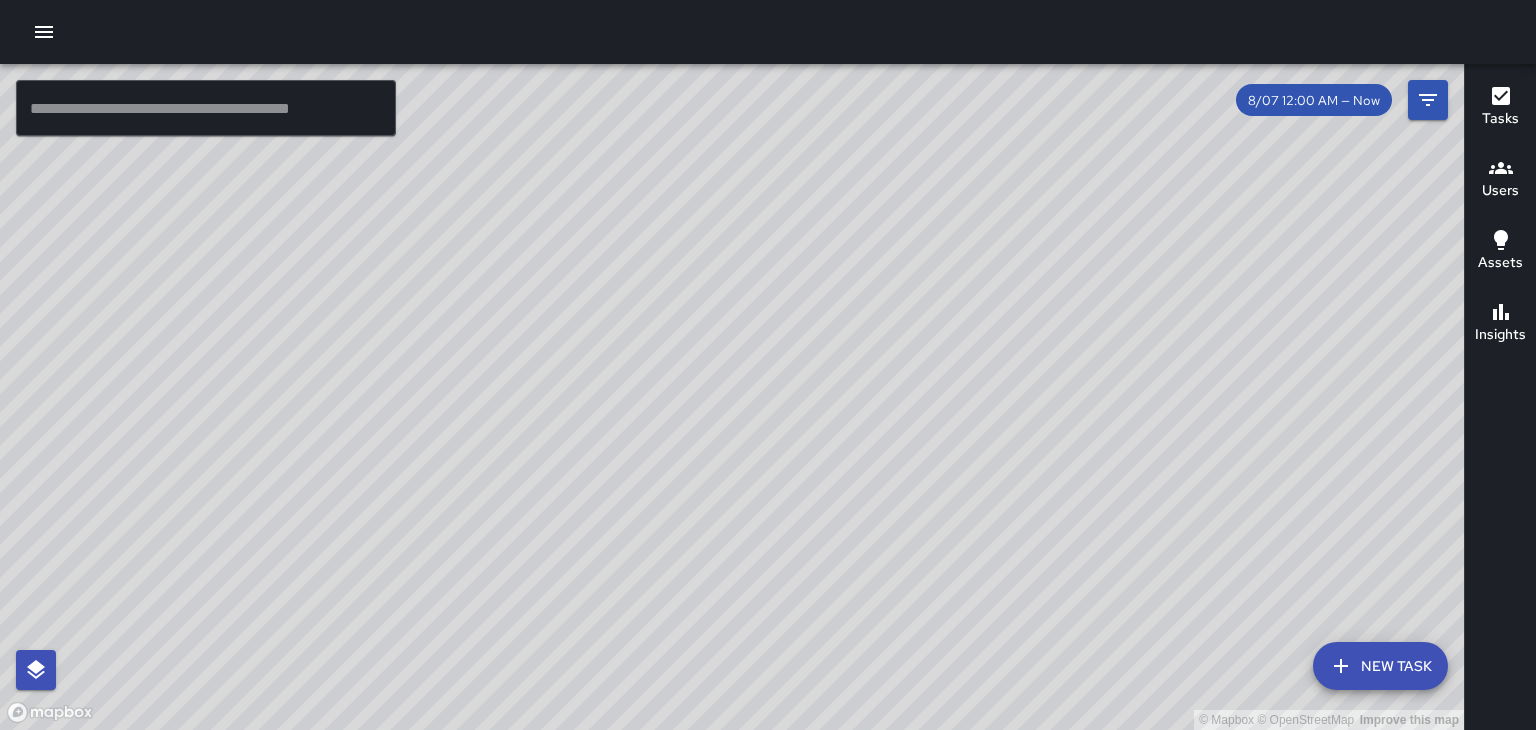 click on "© Mapbox   © OpenStreetMap   Improve this map" at bounding box center [732, 397] 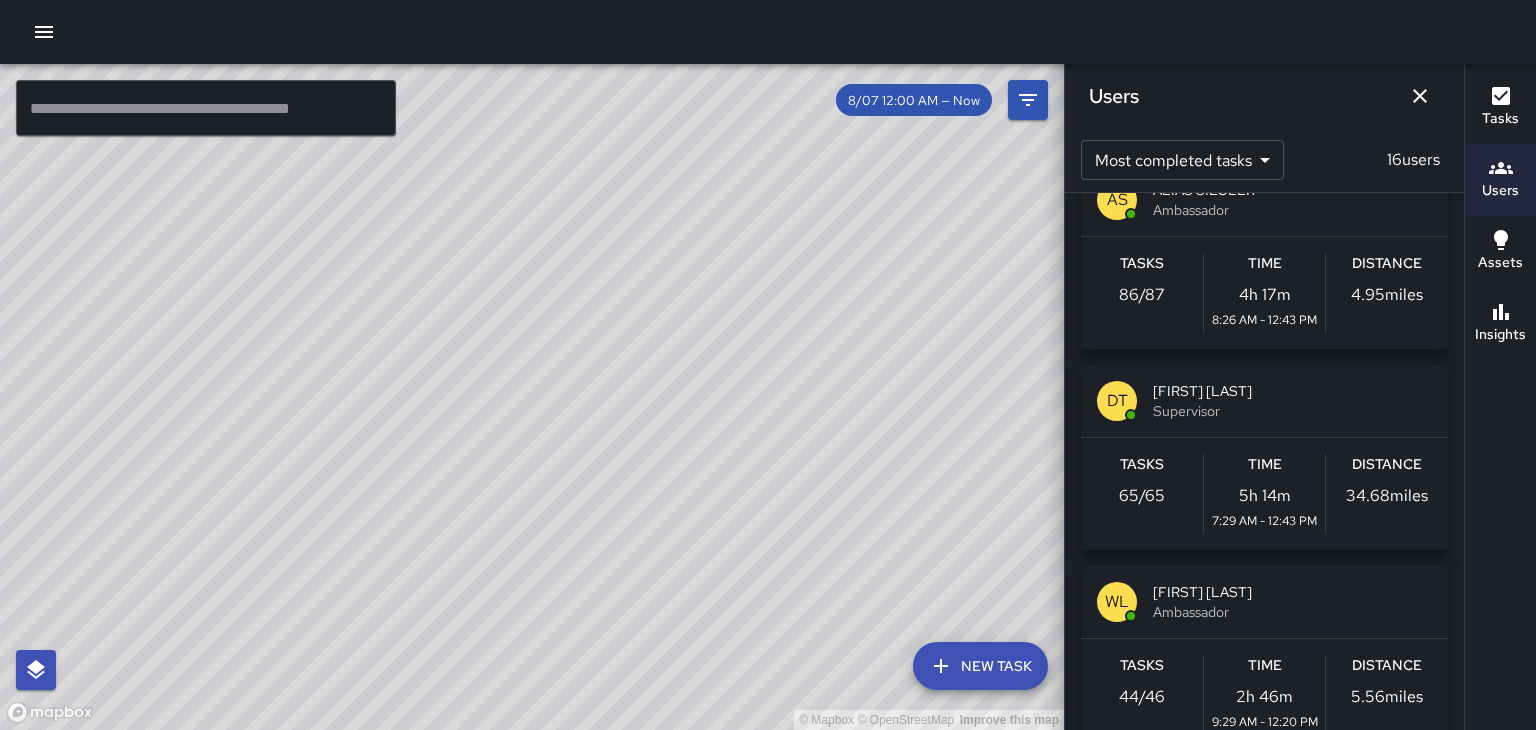 scroll, scrollTop: 0, scrollLeft: 0, axis: both 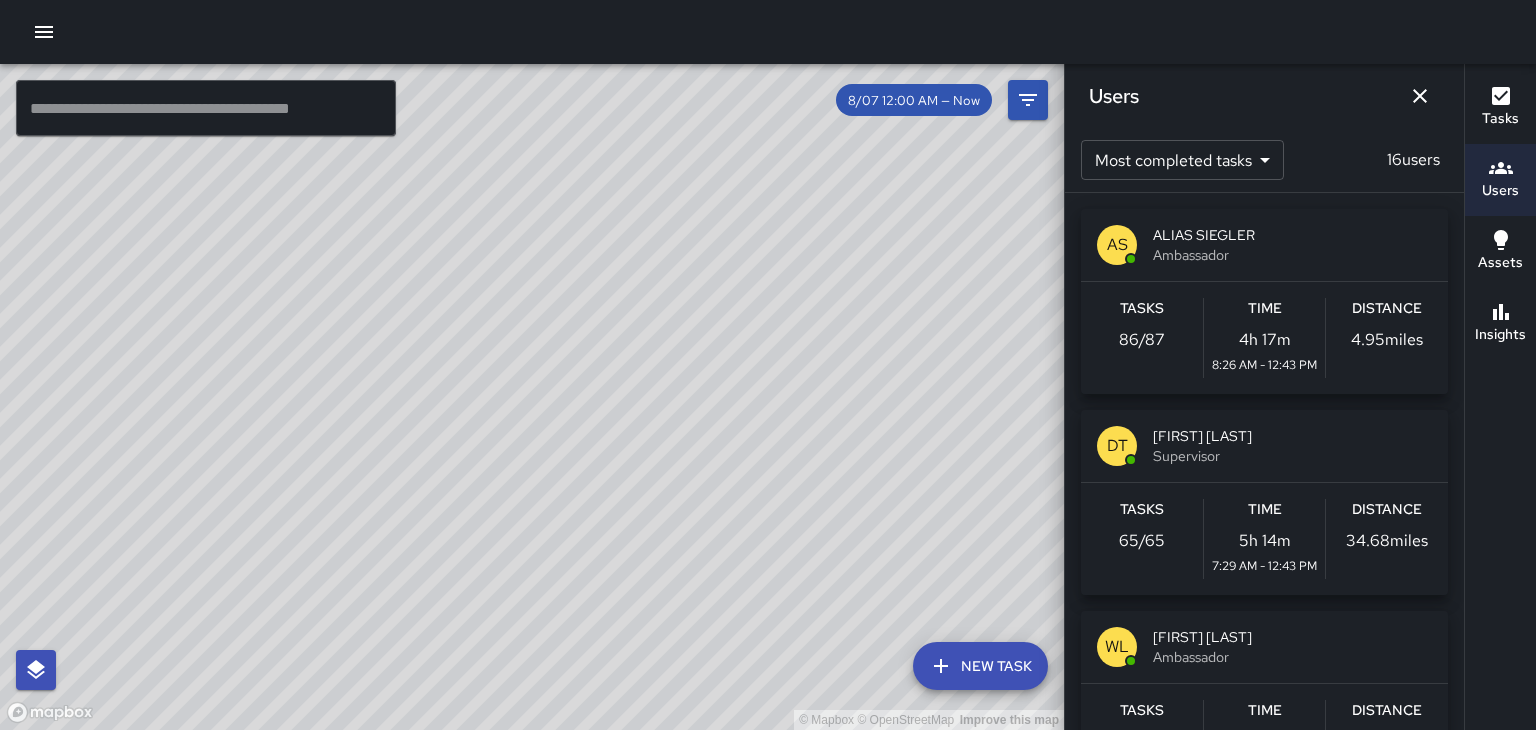 click on "© Mapbox   © OpenStreetMap   Improve this map" at bounding box center [532, 397] 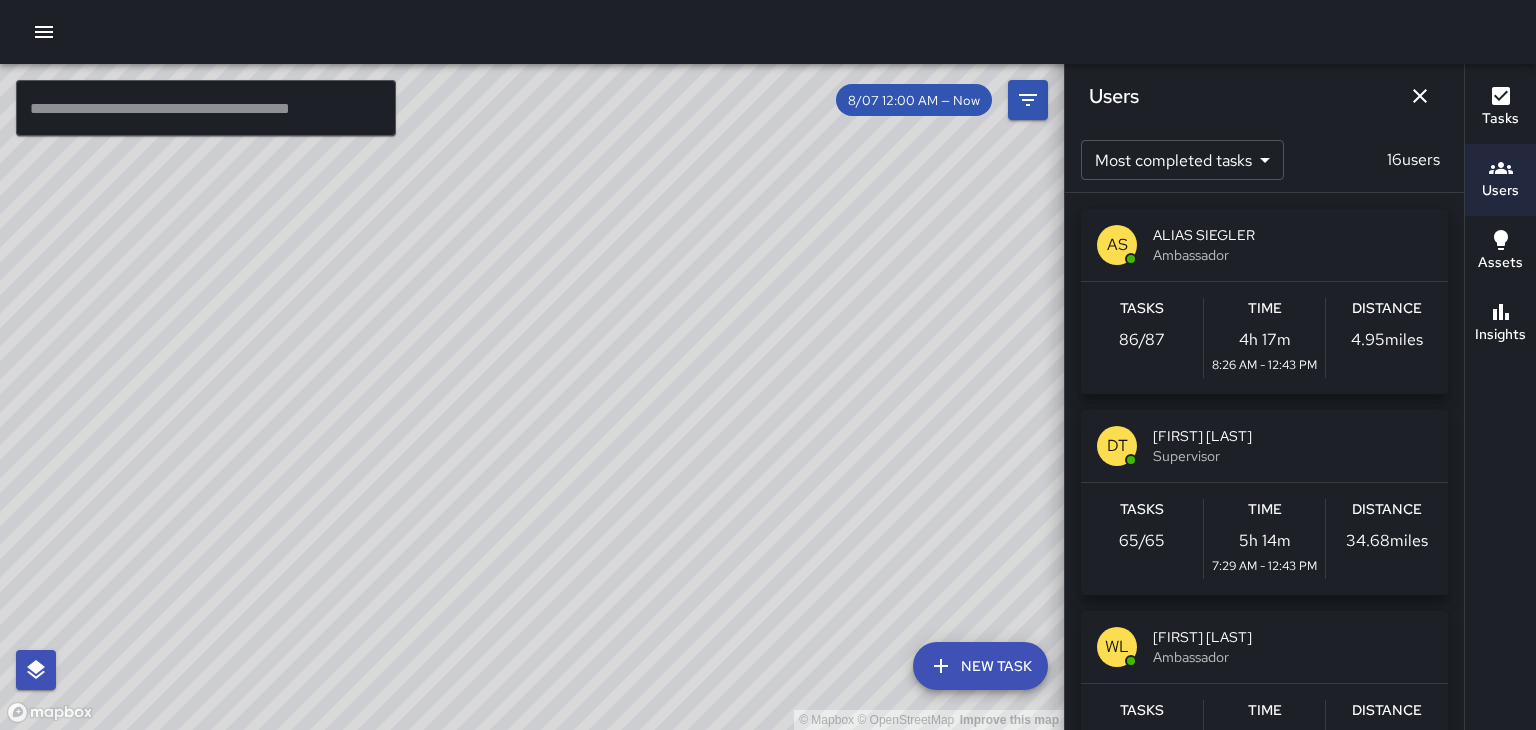 click at bounding box center (1420, 96) 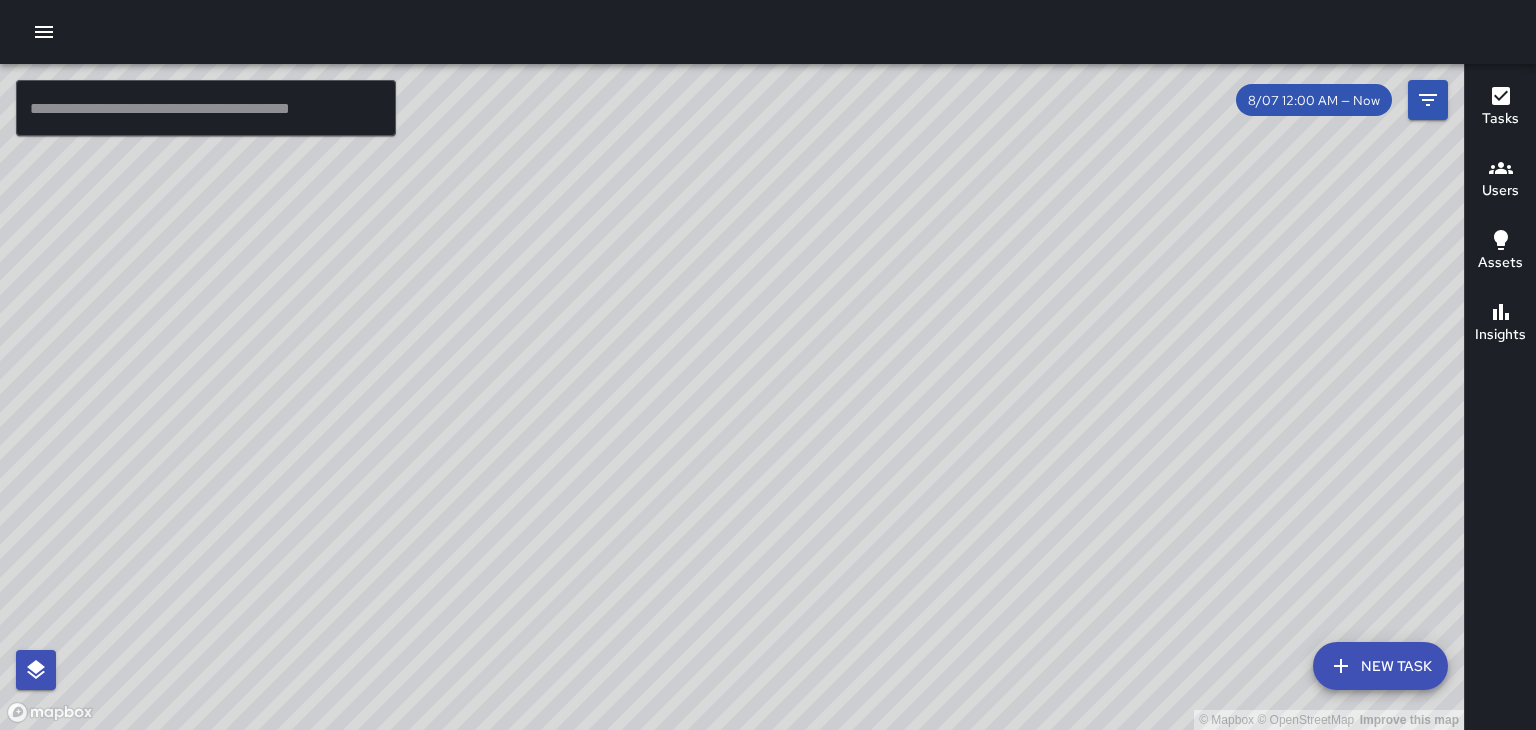 click on "© Mapbox   © OpenStreetMap   Improve this map" at bounding box center (732, 397) 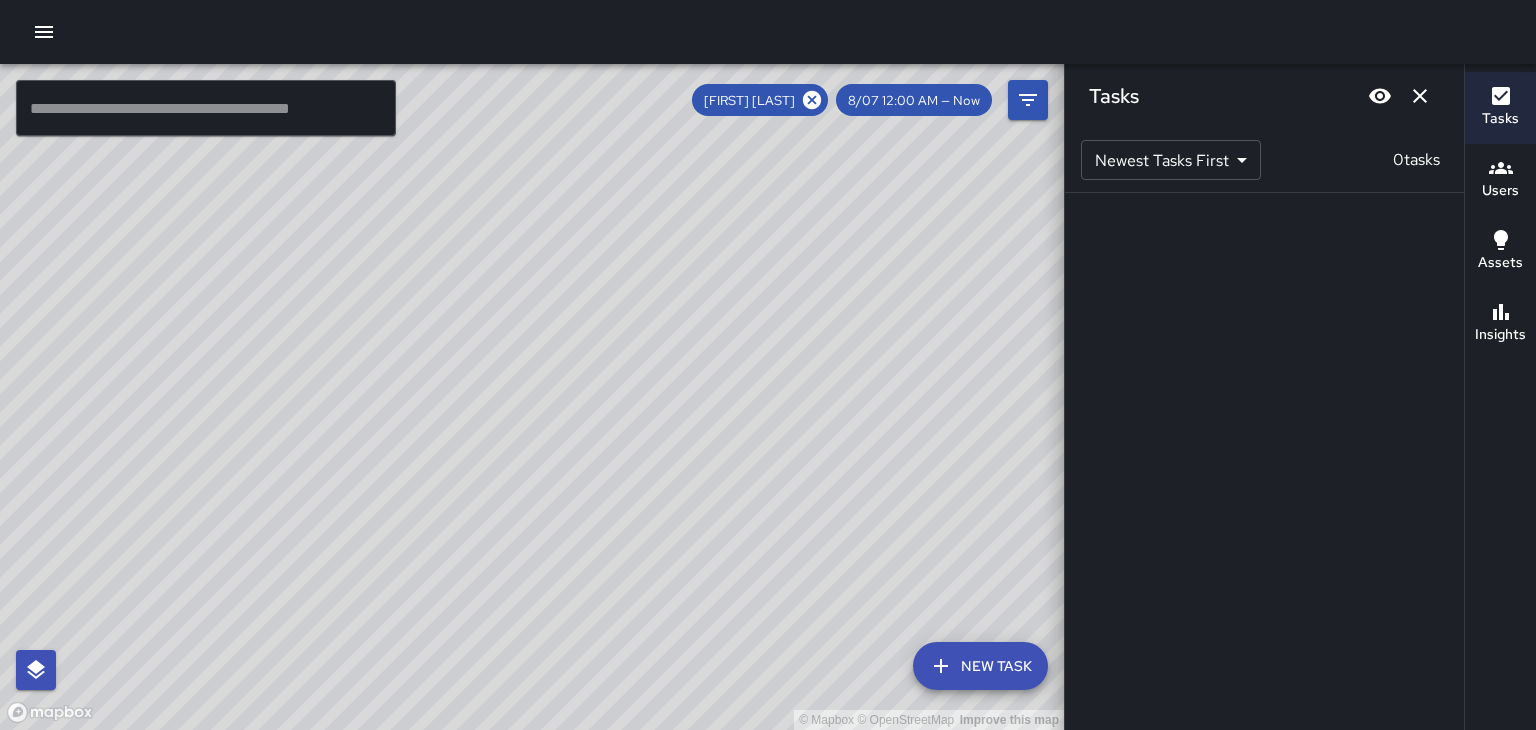 click at bounding box center [1420, 96] 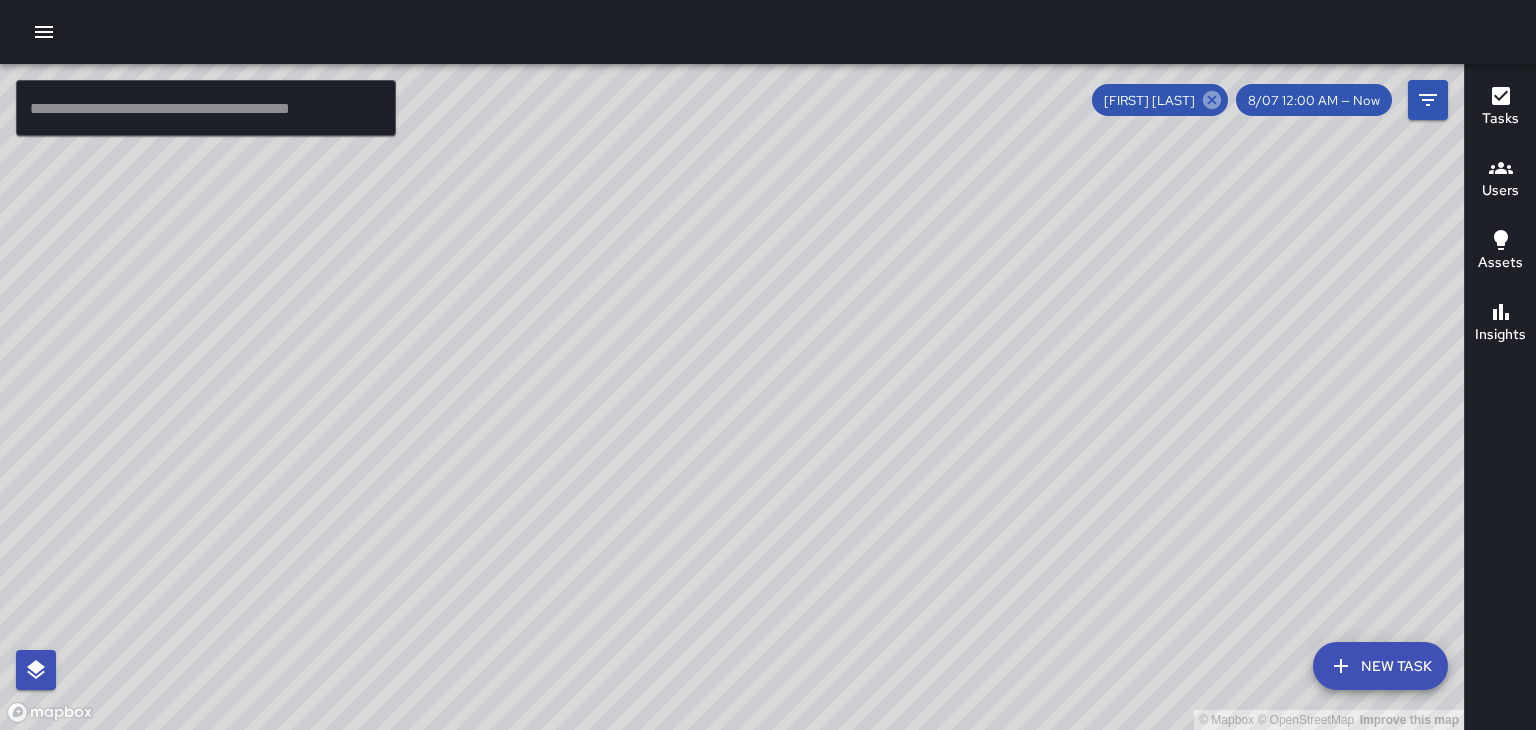 click 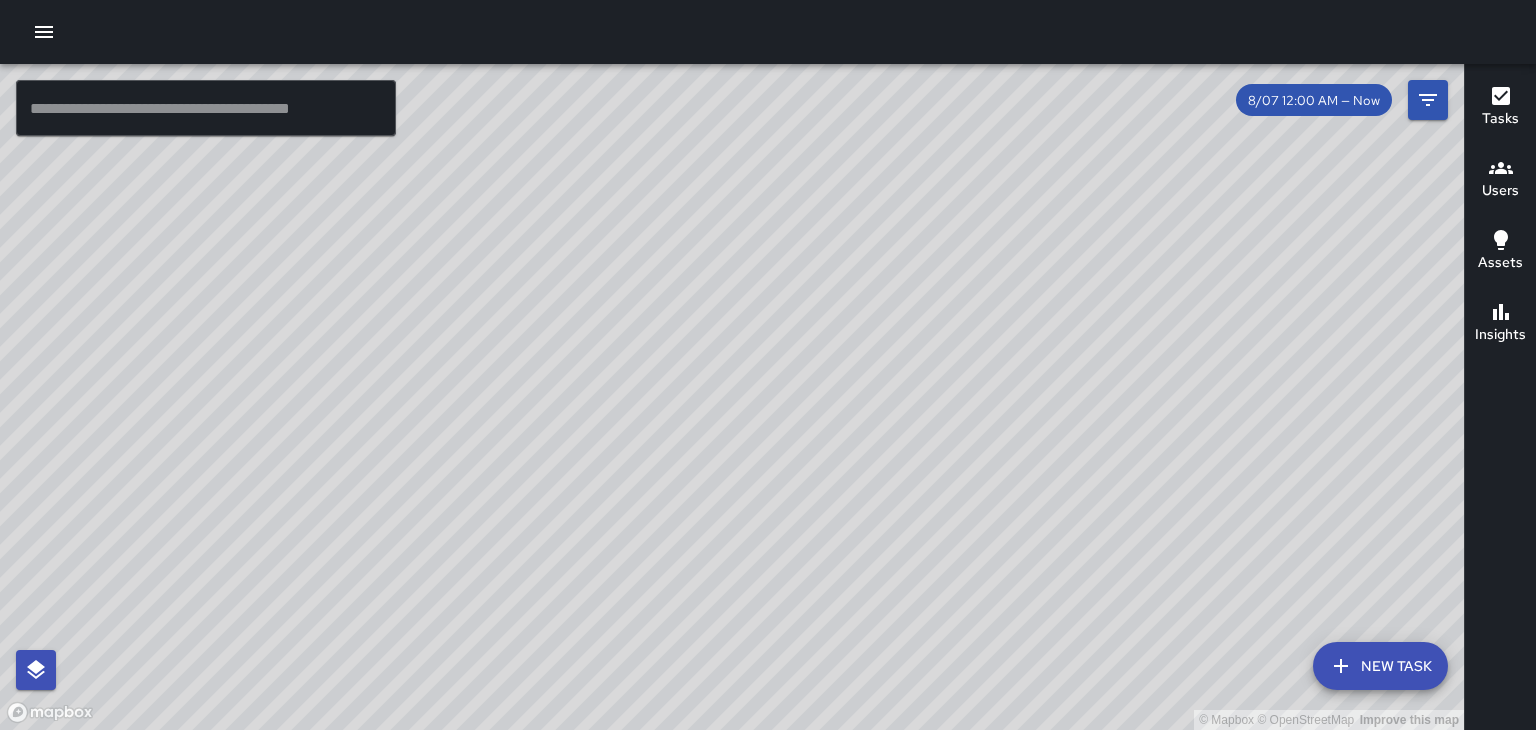 click on "© Mapbox   © OpenStreetMap   Improve this map" at bounding box center [732, 397] 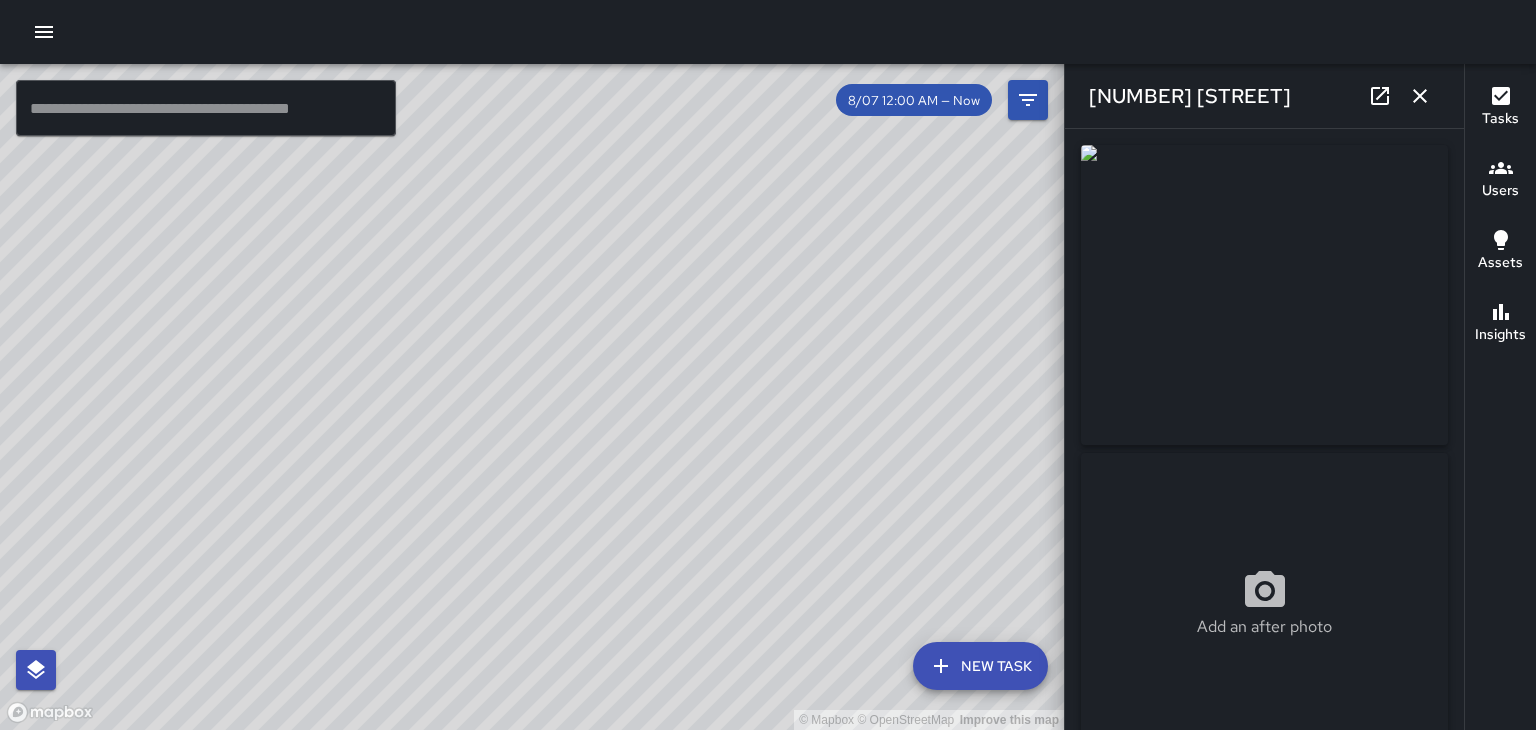click on "Users" at bounding box center [1500, 191] 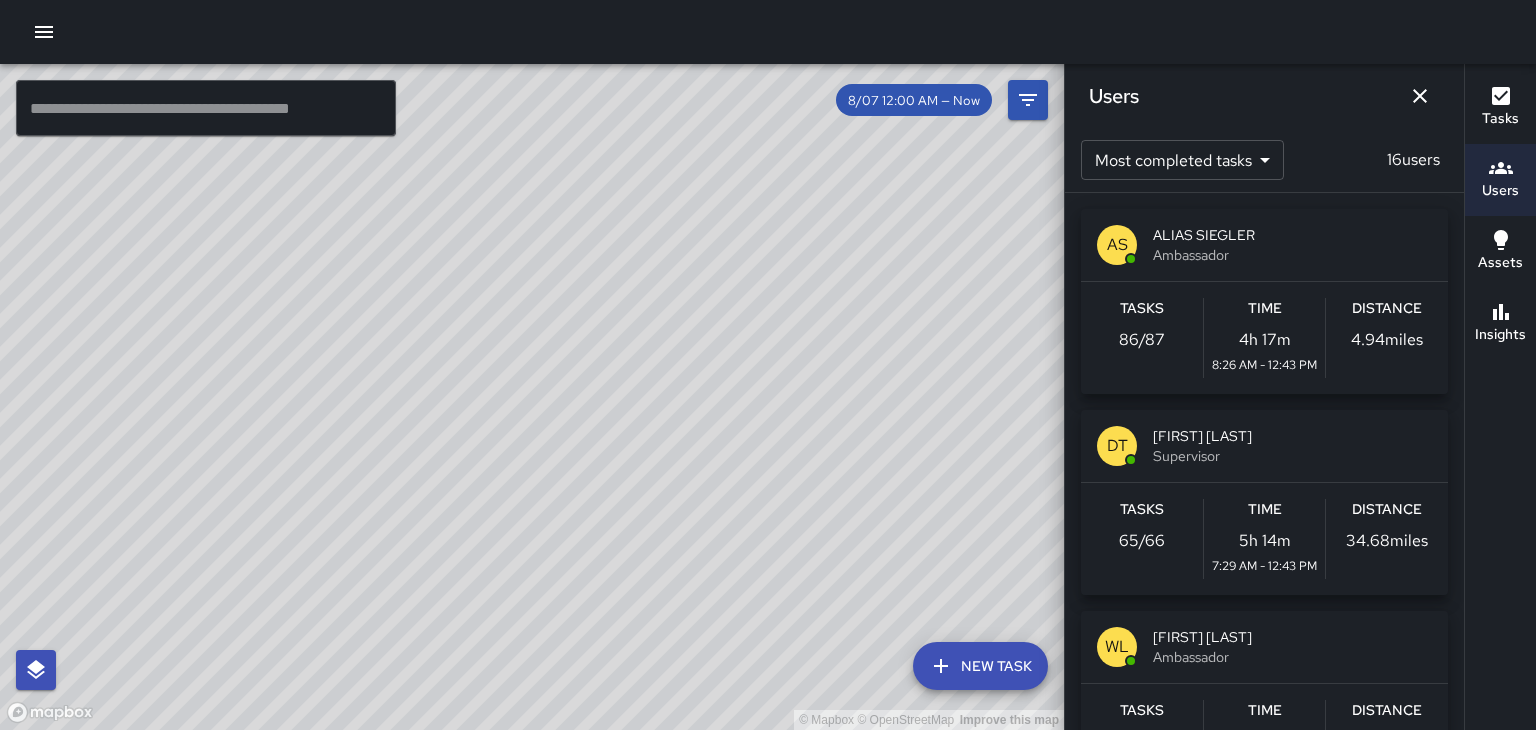 click on "Supervisor" at bounding box center [1292, 456] 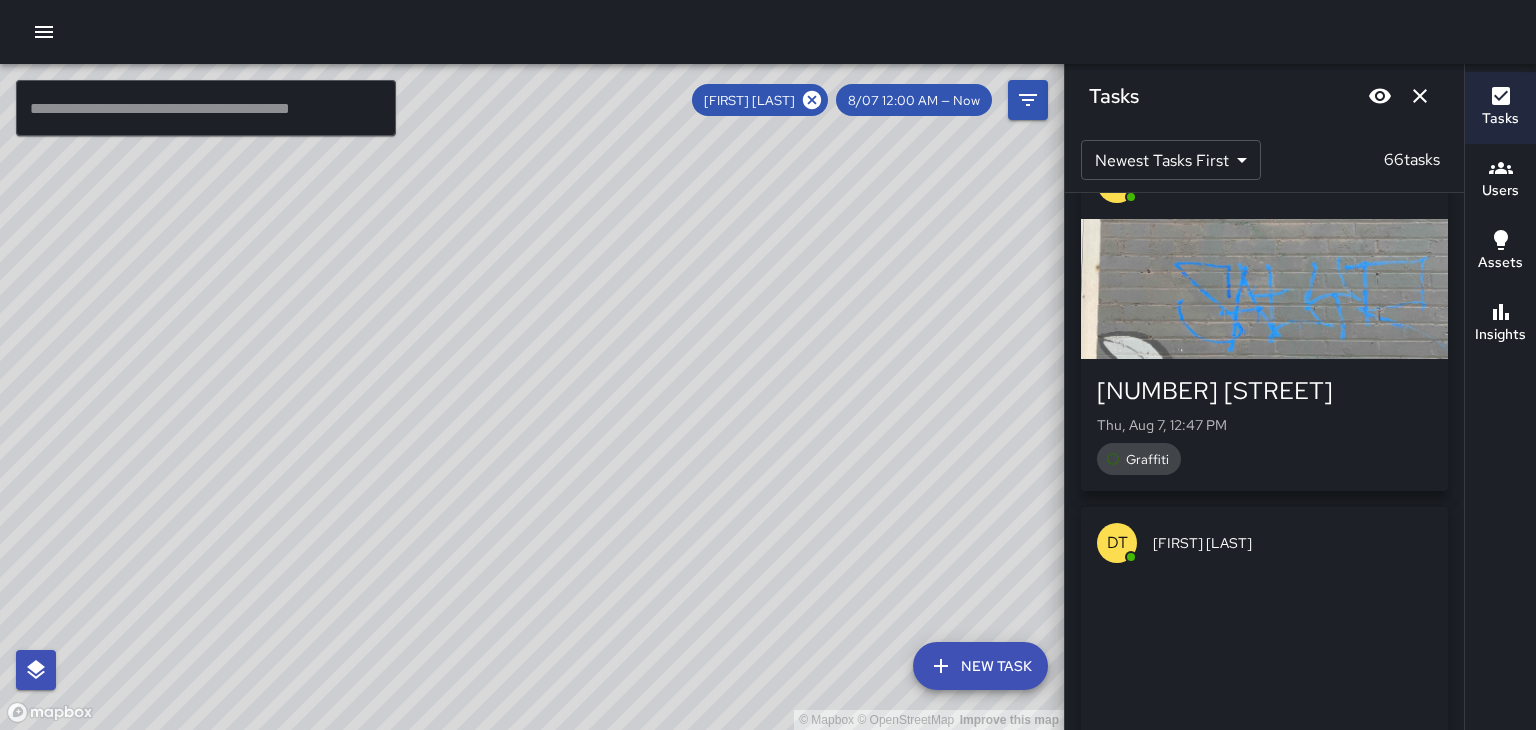scroll, scrollTop: 0, scrollLeft: 0, axis: both 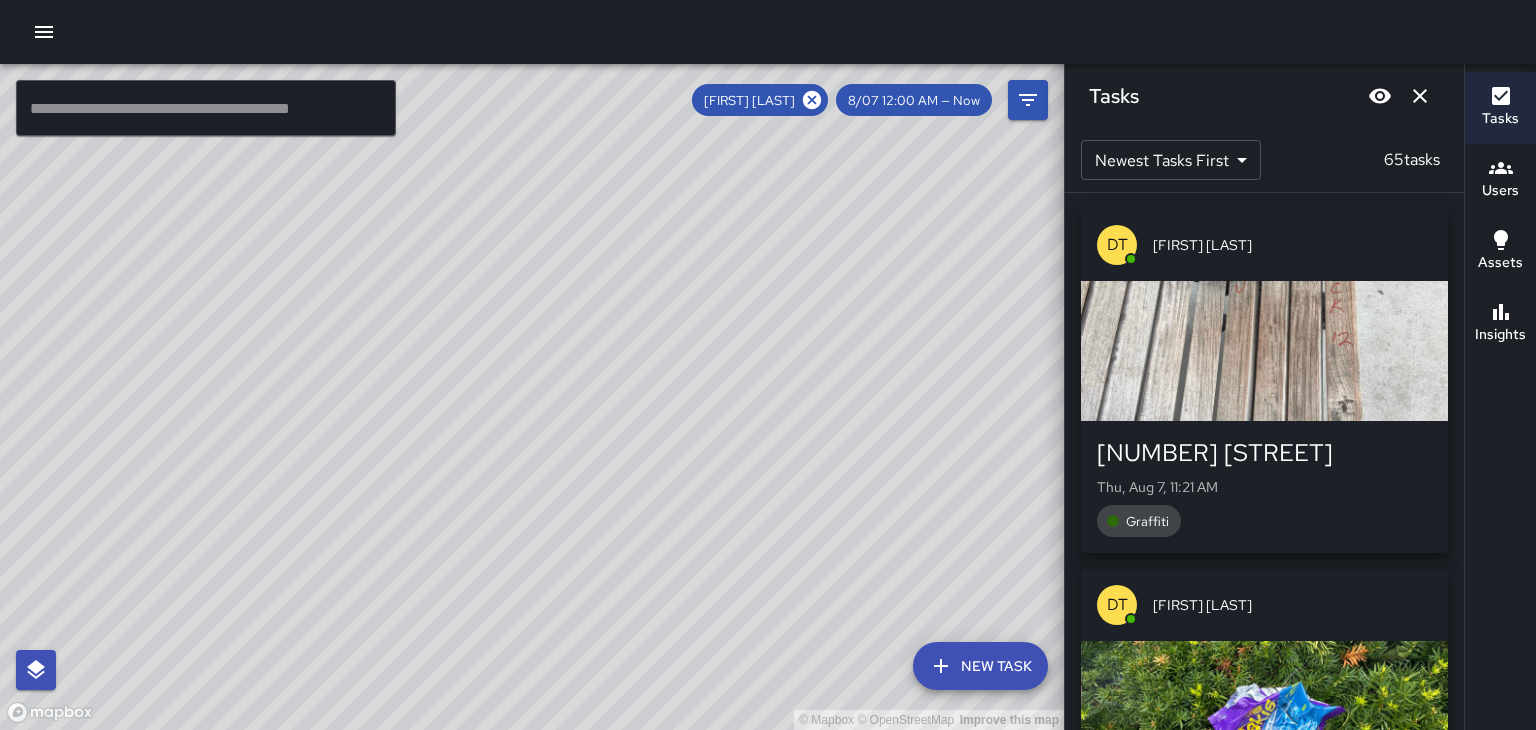 click 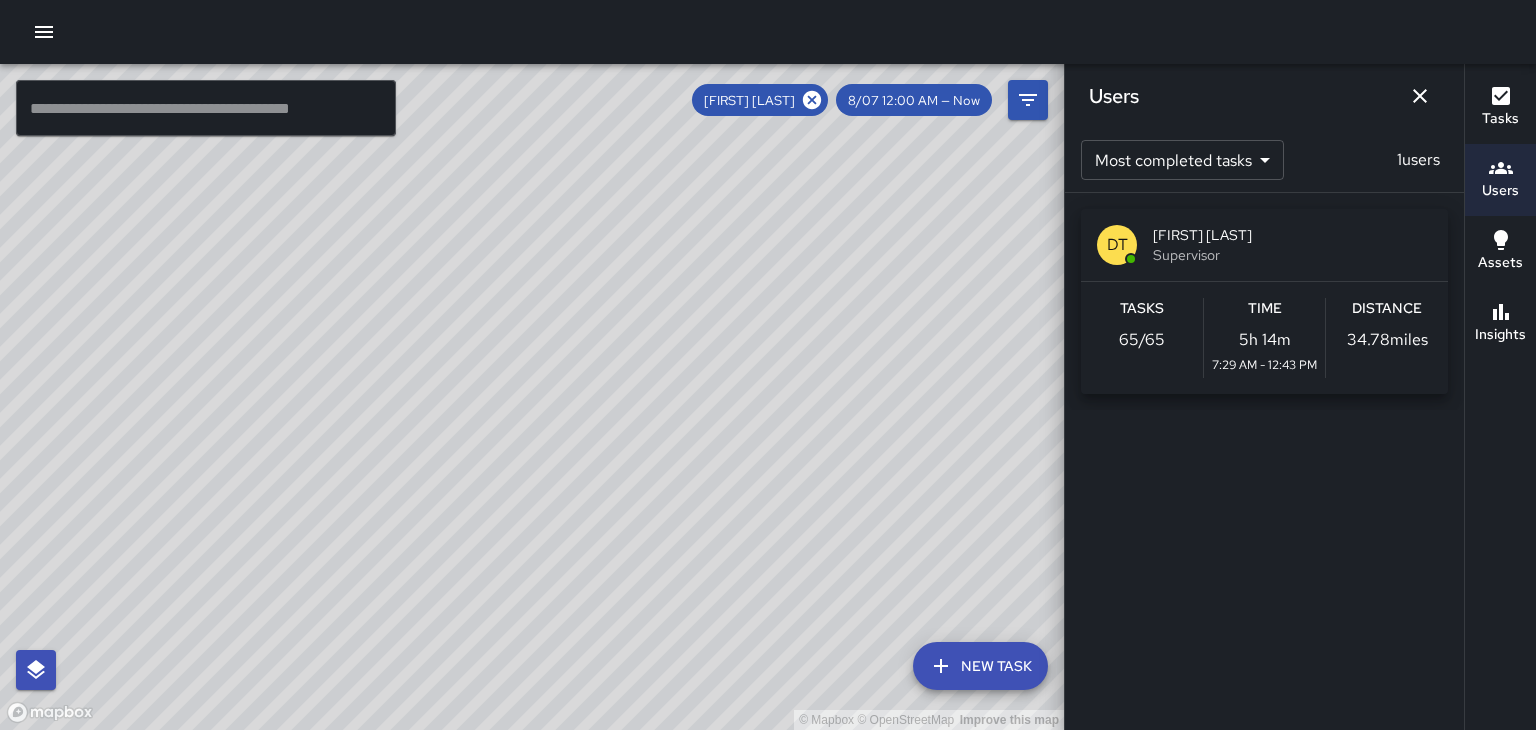 click 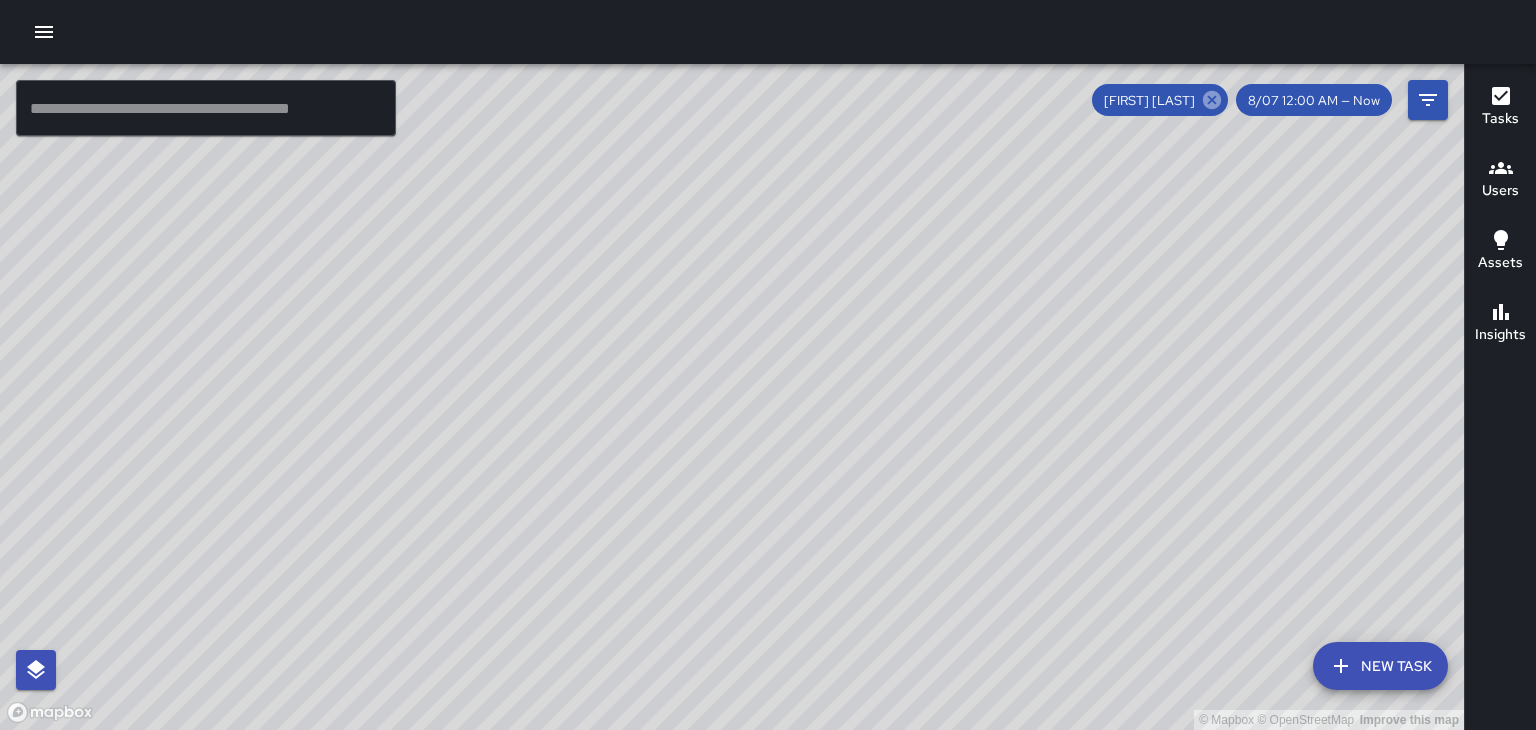 click 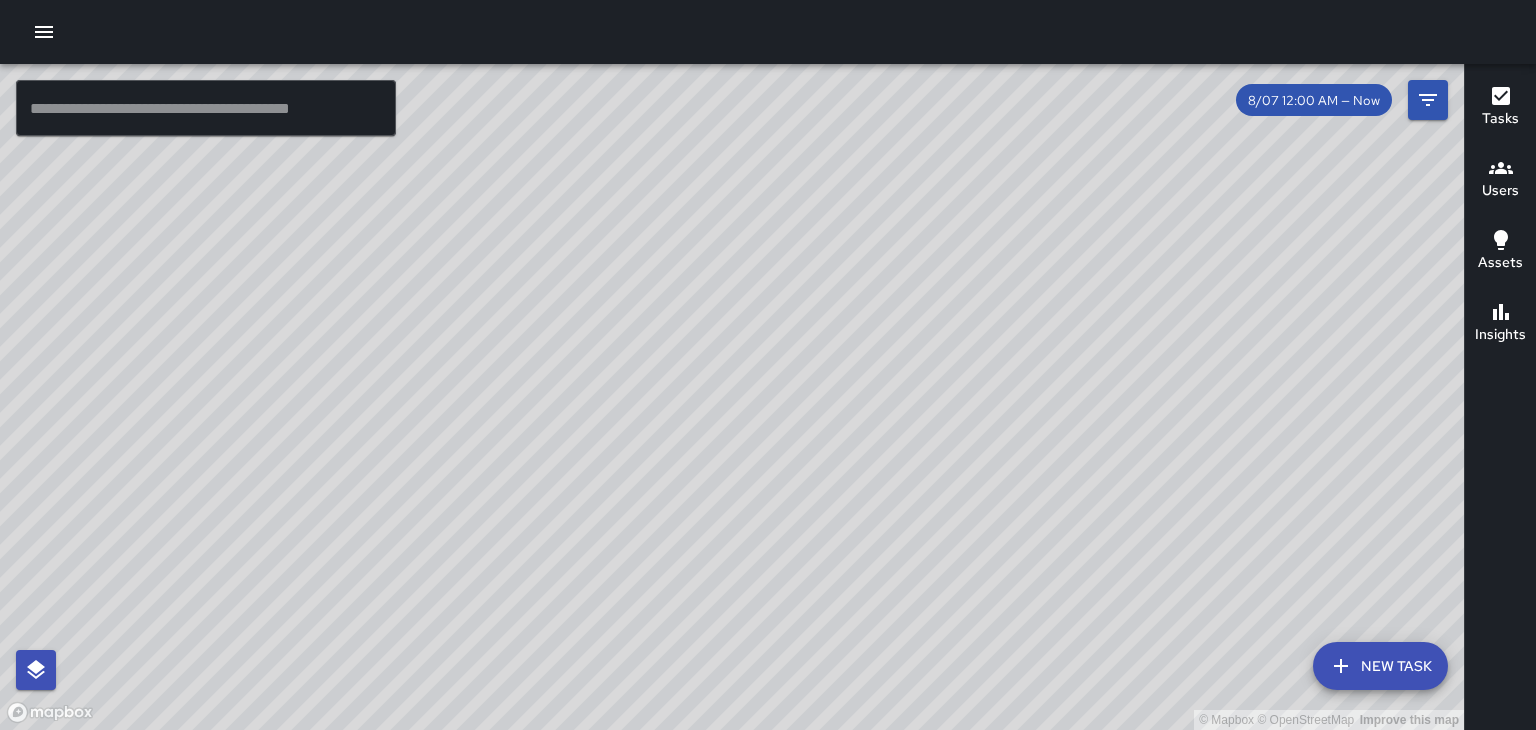 click on "© Mapbox   © OpenStreetMap   Improve this map" at bounding box center [732, 397] 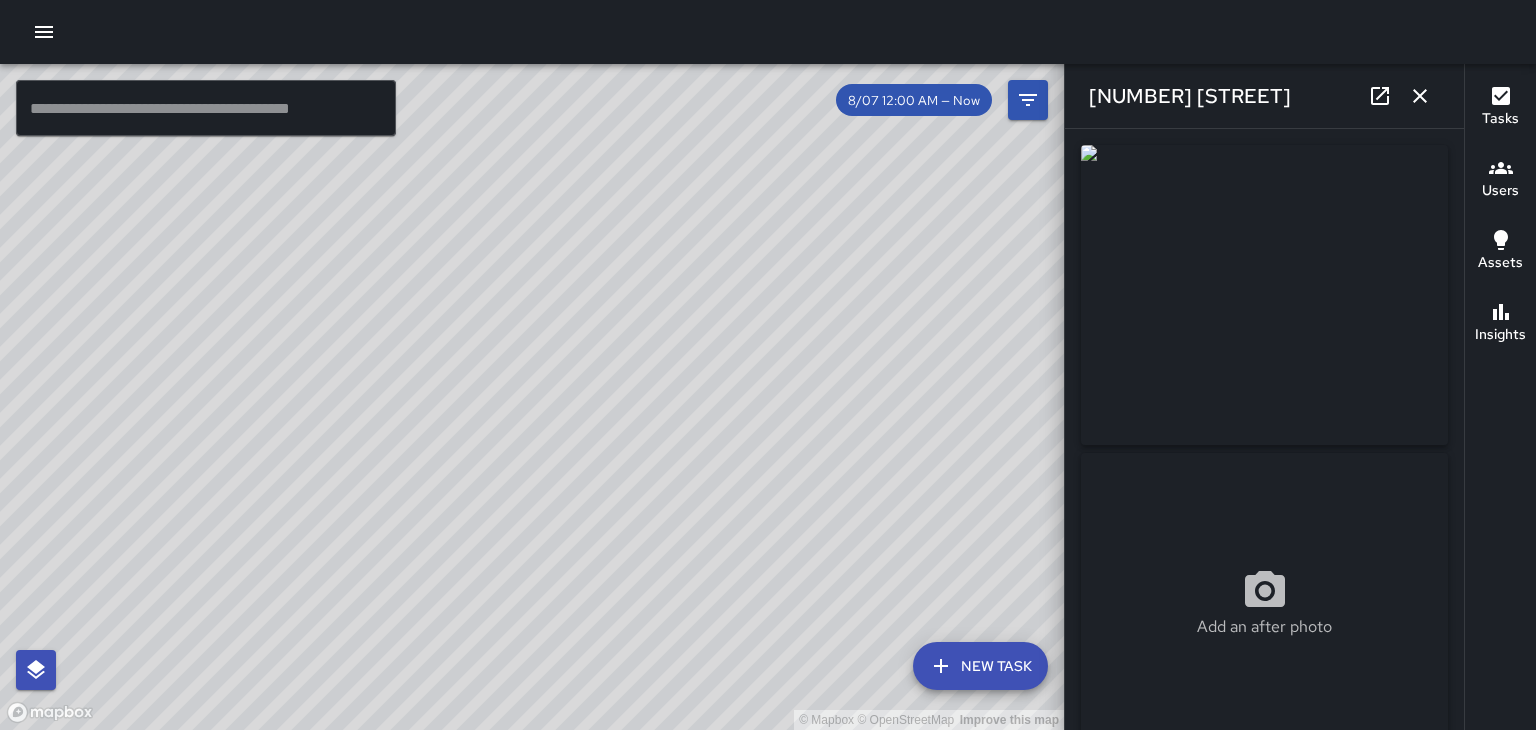 type on "**********" 